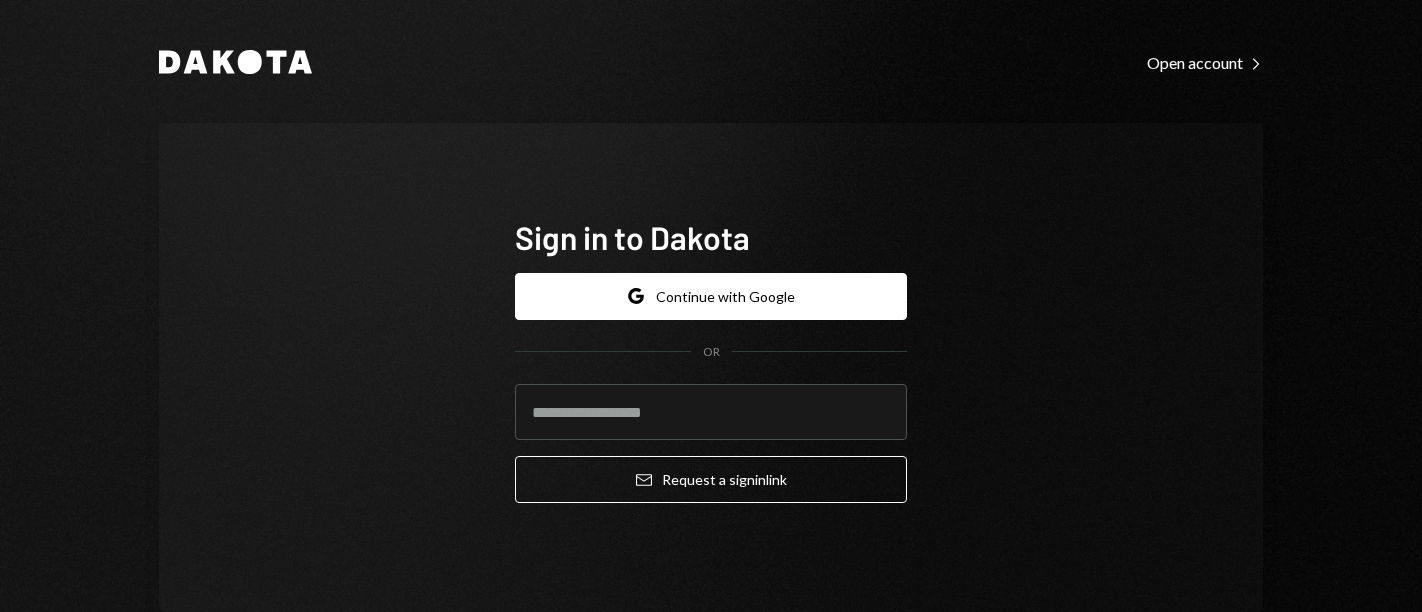 scroll, scrollTop: 0, scrollLeft: 0, axis: both 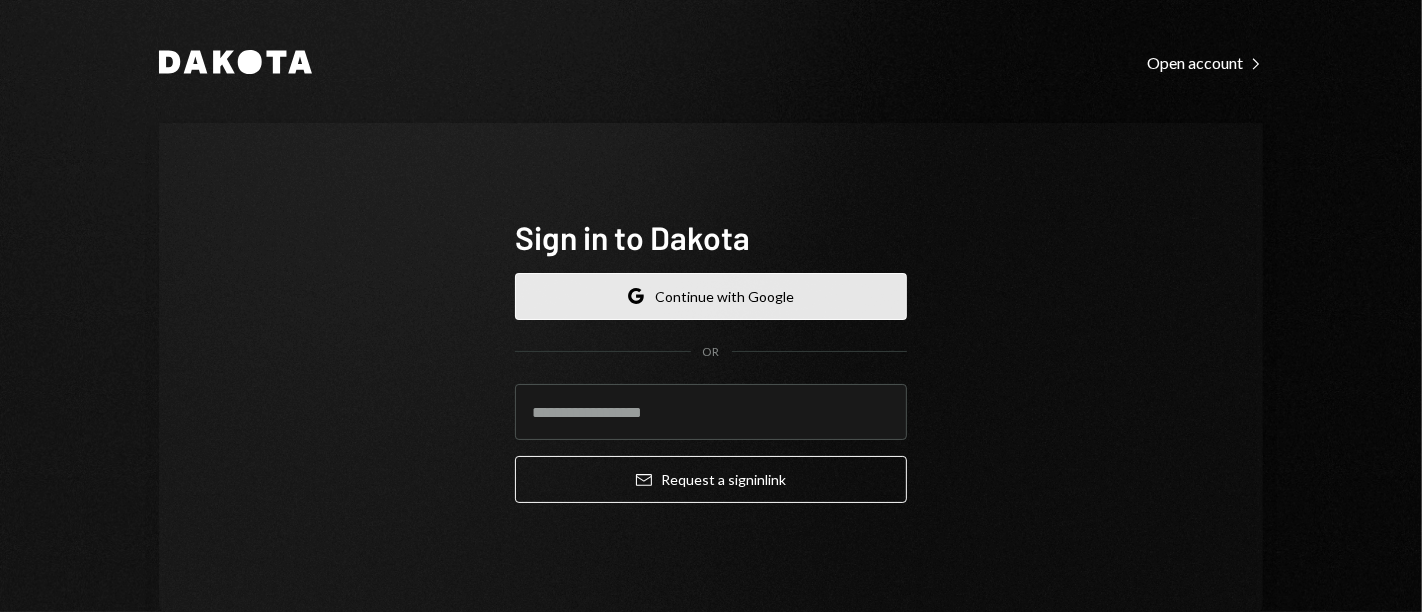 click on "Google  Continue with Google" at bounding box center (711, 296) 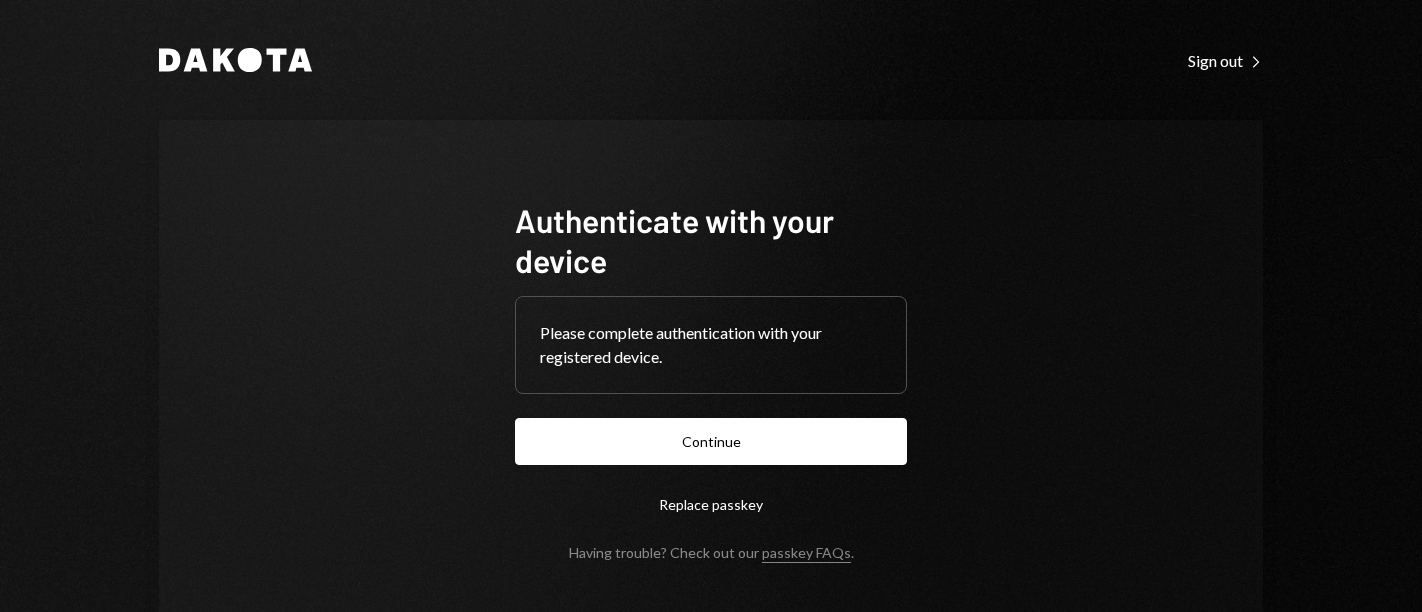 scroll, scrollTop: 0, scrollLeft: 0, axis: both 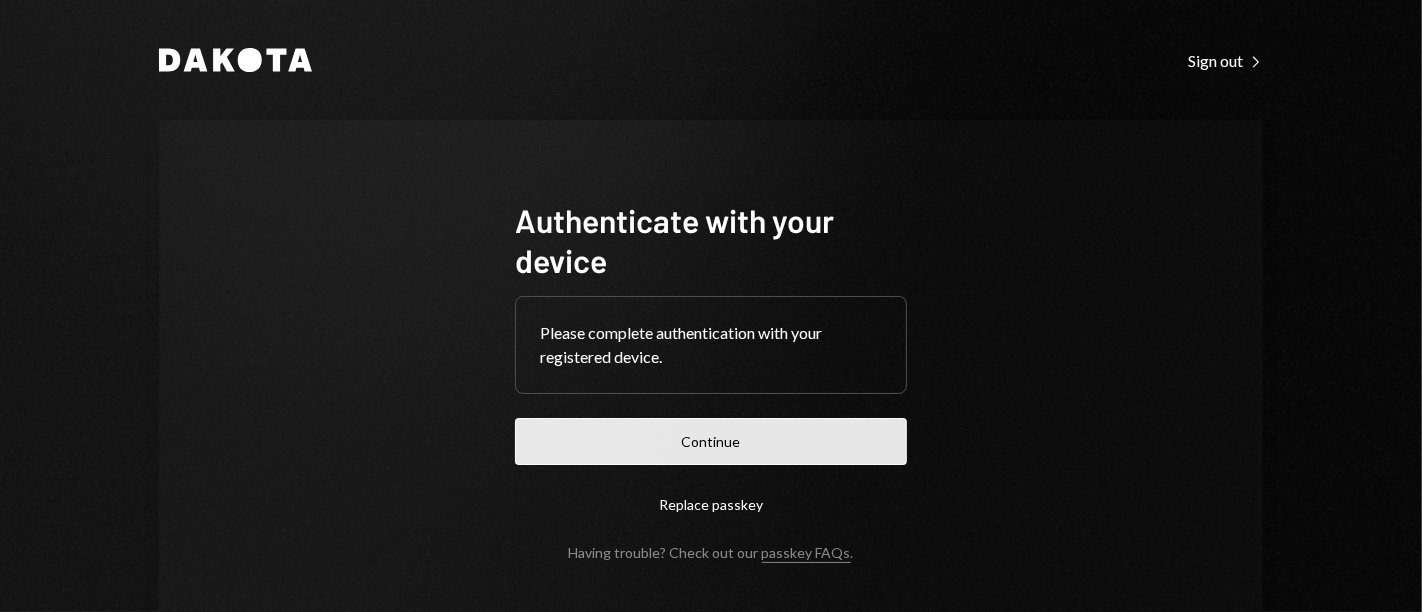 click on "Continue" at bounding box center [711, 441] 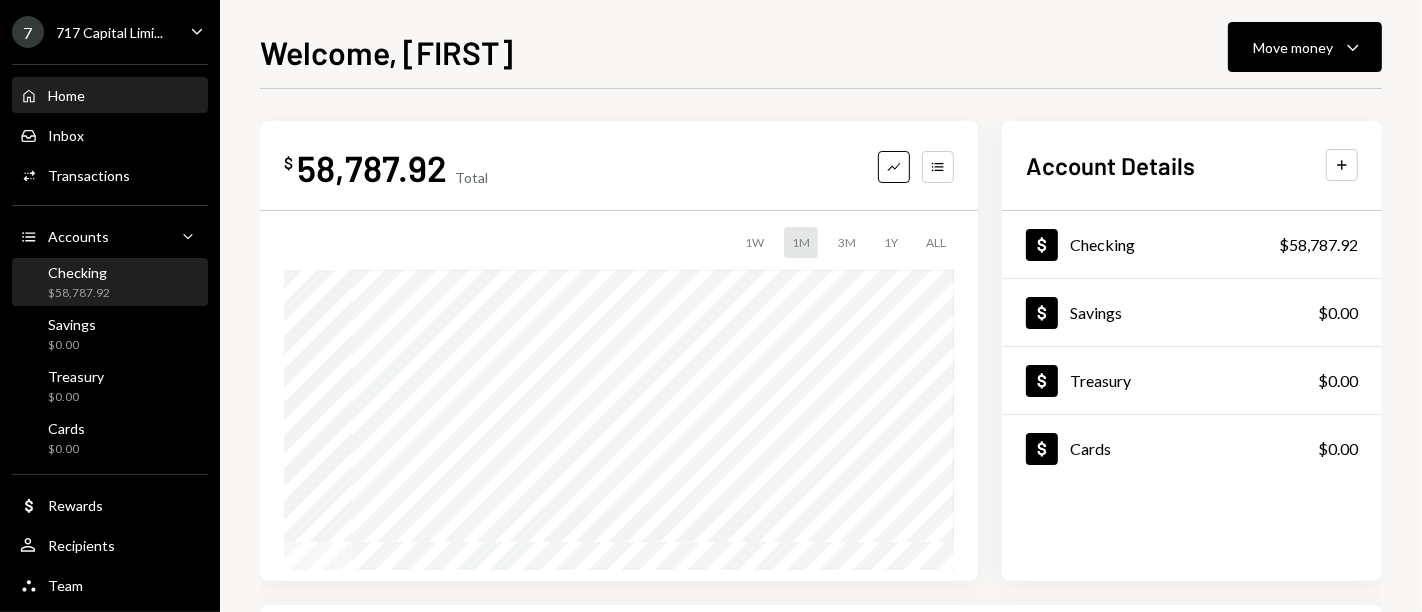 click on "Checking $58,787.92" at bounding box center (110, 283) 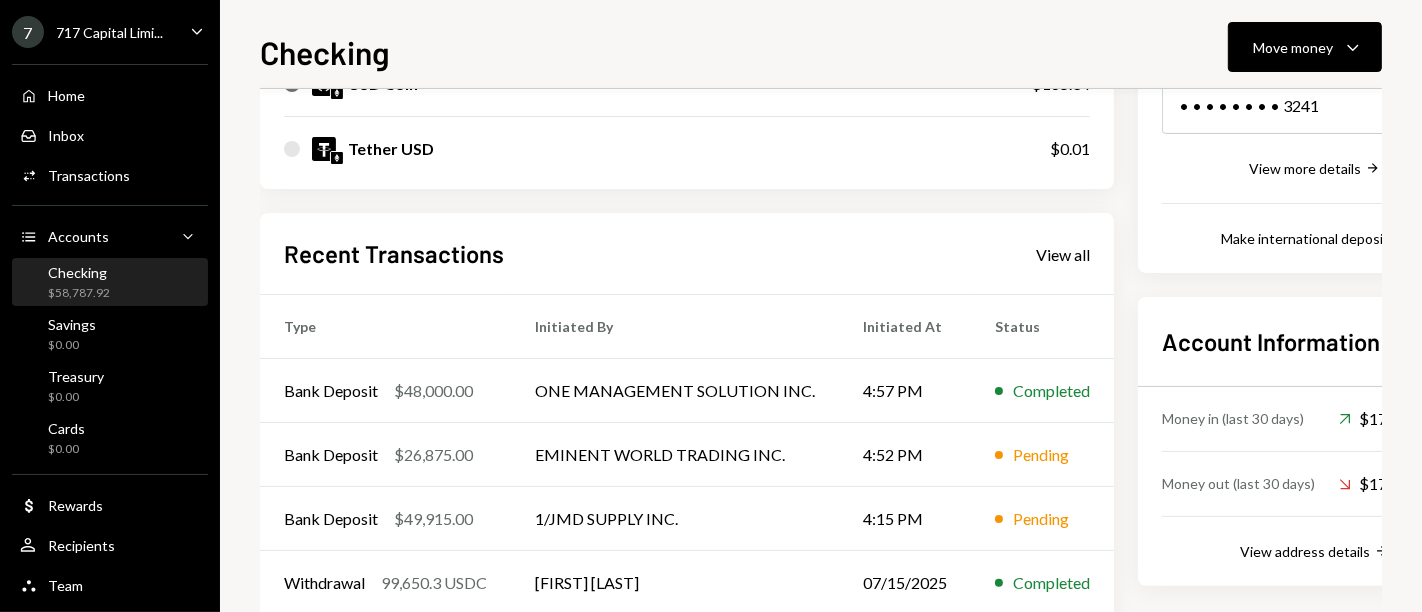 scroll, scrollTop: 441, scrollLeft: 0, axis: vertical 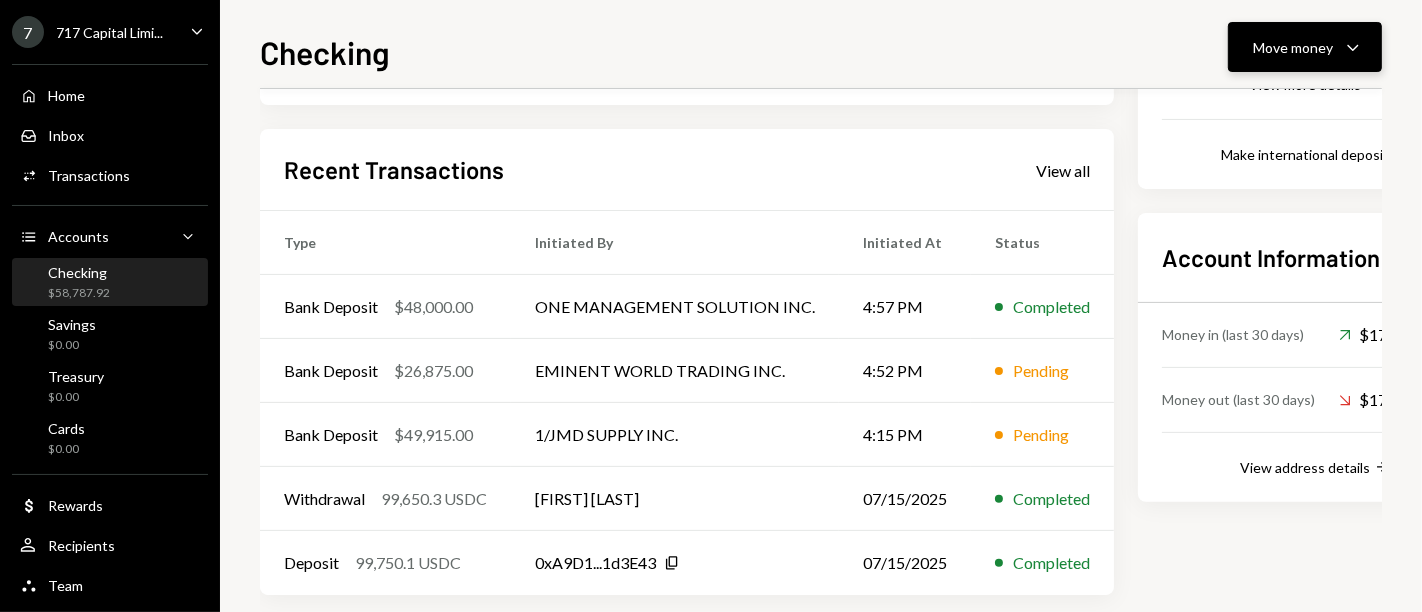 click on "Move money" at bounding box center (1293, 47) 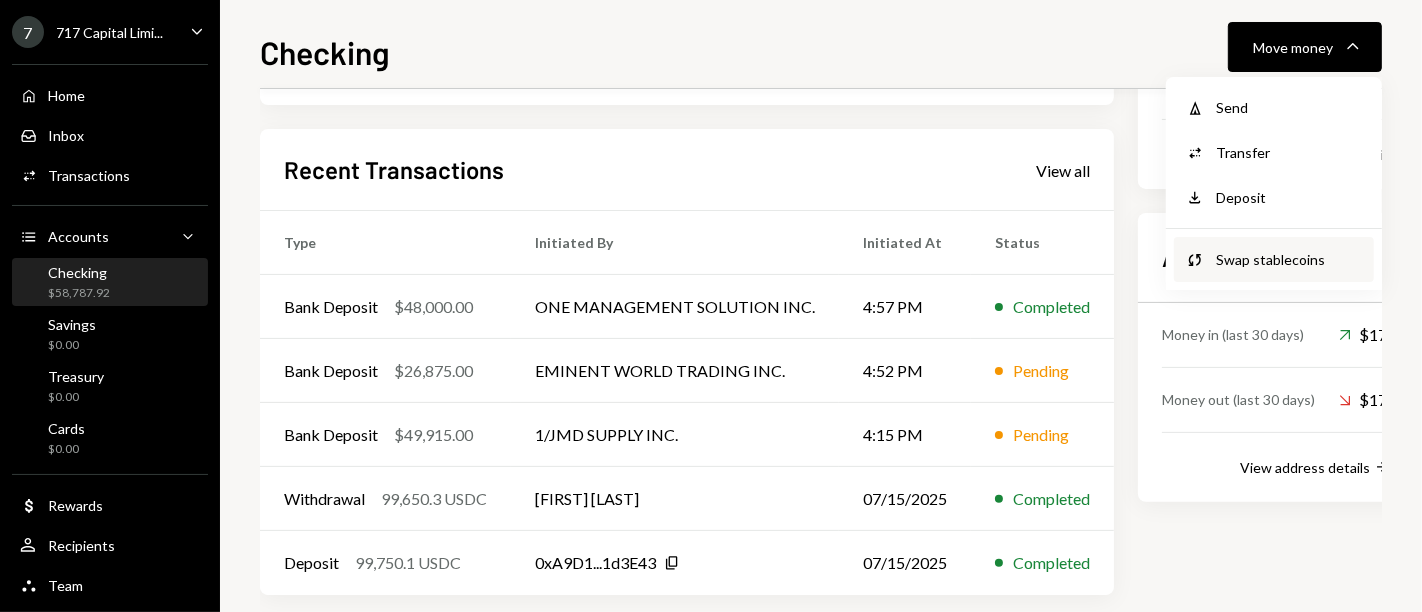 click on "Swap stablecoins" at bounding box center [1289, 259] 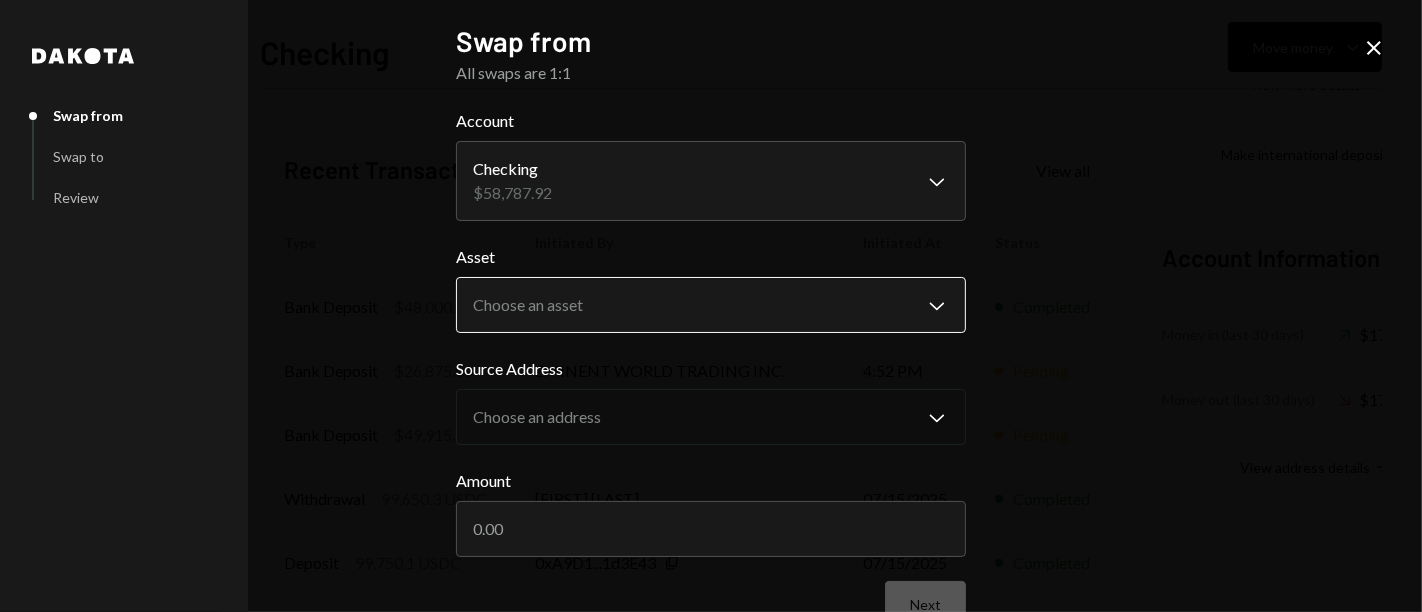 click on "7 717 Capital Limi... Caret Down Home Home Inbox Inbox Activities Transactions Accounts Accounts Caret Down Checking $58,787.92 Savings $0.00 Treasury $0.00 Cards $0.00 Dollar Rewards User Recipients Team Team Checking Move money Caret Down Overview Security Settings My balance $ 58,787.92 DKUSD Dakota USD $58,622.57 USD Coin $165.34 Tether USD $0.01 Recent Transactions View all Type Initiated By Initiated At Status Bank Deposit $48,000.00 ONE MANAGEMENT SOLUTION INC. 4:57 PM Completed Bank Deposit $26,875.00 EMINENT WORLD TRADING INC. 4:52 PM Pending Bank Deposit $49,915.00 1/JMD SUPPLY INC. 4:15 PM Pending Withdrawal 99,650.3  USDC Ryan Noonan 07/15/2025 Completed Deposit 99,750.1  USDC 0xA9D1...1d3E43 Copy 07/15/2025 Completed Account Details Routing Number 101019644 Copy Account Number • • • • • • • •  3241 Show Copy View more details Right Arrow Make international deposit Right Arrow Account Information Money in (last 30 days) Up Right Arrow $17,216,158.36 Money out (last 30 days) Dakota" at bounding box center (711, 306) 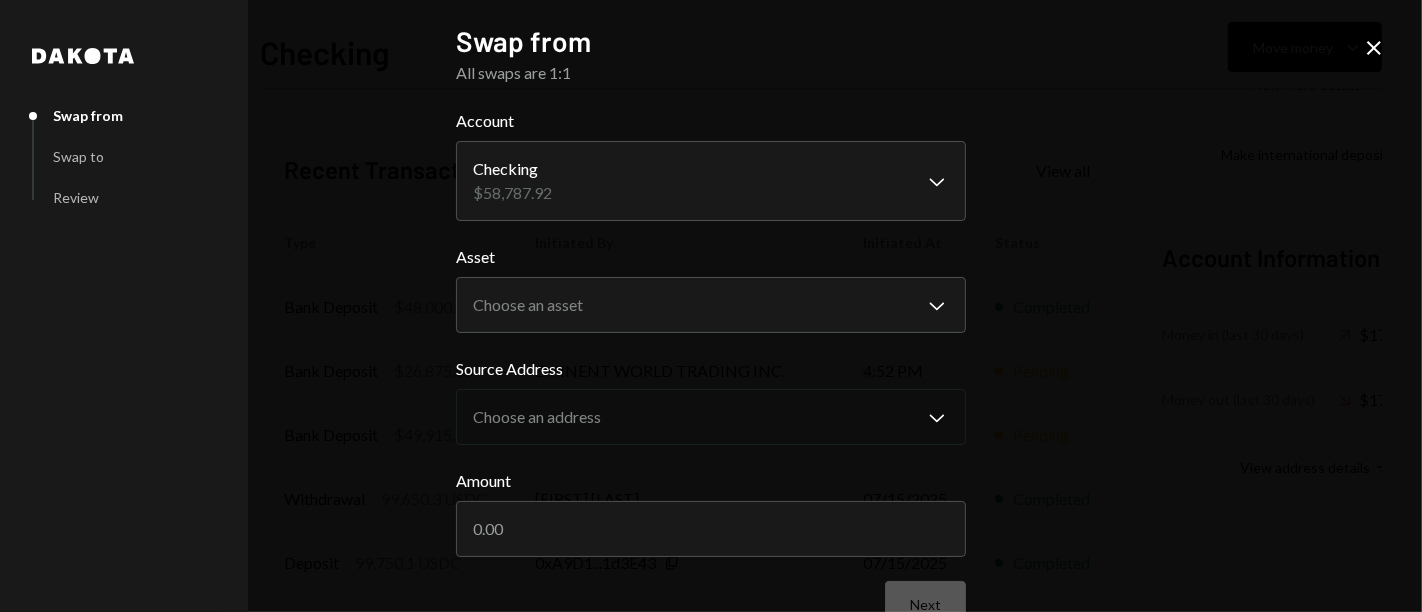 click on "7 717 Capital Limi... Caret Down Home Home Inbox Inbox Activities Transactions Accounts Accounts Caret Down Checking $58,787.92 Savings $0.00 Treasury $0.00 Cards $0.00 Dollar Rewards User Recipients Team Team Checking Move money Caret Down Overview Security Settings My balance $ 58,787.92 DKUSD Dakota USD $58,622.57 USD Coin $165.34 Tether USD $0.01 Recent Transactions View all Type Initiated By Initiated At Status Bank Deposit $48,000.00 ONE MANAGEMENT SOLUTION INC. 4:57 PM Completed Bank Deposit $26,875.00 EMINENT WORLD TRADING INC. 4:52 PM Pending Bank Deposit $49,915.00 1/JMD SUPPLY INC. 4:15 PM Pending Withdrawal 99,650.3  USDC Ryan Noonan 07/15/2025 Completed Deposit 99,750.1  USDC 0xA9D1...1d3E43 Copy 07/15/2025 Completed Account Details Routing Number 101019644 Copy Account Number • • • • • • • •  3241 Show Copy View more details Right Arrow Make international deposit Right Arrow Account Information Money in (last 30 days) Up Right Arrow $17,216,158.36 Money out (last 30 days) Dakota" at bounding box center [711, 306] 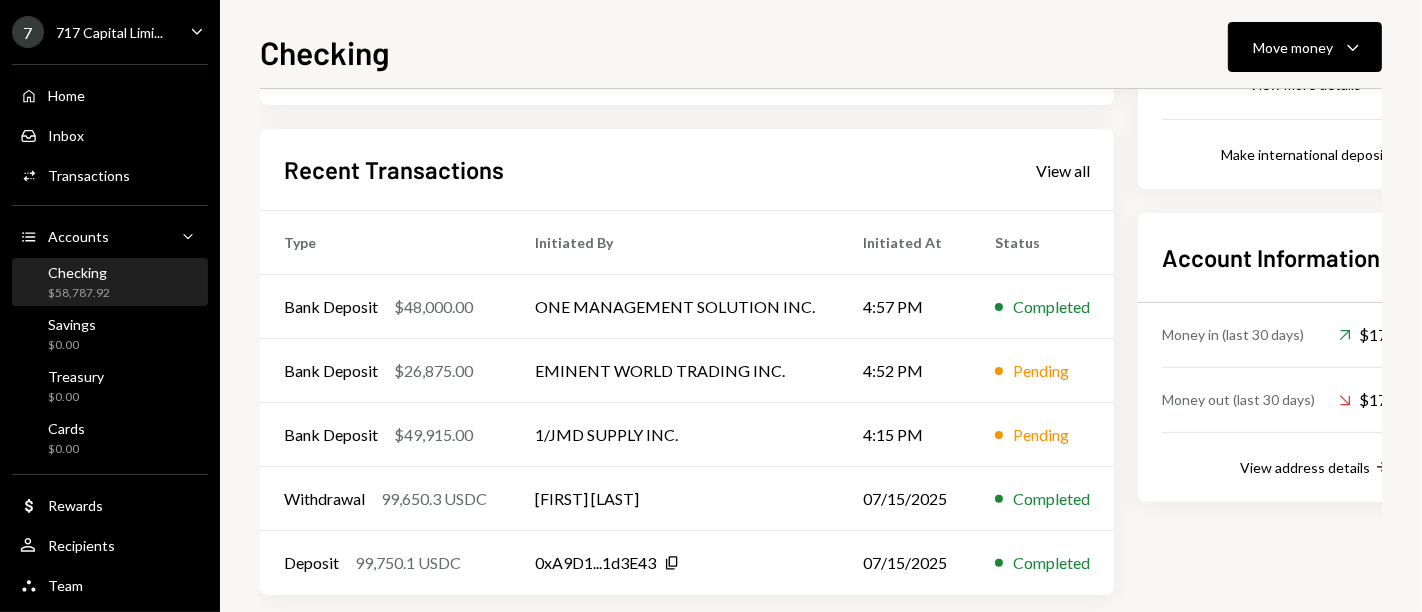 click on "Checking Move money Caret Down Overview Security Settings My balance $ 58,787.92 DKUSD Dakota USD $58,622.57 USD Coin $165.34 Tether USD $0.01 Recent Transactions View all Type Initiated By Initiated At Status Bank Deposit $48,000.00 ONE MANAGEMENT SOLUTION INC. 4:57 PM Completed Bank Deposit $26,875.00 EMINENT WORLD TRADING INC. 4:52 PM Pending Bank Deposit $49,915.00 1/JMD SUPPLY INC. 4:15 PM Pending Withdrawal 99,650.3  USDC Ryan Noonan 07/15/2025 Completed Deposit 99,750.1  USDC 0xA9D1...1d3E43 Copy 07/15/2025 Completed Account Details Routing Number 101019644 Copy Account Number • • • • • • • •  3241 Show Copy View more details Right Arrow Make international deposit Right Arrow Account Information Money in (last 30 days) Up Right Arrow $17,216,158.36 Money out (last 30 days) Down Right Arrow $17,166,148.40 View address details Right Arrow" at bounding box center (821, 306) 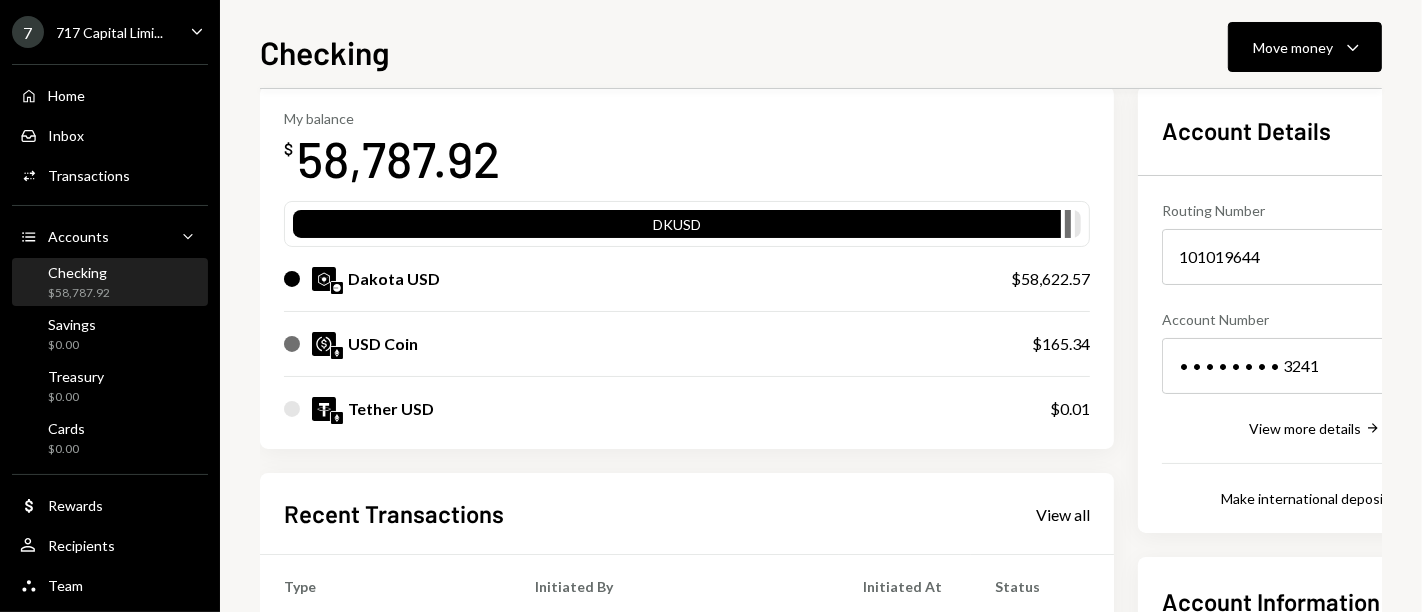scroll, scrollTop: 0, scrollLeft: 0, axis: both 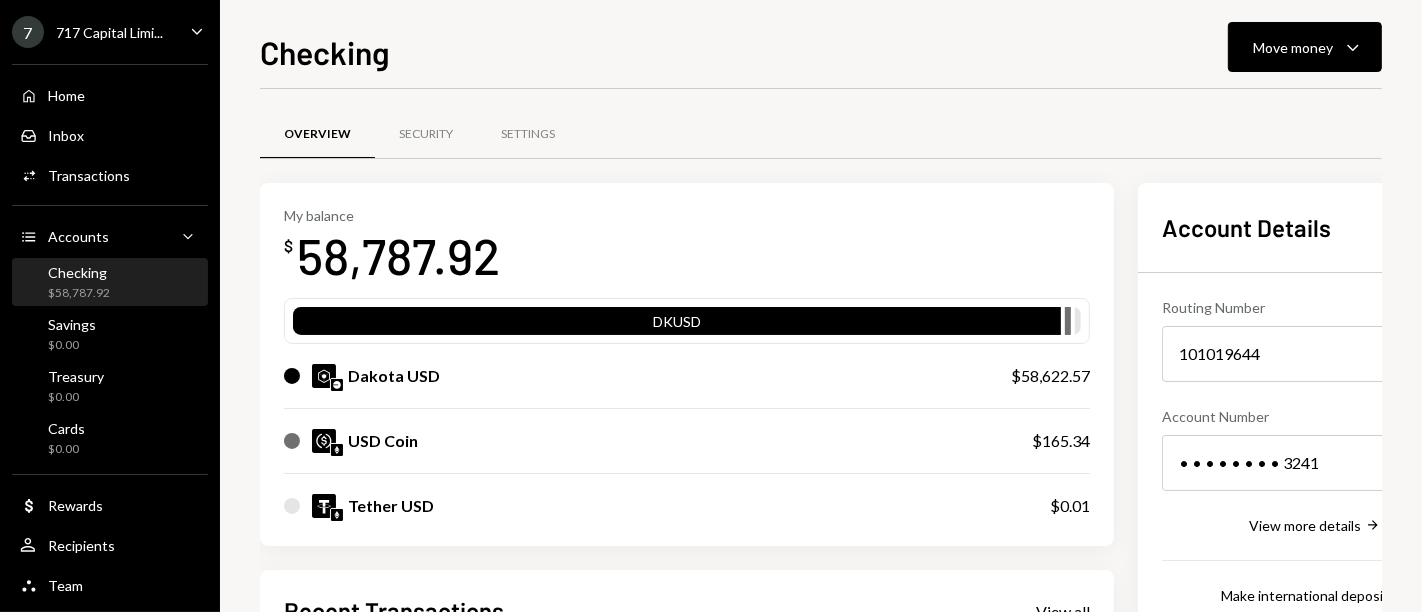 click on "My balance $ 58,787.92 DKUSD Dakota USD $58,622.57 USD Coin $165.34 Tether USD $0.01" at bounding box center (687, 365) 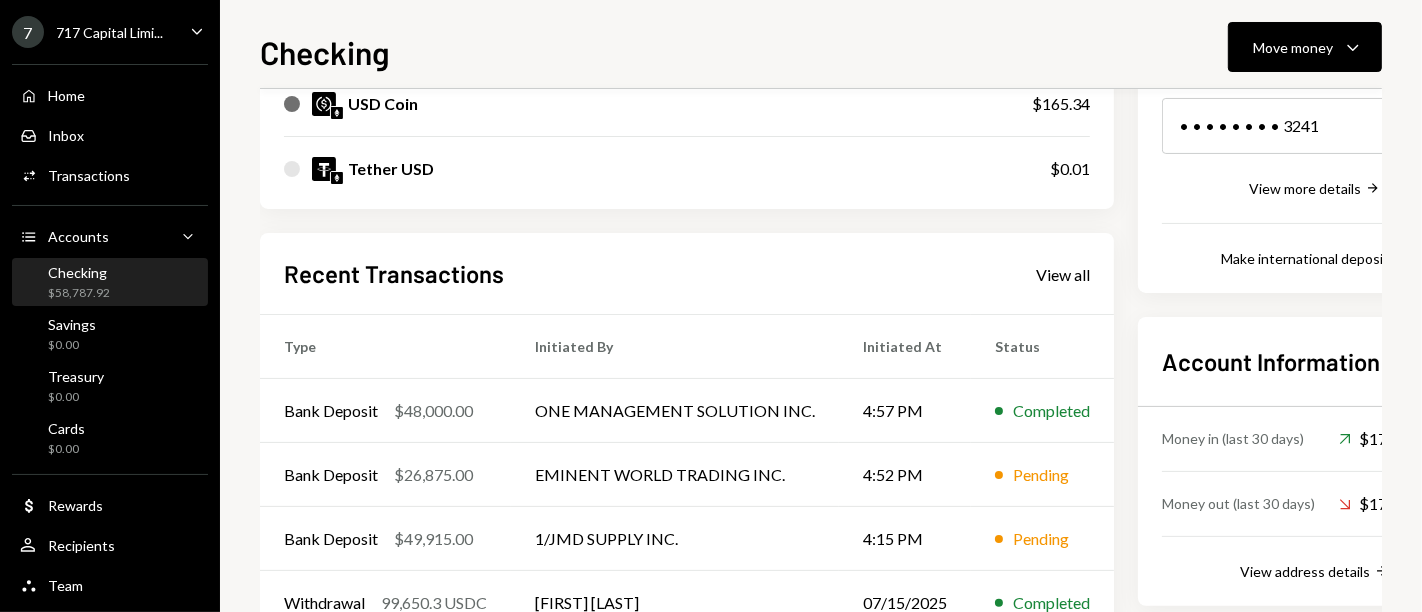 scroll, scrollTop: 340, scrollLeft: 0, axis: vertical 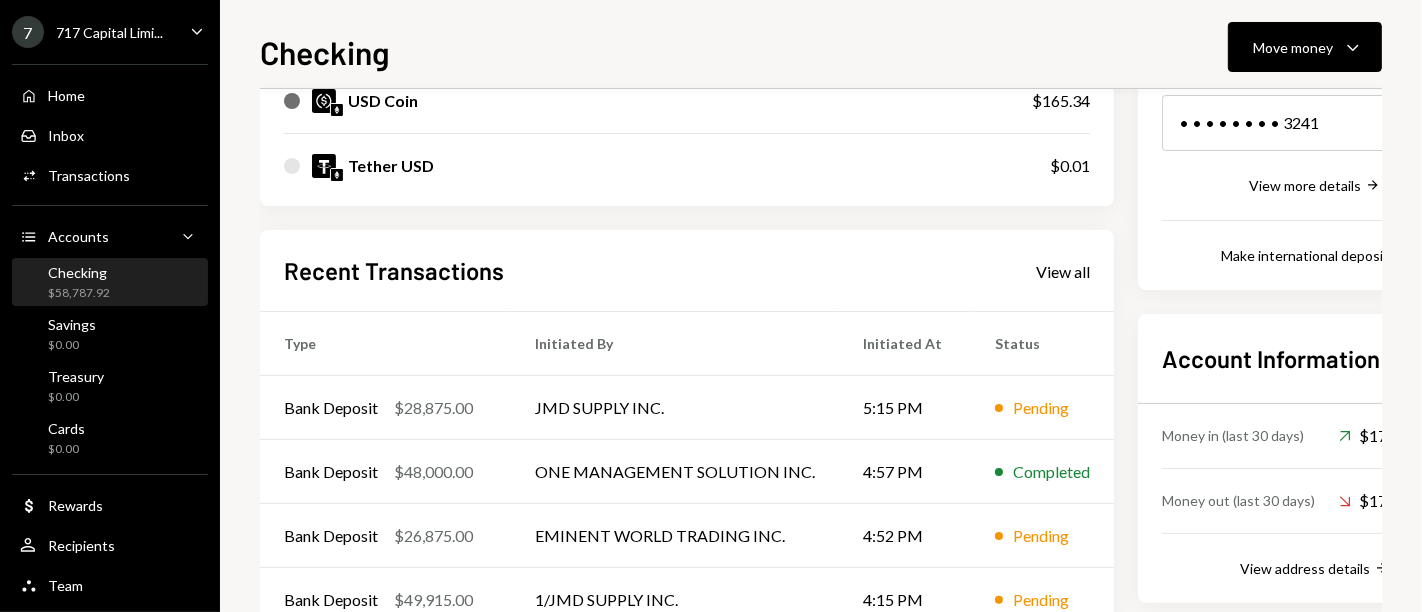 click on "Recent Transactions View all Type Initiated By Initiated At Status Bank Deposit $28,875.00 JMD SUPPLY INC. 5:15 PM Pending Bank Deposit $48,000.00 ONE MANAGEMENT SOLUTION INC. 4:57 PM Completed Bank Deposit $26,875.00 EMINENT WORLD TRADING INC. 4:52 PM Pending Bank Deposit $49,915.00 1/JMD SUPPLY INC. 4:15 PM Pending Withdrawal 99,650.3  USDC Ryan Noonan 07/15/2025 Completed" at bounding box center (687, 463) 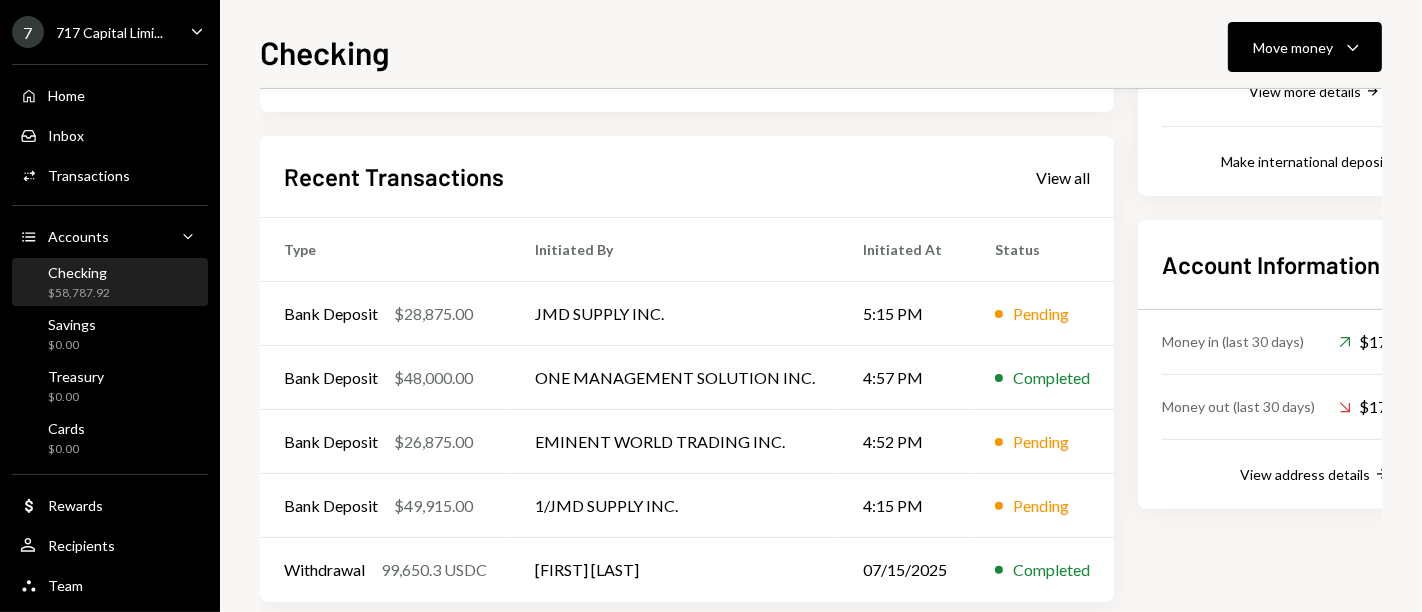 scroll, scrollTop: 435, scrollLeft: 0, axis: vertical 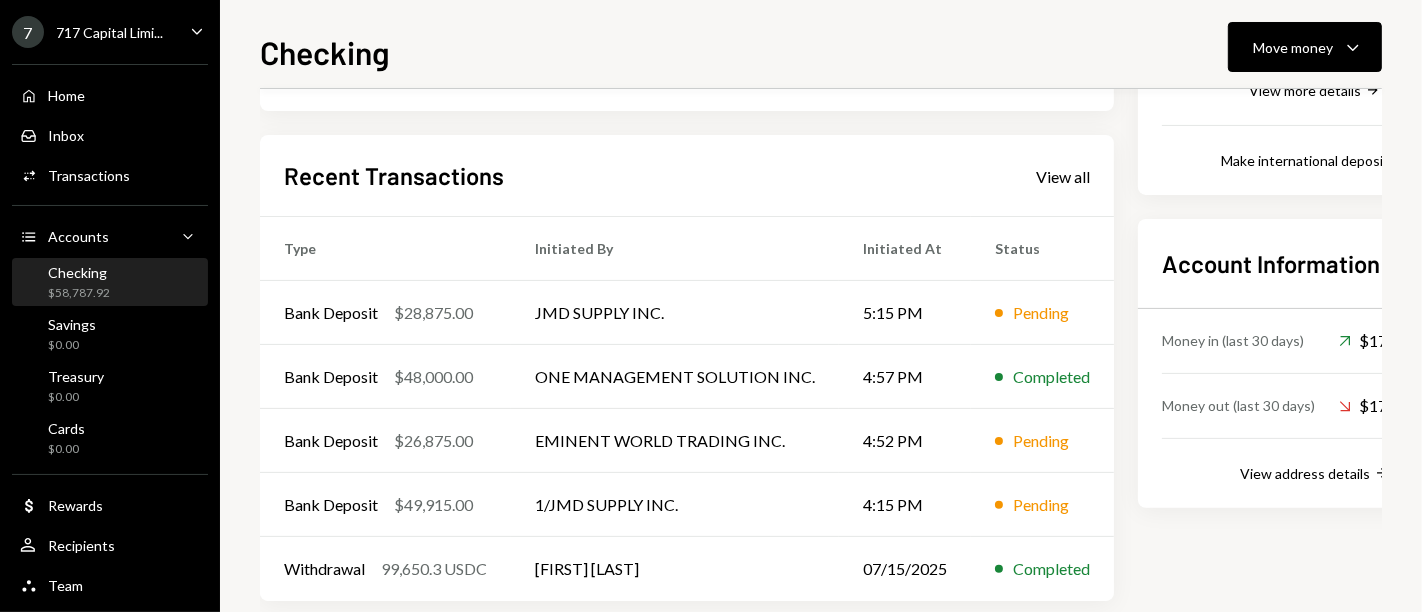 click on "Recent Transactions View all" at bounding box center (687, 175) 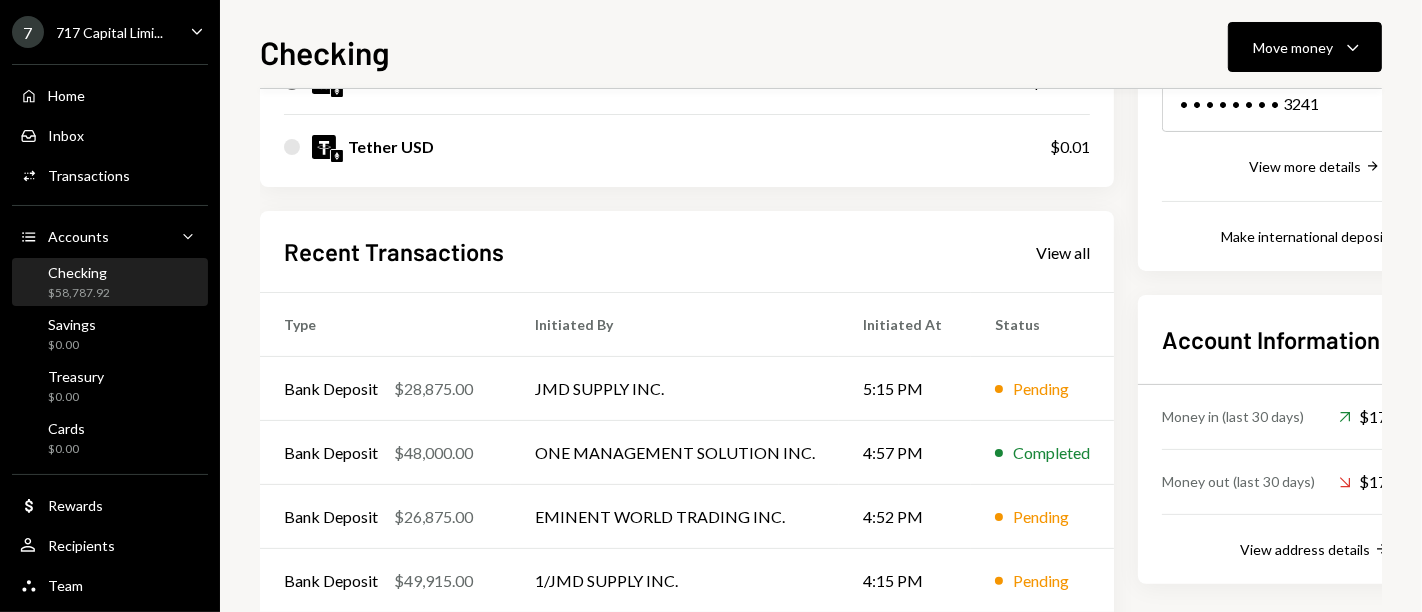 scroll, scrollTop: 357, scrollLeft: 0, axis: vertical 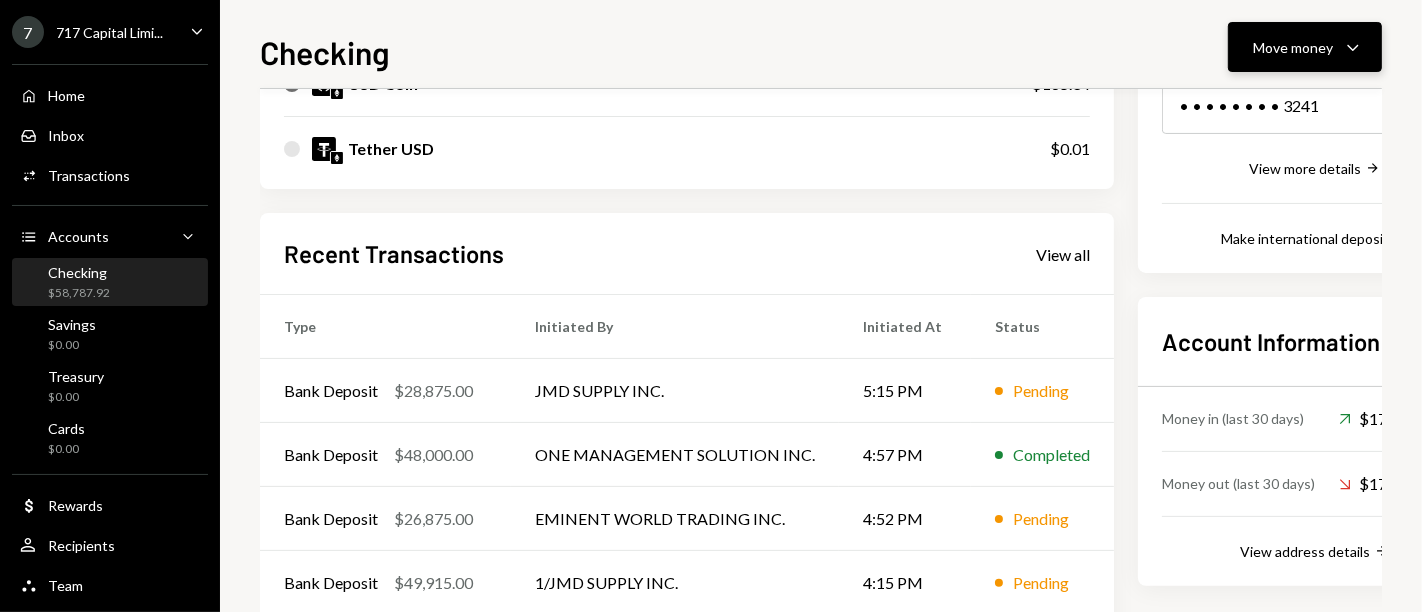click on "Move money" at bounding box center (1293, 47) 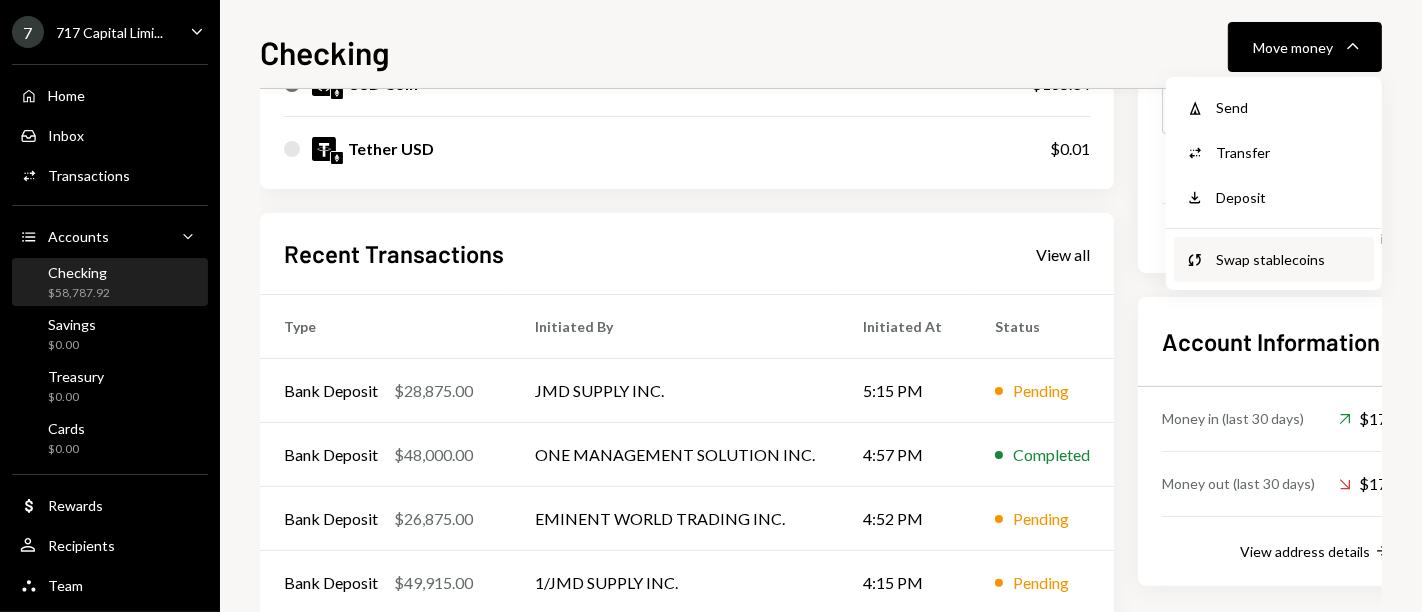 click on "Swap stablecoins" at bounding box center [1289, 259] 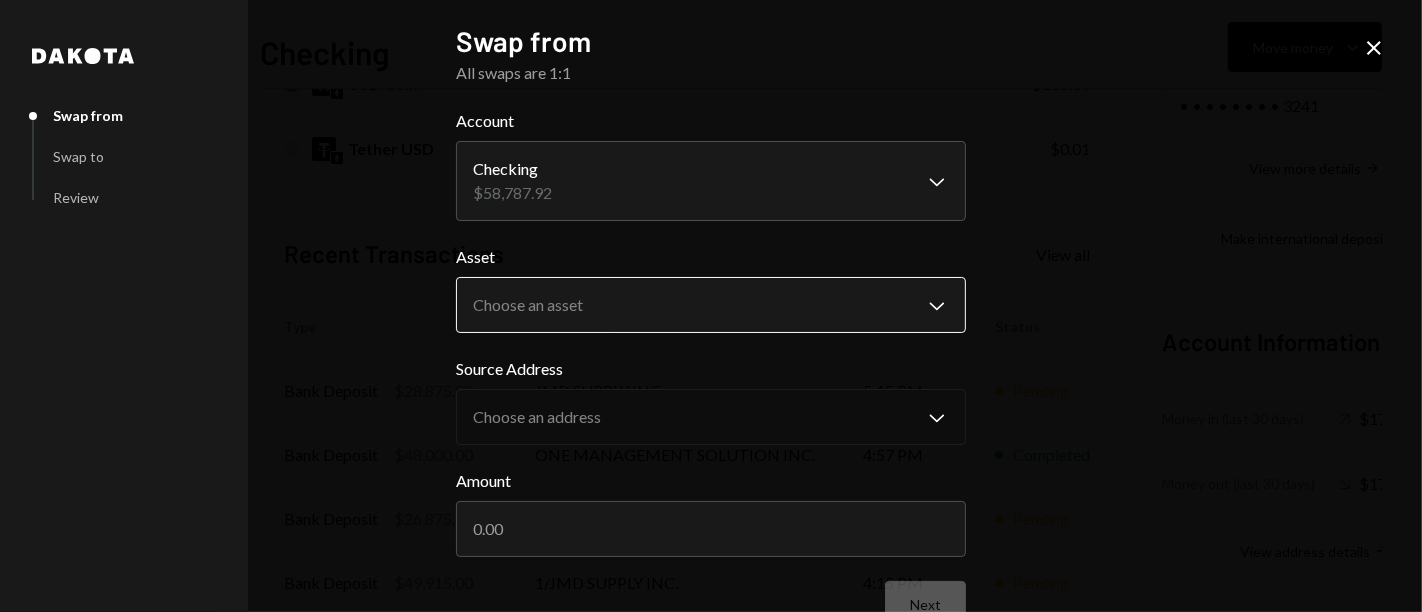 click on "7 717 Capital Limi... Caret Down Home Home Inbox Inbox Activities Transactions Accounts Accounts Caret Down Checking $58,787.92 Savings $0.00 Treasury $0.00 Cards $0.00 Dollar Rewards User Recipients Team Team Checking Move money Caret Down Overview Security Settings My balance $ 58,787.92 DKUSD Dakota USD $58,622.57 USD Coin $165.34 Tether USD $0.01 Recent Transactions View all Type Initiated By Initiated At Status Bank Deposit $28,875.00 JMD SUPPLY INC. 5:15 PM Pending Bank Deposit $48,000.00 ONE MANAGEMENT SOLUTION INC. 4:57 PM Completed Bank Deposit $26,875.00 EMINENT WORLD TRADING INC. 4:52 PM Pending Bank Deposit $49,915.00 1/JMD SUPPLY INC. 4:15 PM Pending Withdrawal 99,650.3  USDC Ryan Noonan 07/15/2025 Completed Account Details Routing Number 101019644 Copy Account Number • • • • • • • •  3241 Show Copy View more details Right Arrow Make international deposit Right Arrow Account Information Money in (last 30 days) Up Right Arrow $17,216,158.36 Money out (last 30 days) Down Right Arrow" at bounding box center [711, 306] 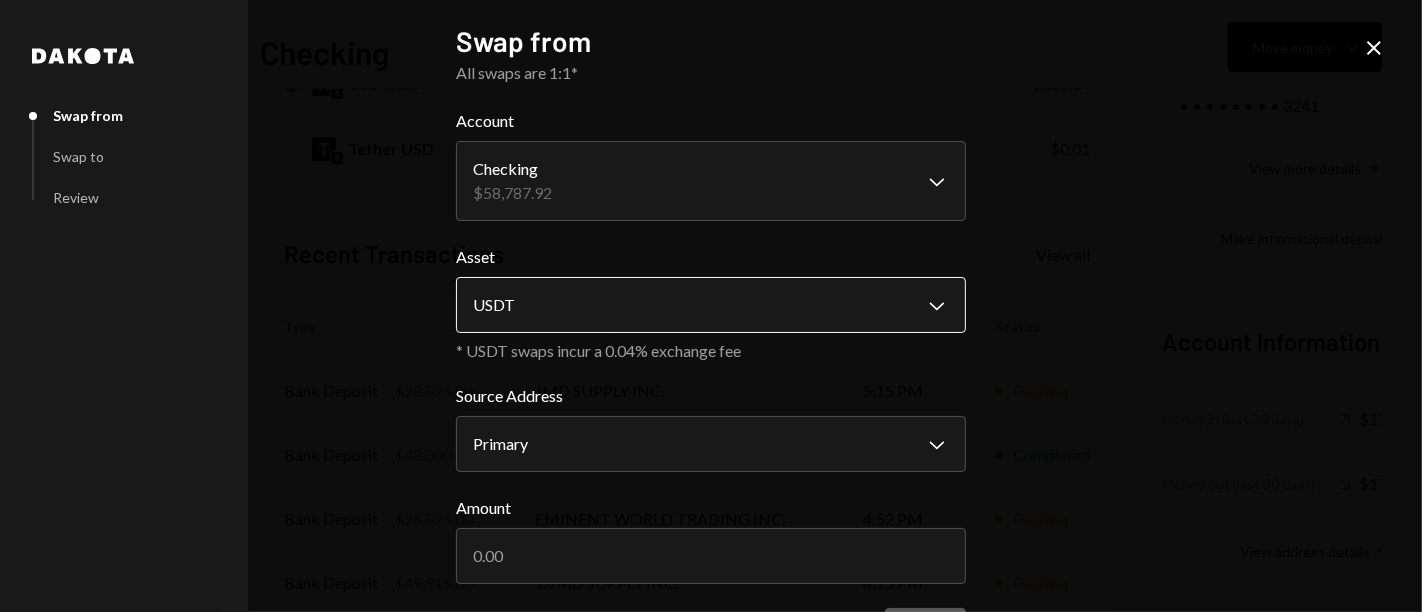 click on "7 717 Capital Limi... Caret Down Home Home Inbox Inbox Activities Transactions Accounts Accounts Caret Down Checking $58,787.92 Savings $0.00 Treasury $0.00 Cards $0.00 Dollar Rewards User Recipients Team Team Checking Move money Caret Down Overview Security Settings My balance $ 58,787.92 DKUSD Dakota USD $58,622.57 USD Coin $165.34 Tether USD $0.01 Recent Transactions View all Type Initiated By Initiated At Status Bank Deposit $28,875.00 JMD SUPPLY INC. 5:15 PM Pending Bank Deposit $48,000.00 ONE MANAGEMENT SOLUTION INC. 4:57 PM Completed Bank Deposit $26,875.00 EMINENT WORLD TRADING INC. 4:52 PM Pending Bank Deposit $49,915.00 1/JMD SUPPLY INC. 4:15 PM Pending Withdrawal 99,650.3  USDC Ryan Noonan 07/15/2025 Completed Account Details Routing Number 101019644 Copy Account Number • • • • • • • •  3241 Show Copy View more details Right Arrow Make international deposit Right Arrow Account Information Money in (last 30 days) Up Right Arrow $17,216,158.36 Money out (last 30 days) Down Right Arrow" at bounding box center (711, 306) 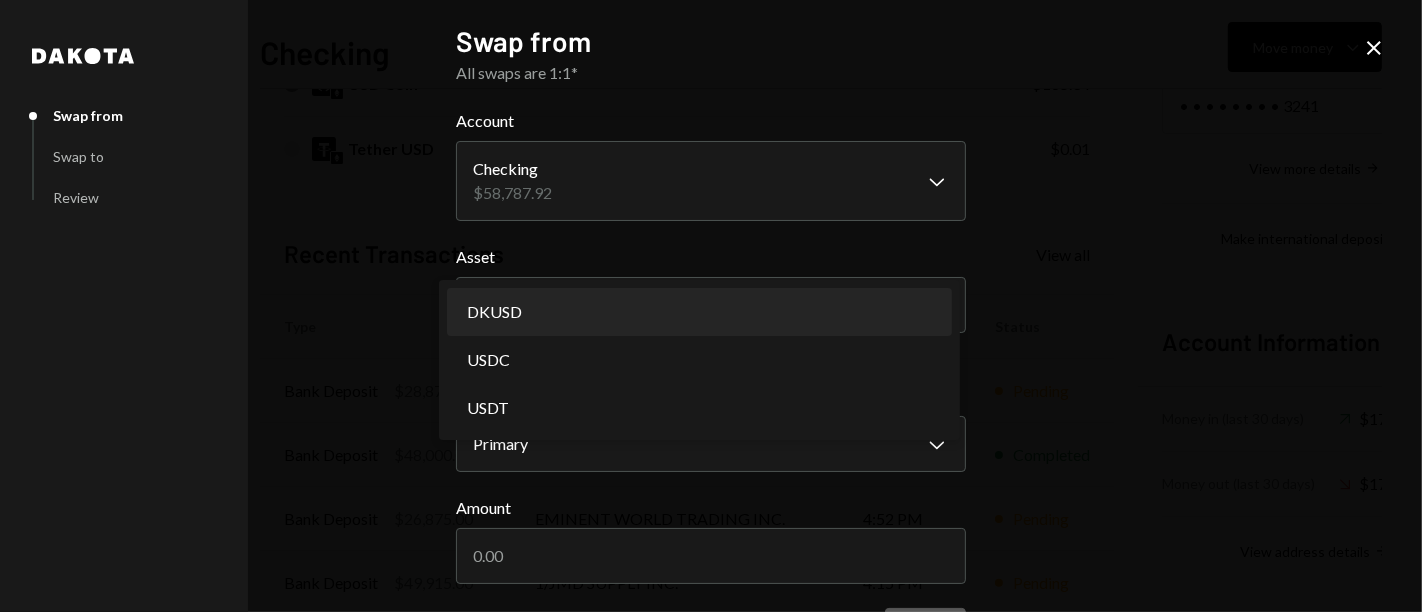 select on "*****" 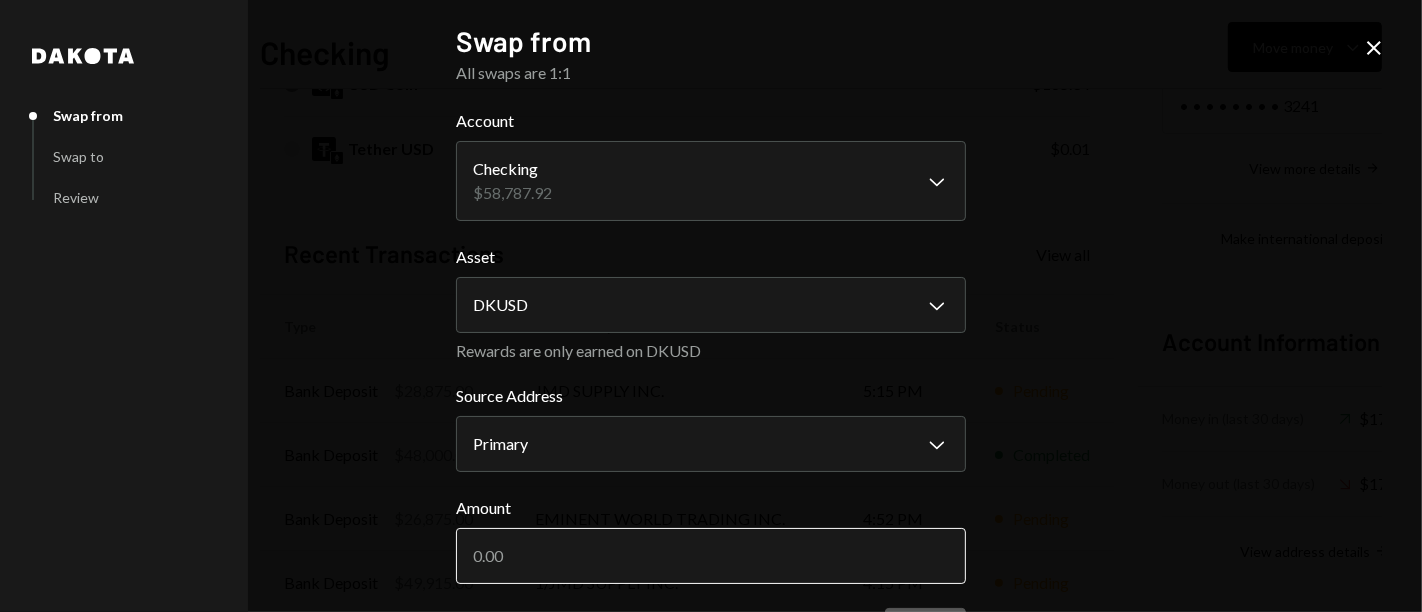 click on "Amount" at bounding box center (711, 556) 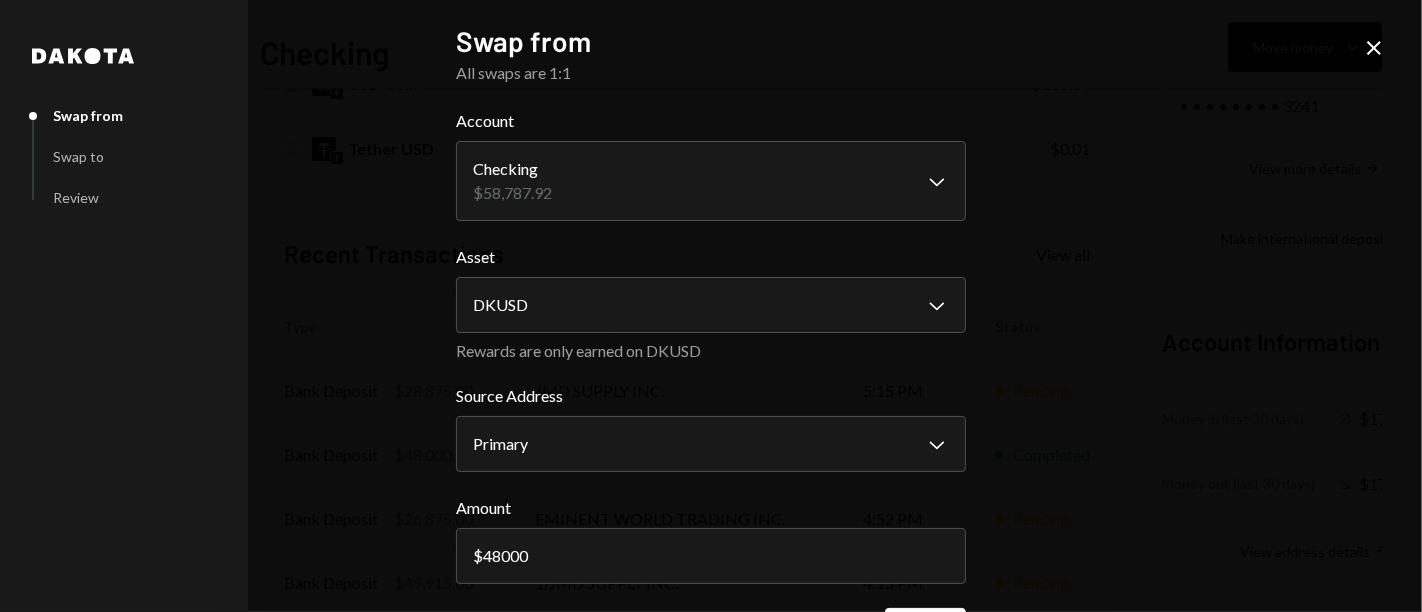 scroll, scrollTop: 54, scrollLeft: 0, axis: vertical 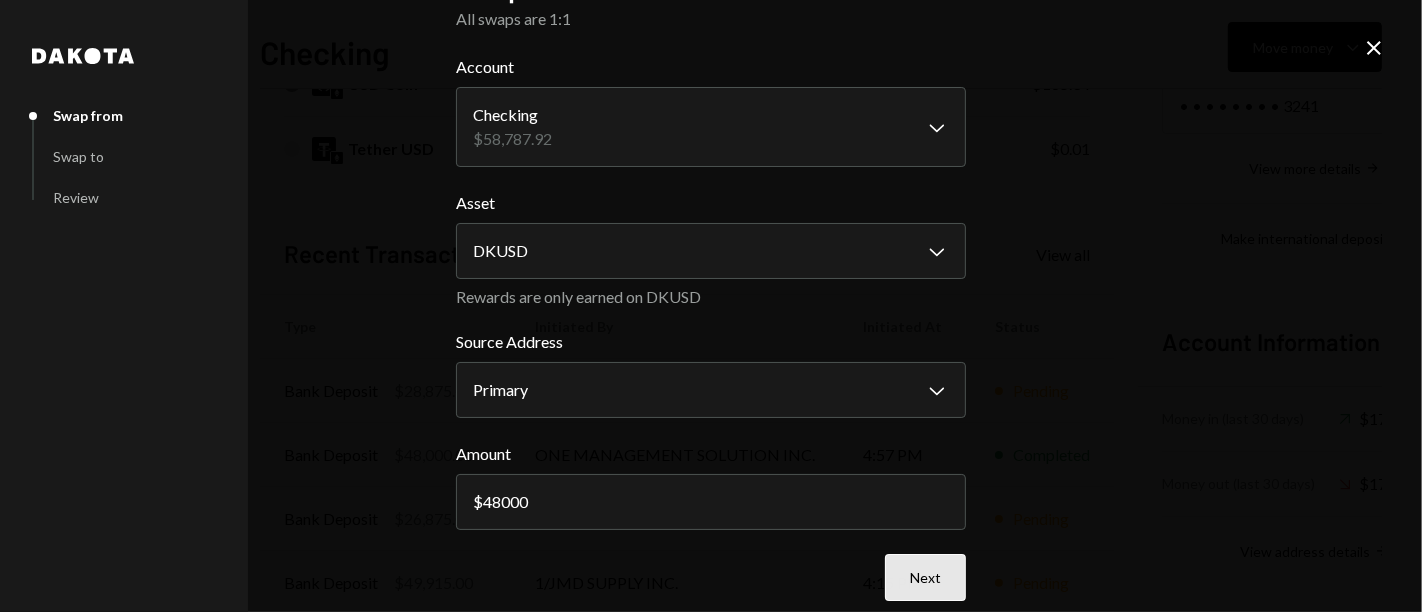 type on "48000" 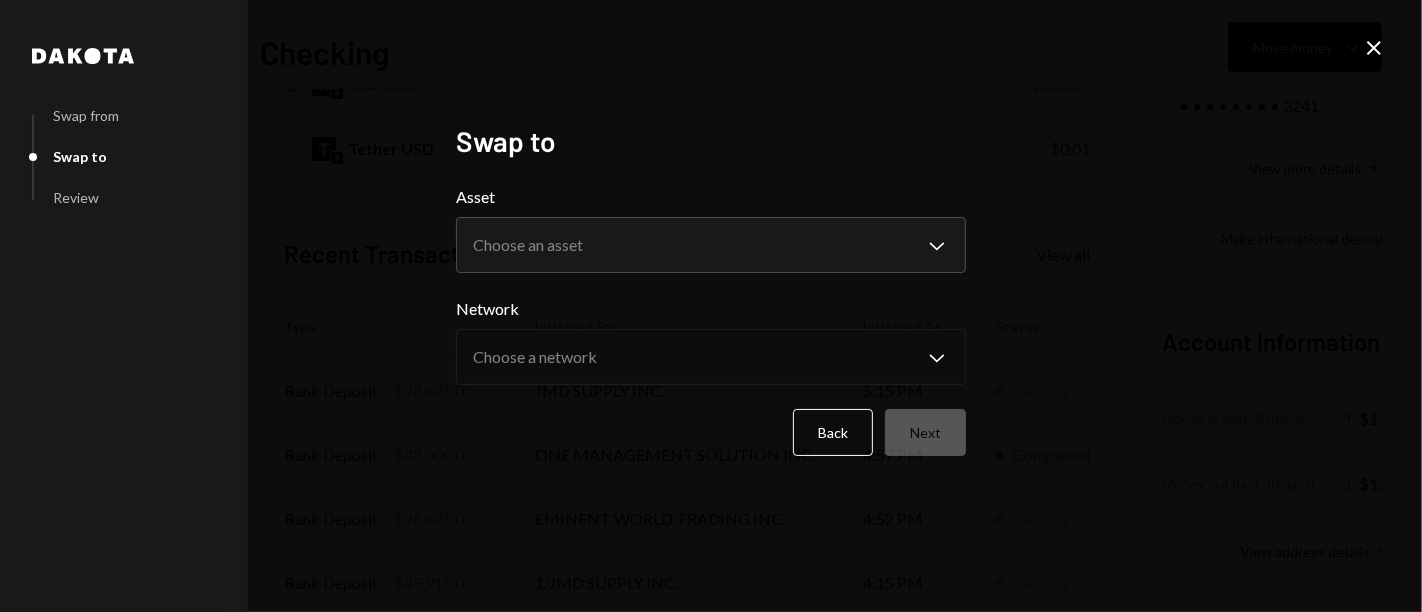 scroll, scrollTop: 0, scrollLeft: 0, axis: both 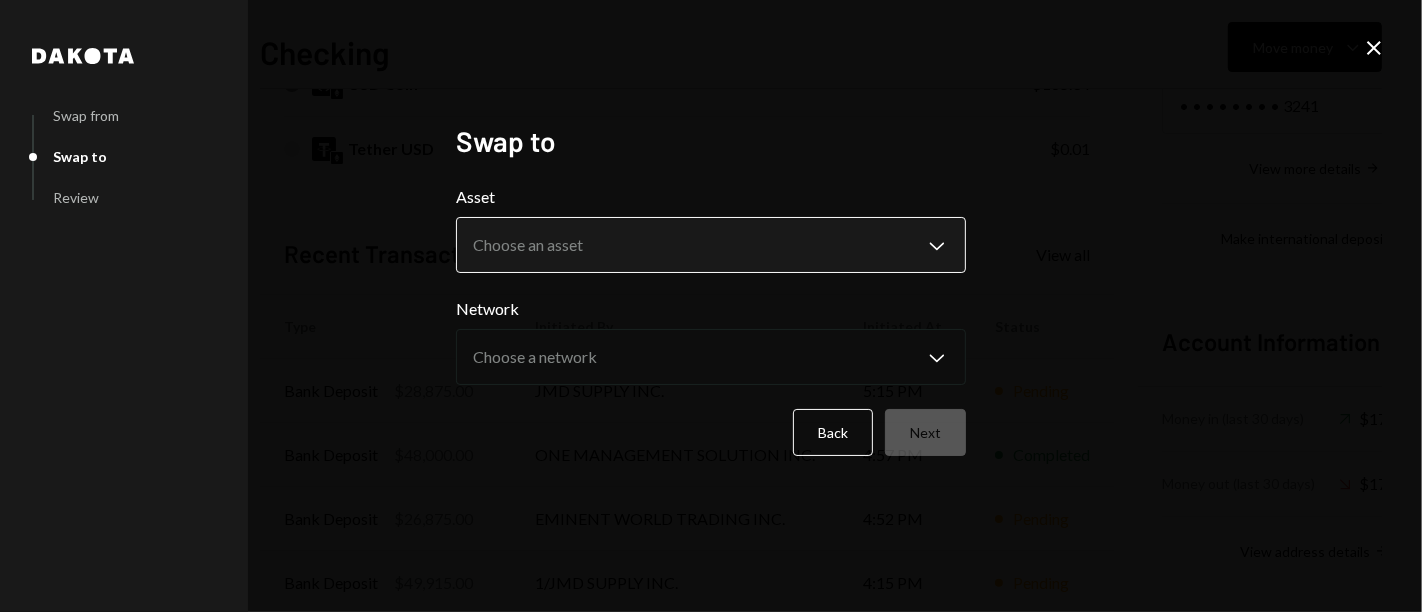 click on "7 717 Capital Limi... Caret Down Home Home Inbox Inbox Activities Transactions Accounts Accounts Caret Down Checking $58,787.92 Savings $0.00 Treasury $0.00 Cards $0.00 Dollar Rewards User Recipients Team Team Checking Move money Caret Down Overview Security Settings My balance $ 58,787.92 DKUSD Dakota USD $58,622.57 USD Coin $165.34 Tether USD $0.01 Recent Transactions View all Type Initiated By Initiated At Status Bank Deposit $28,875.00 JMD SUPPLY INC. 5:15 PM Pending Bank Deposit $48,000.00 ONE MANAGEMENT SOLUTION INC. 4:57 PM Completed Bank Deposit $26,875.00 EMINENT WORLD TRADING INC. 4:52 PM Pending Bank Deposit $49,915.00 1/JMD SUPPLY INC. 4:15 PM Pending Withdrawal 99,650.3  USDC Ryan Noonan 07/15/2025 Completed Account Details Routing Number 101019644 Copy Account Number • • • • • • • •  3241 Show Copy View more details Right Arrow Make international deposit Right Arrow Account Information Money in (last 30 days) Up Right Arrow $17,216,158.36 Money out (last 30 days) Down Right Arrow" at bounding box center (711, 306) 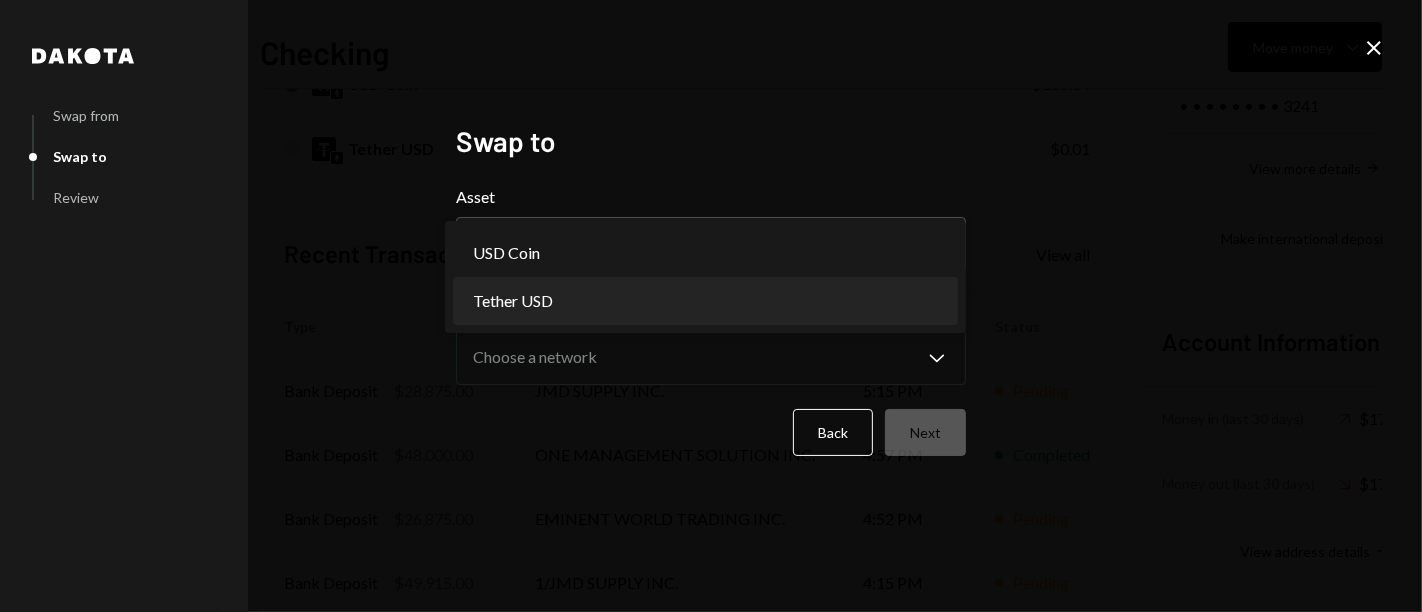 select on "****" 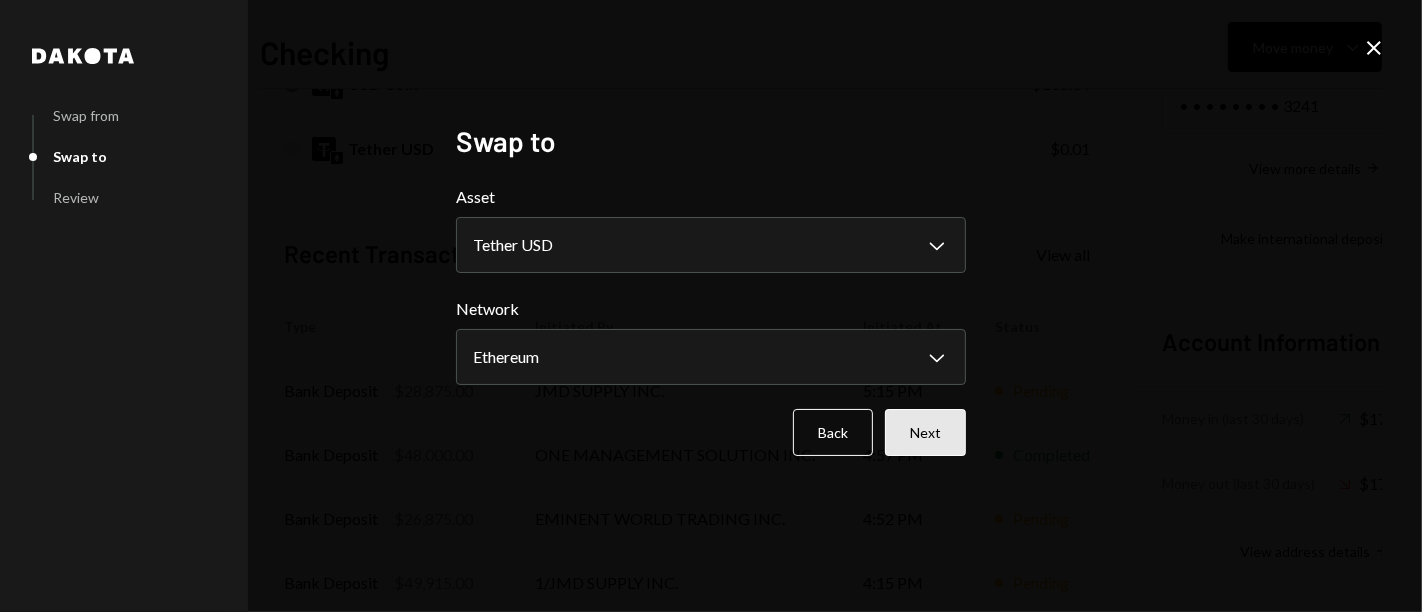 click on "Next" at bounding box center [925, 432] 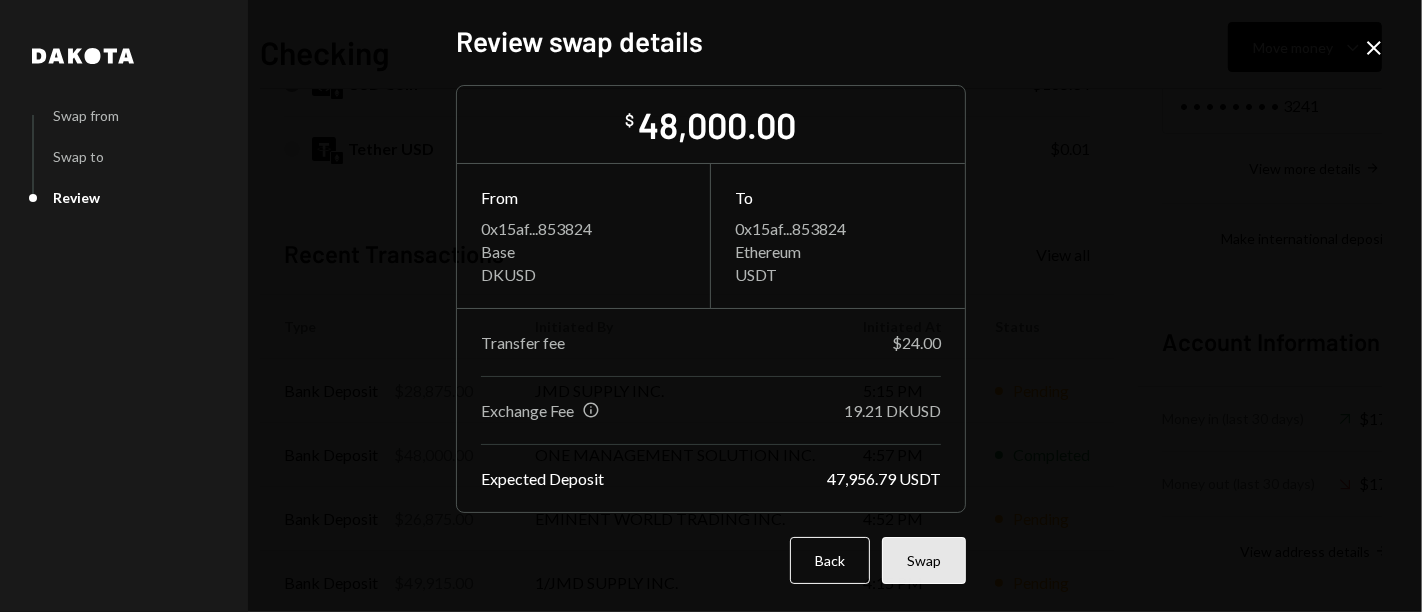click on "Swap" at bounding box center (924, 560) 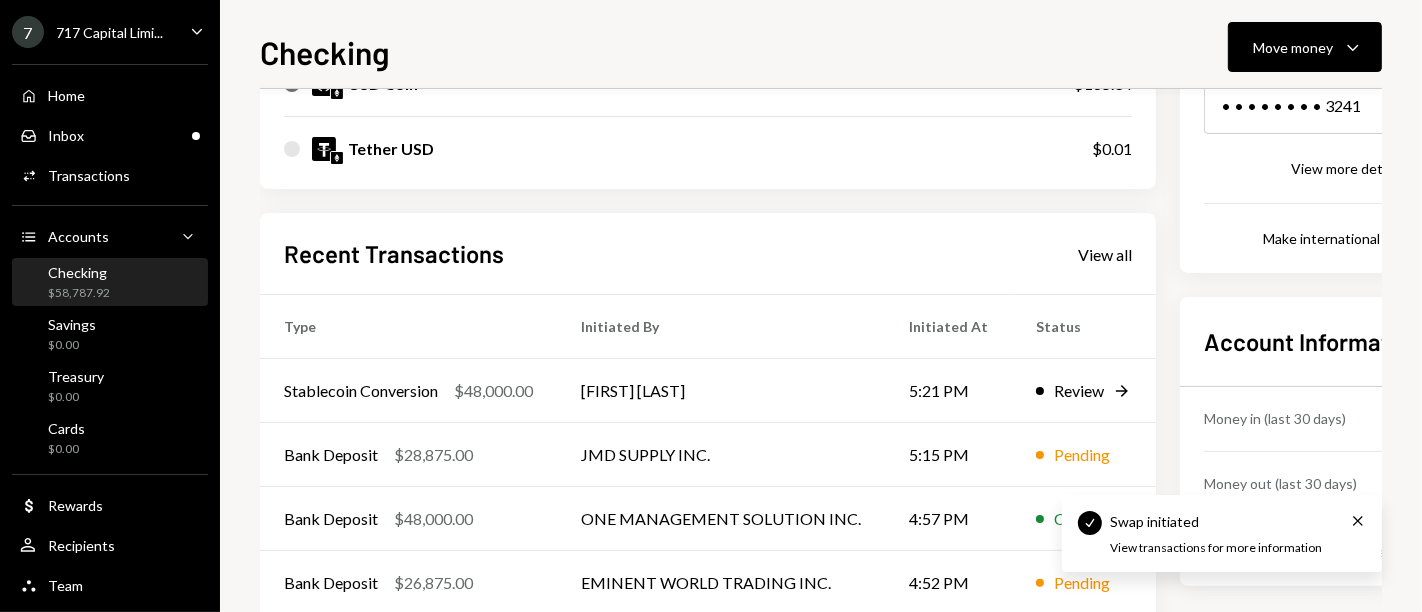 click on "Recent Transactions View all Type Initiated By Initiated At Status Stablecoin Conversion $48,000.00 Ryan Noonan 5:21 PM Review Right Arrow Bank Deposit $28,875.00 JMD SUPPLY INC. 5:15 PM Pending Bank Deposit $48,000.00 ONE MANAGEMENT SOLUTION INC. 4:57 PM Completed Bank Deposit $26,875.00 EMINENT WORLD TRADING INC. 4:52 PM Pending Bank Deposit $49,915.00 1/JMD SUPPLY INC. 4:15 PM Pending" at bounding box center (708, 446) 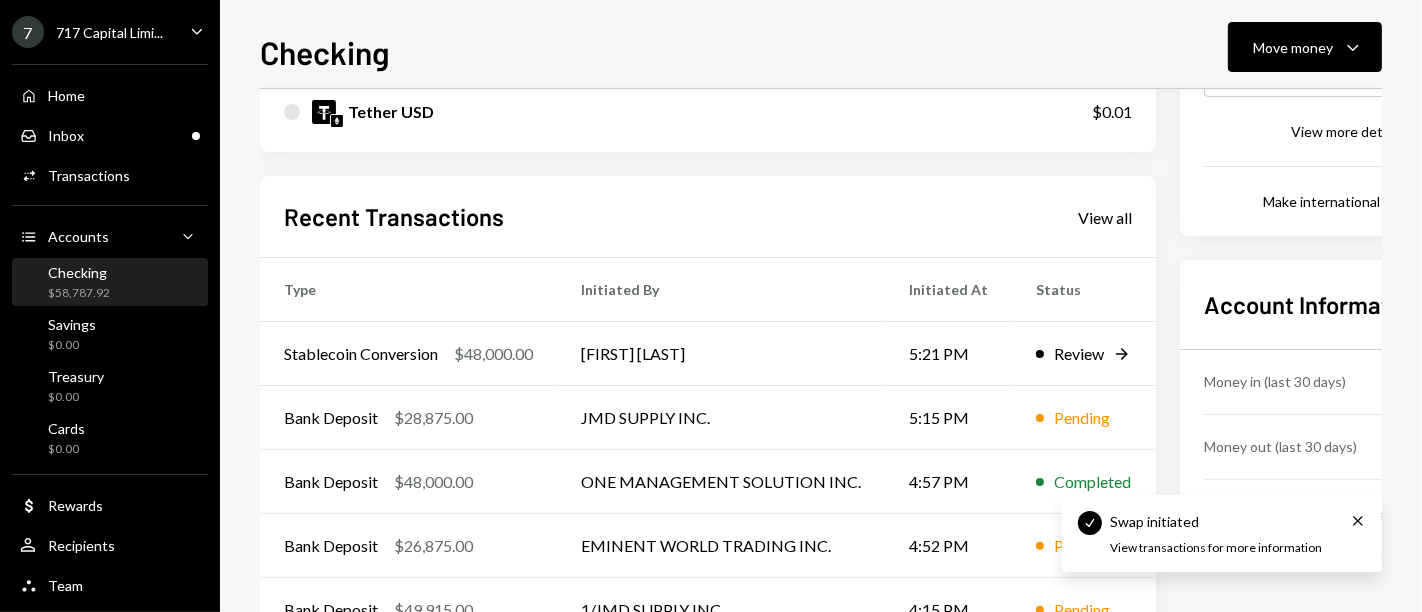 scroll, scrollTop: 399, scrollLeft: 0, axis: vertical 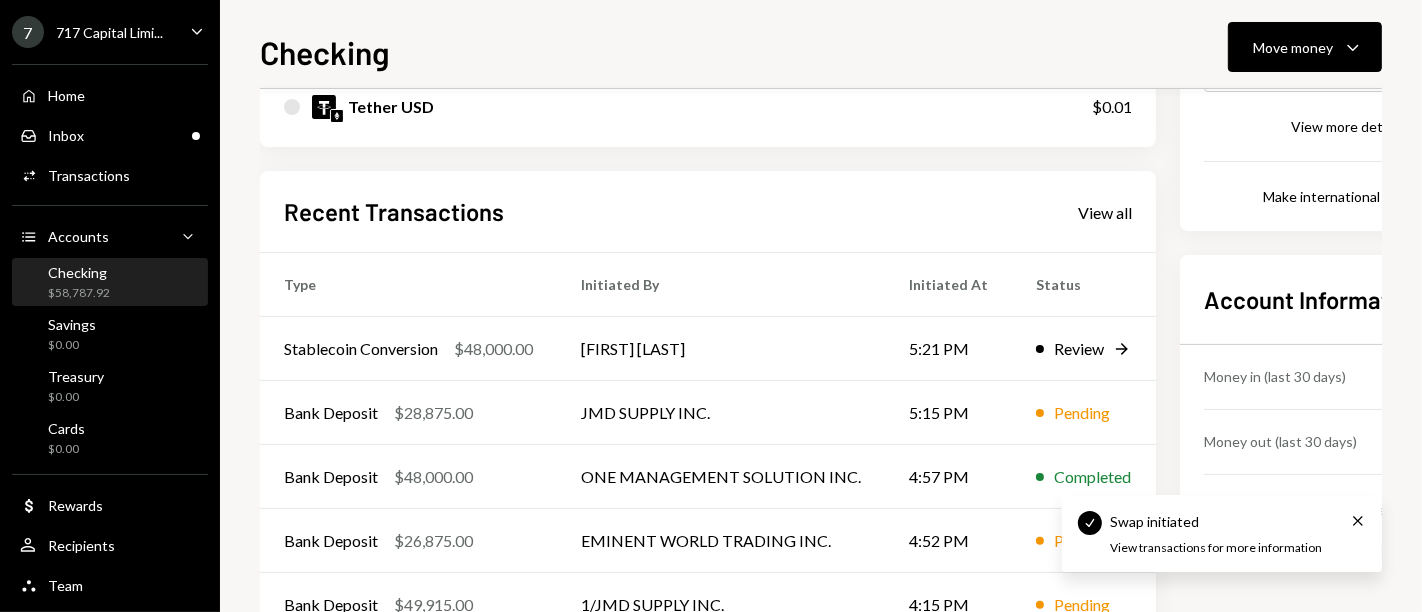 click on "Recent Transactions View all" at bounding box center (708, 211) 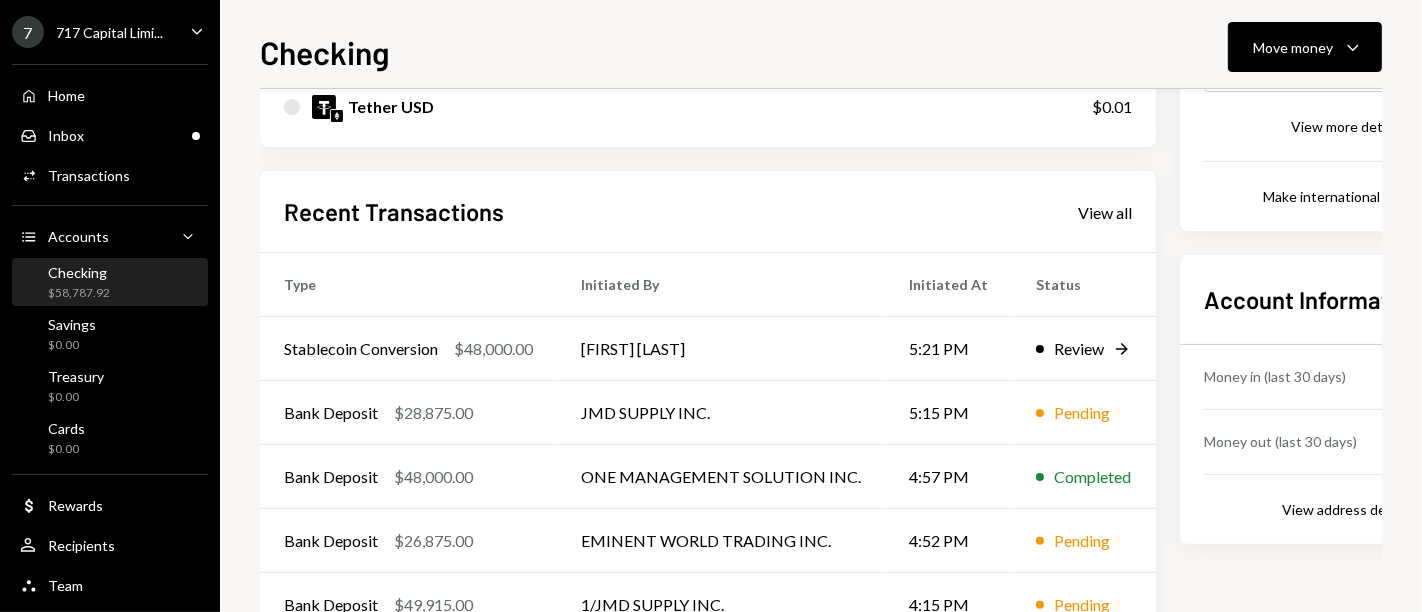 scroll, scrollTop: 462, scrollLeft: 0, axis: vertical 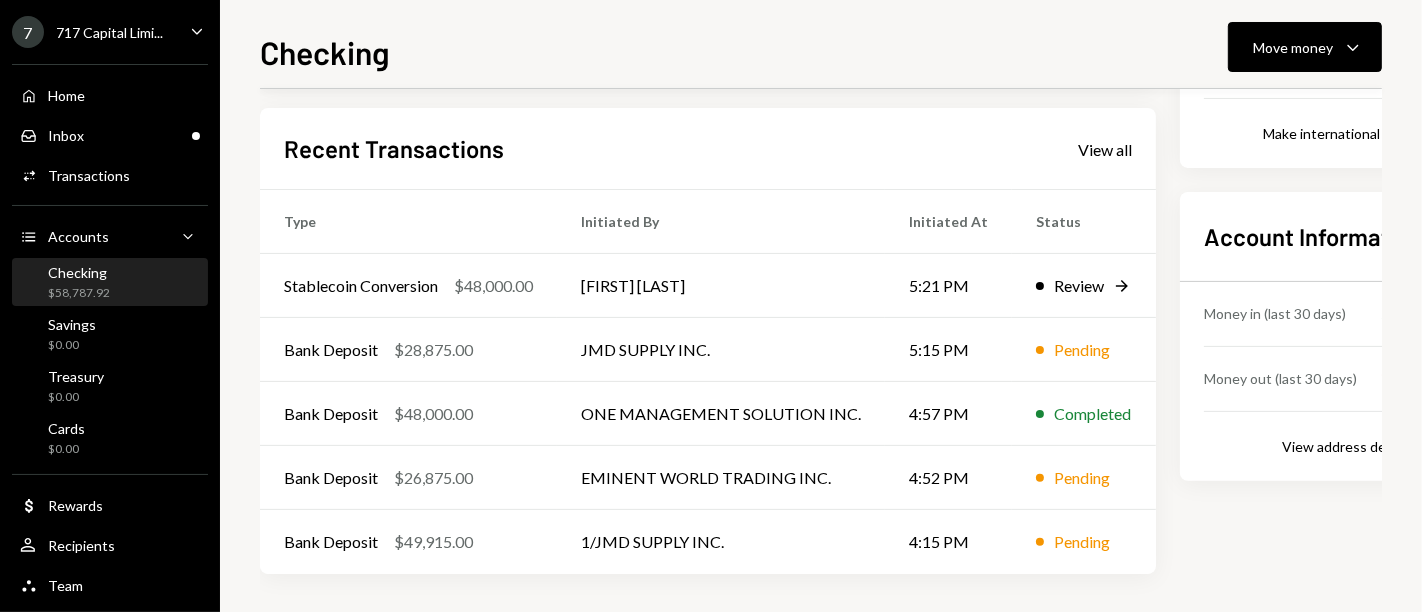 click on "Checking Move money Caret Down Overview Security Settings My balance $ 58,787.92 DKUSD Dakota USD $58,622.57 USD Coin $165.34 Tether USD $0.01 Recent Transactions View all Type Initiated By Initiated At Status Stablecoin Conversion $48,000.00 Ryan Noonan 5:21 PM Review Right Arrow Bank Deposit $28,875.00 JMD SUPPLY INC. 5:15 PM Pending Bank Deposit $48,000.00 ONE MANAGEMENT SOLUTION INC. 4:57 PM Completed Bank Deposit $26,875.00 EMINENT WORLD TRADING INC. 4:52 PM Pending Bank Deposit $49,915.00 1/JMD SUPPLY INC. 4:15 PM Pending Account Details Routing Number 101019644 Copy Account Number • • • • • • • •  3241 Show Copy View more details Right Arrow Make international deposit Right Arrow Account Information Money in (last 30 days) Up Right Arrow $17,216,158.36 Money out (last 30 days) Down Right Arrow $17,166,148.40 View address details Right Arrow" at bounding box center (821, 306) 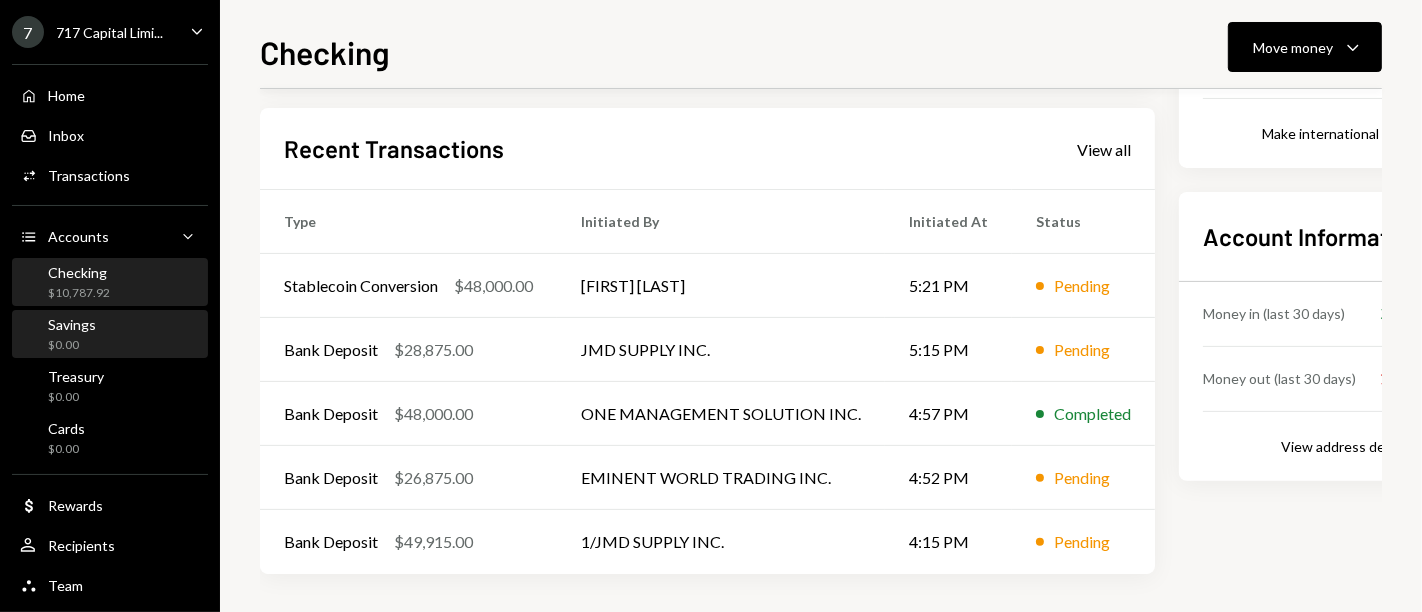 click on "Savings $0.00" at bounding box center [110, 335] 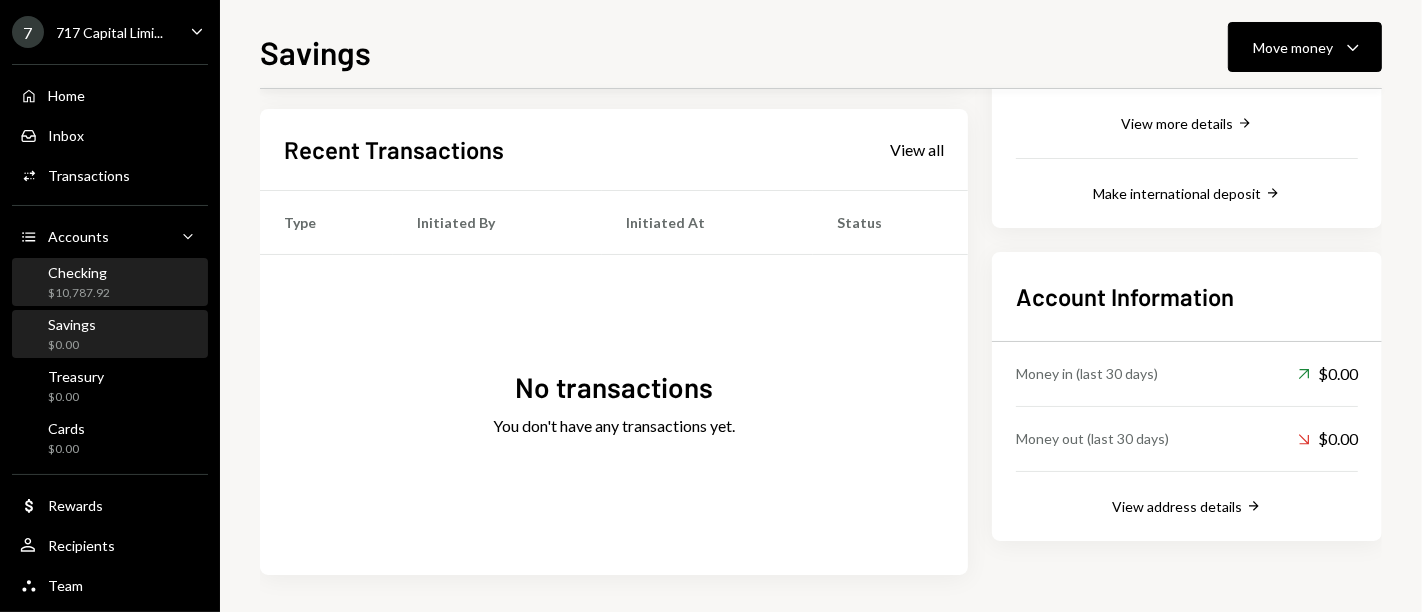 click on "Checking $10,787.92" at bounding box center [110, 283] 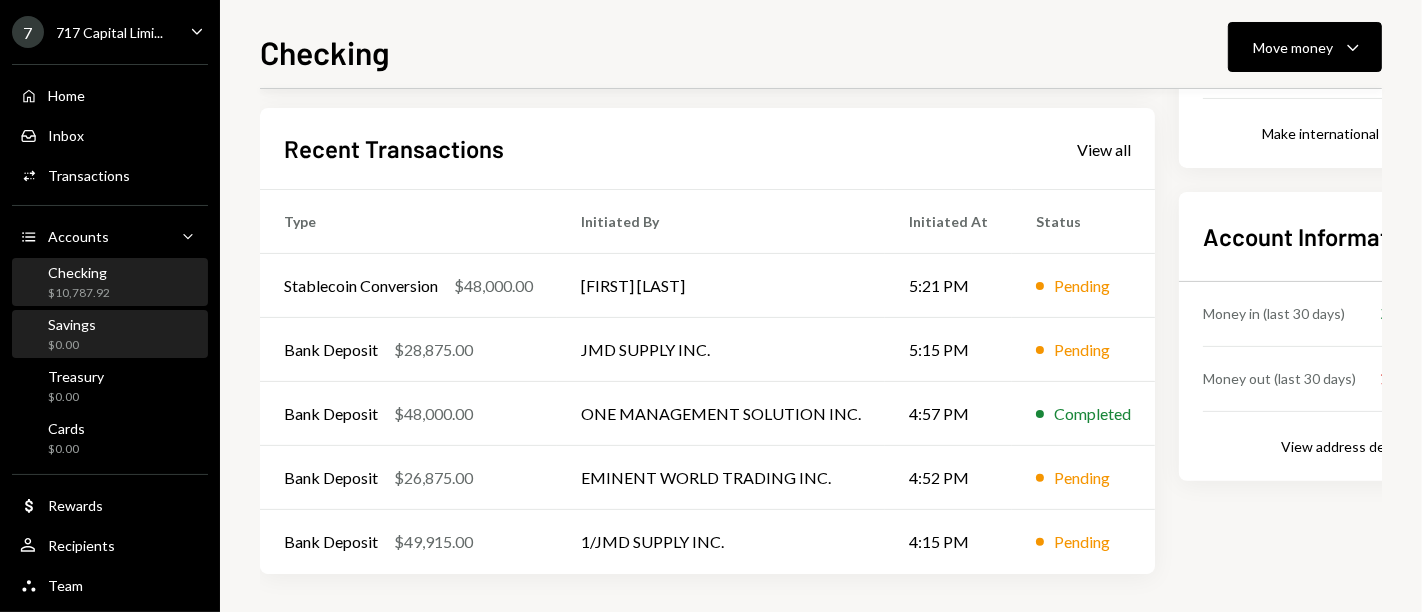 click on "Savings $0.00" at bounding box center [110, 335] 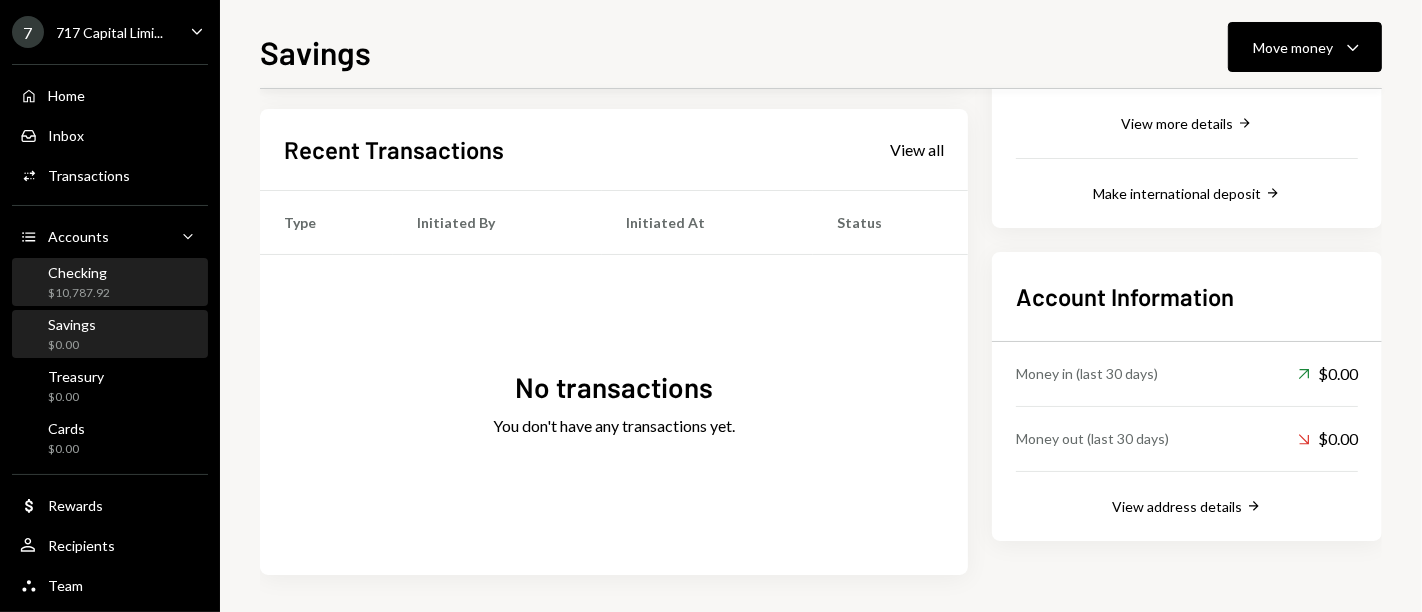 click on "Checking $10,787.92" at bounding box center [110, 283] 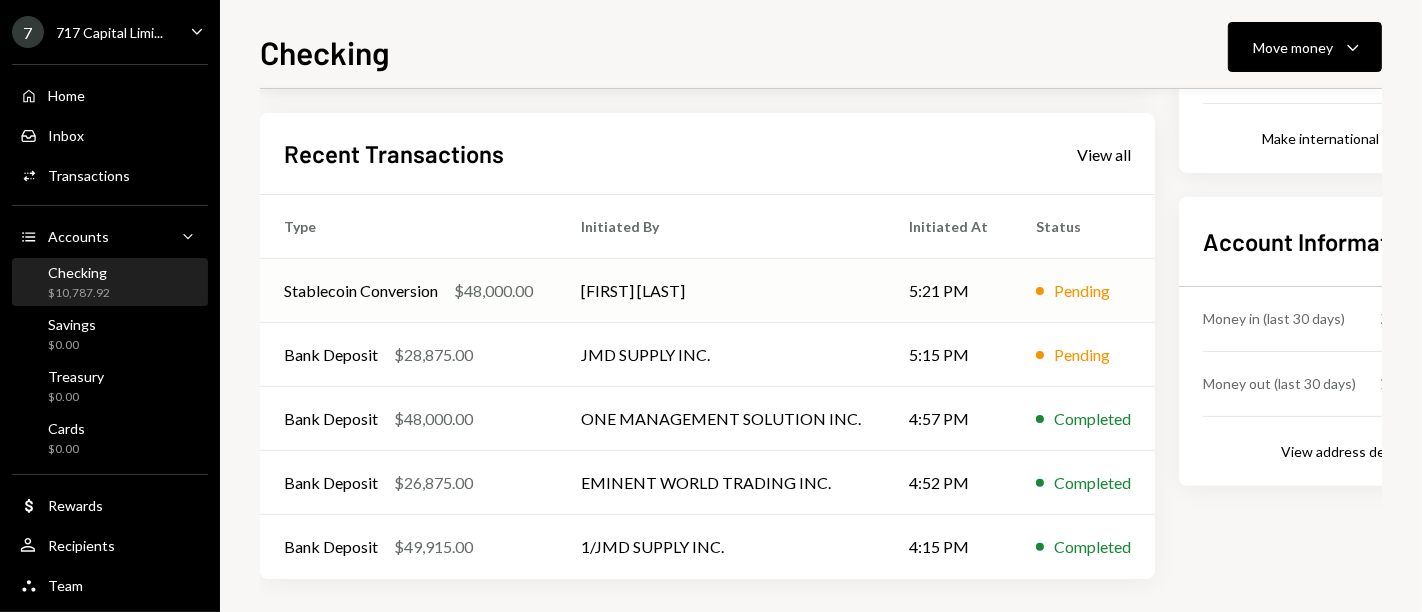 scroll, scrollTop: 462, scrollLeft: 0, axis: vertical 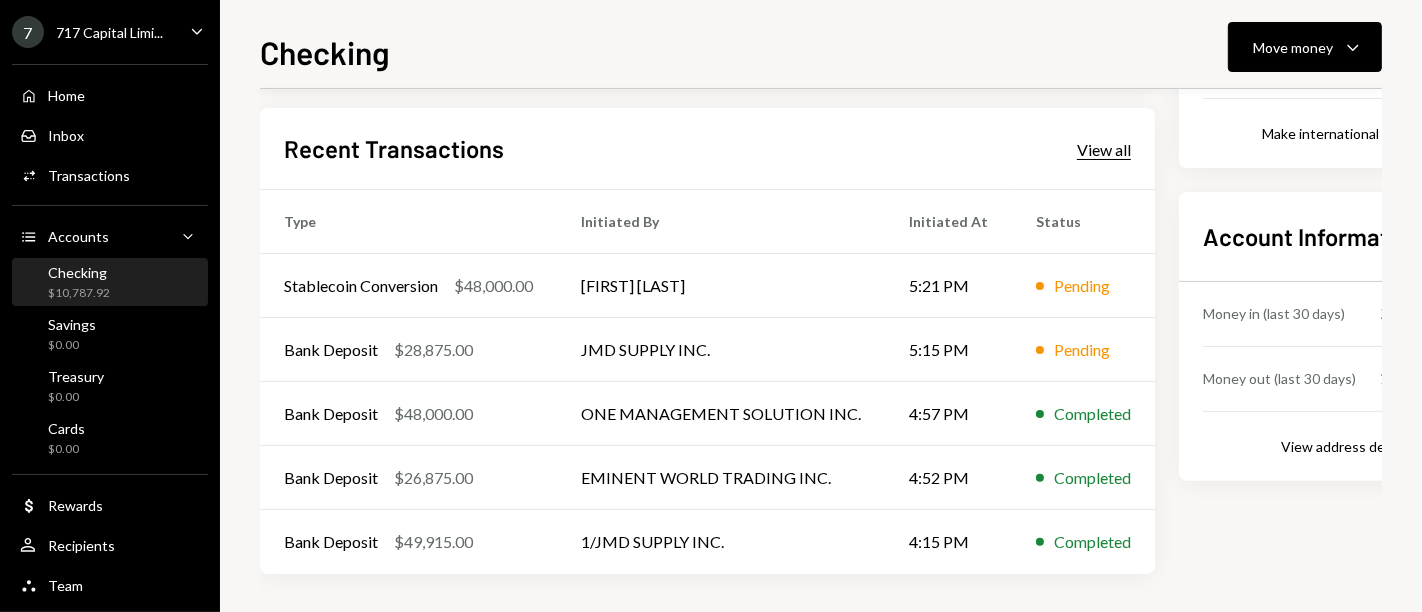 click on "View all" at bounding box center [1104, 150] 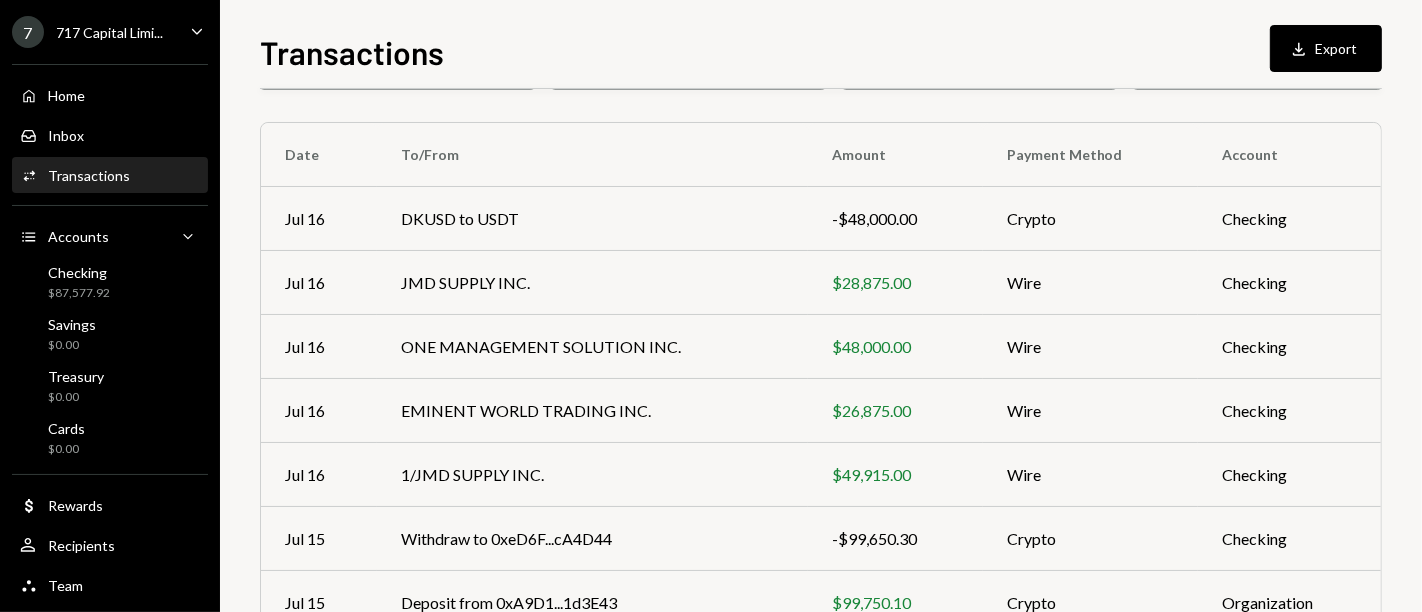 scroll, scrollTop: 0, scrollLeft: 0, axis: both 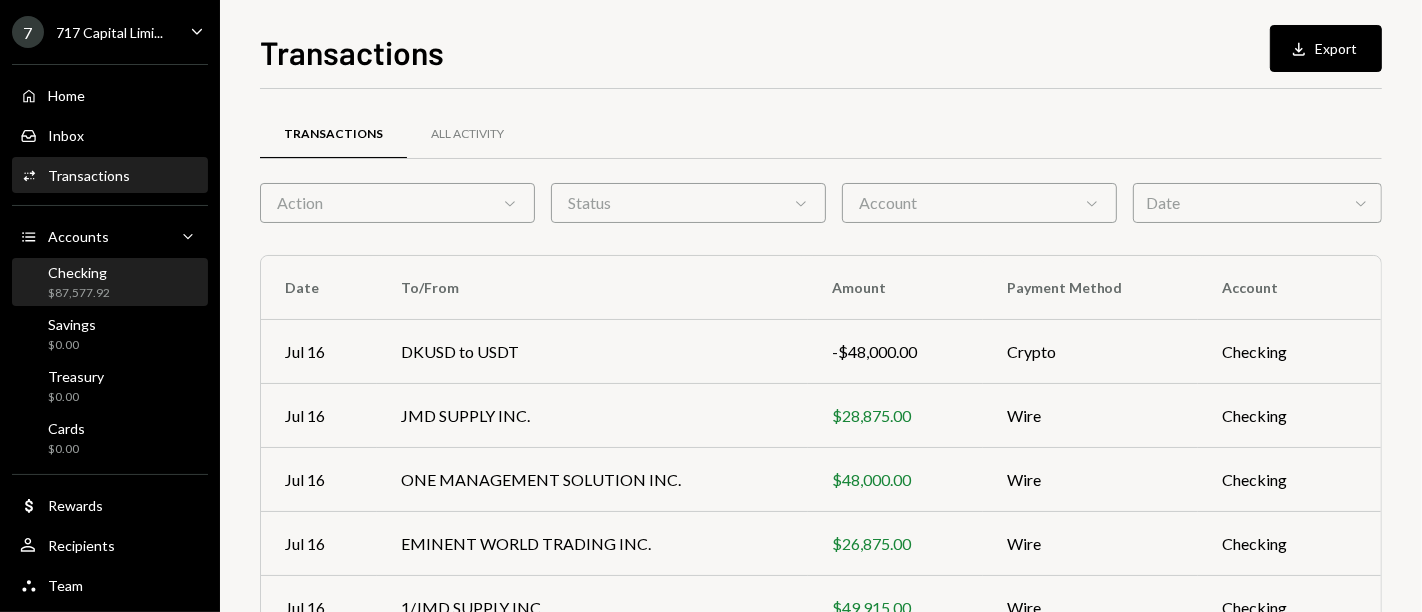 click on "Checking $87,577.92" at bounding box center (110, 283) 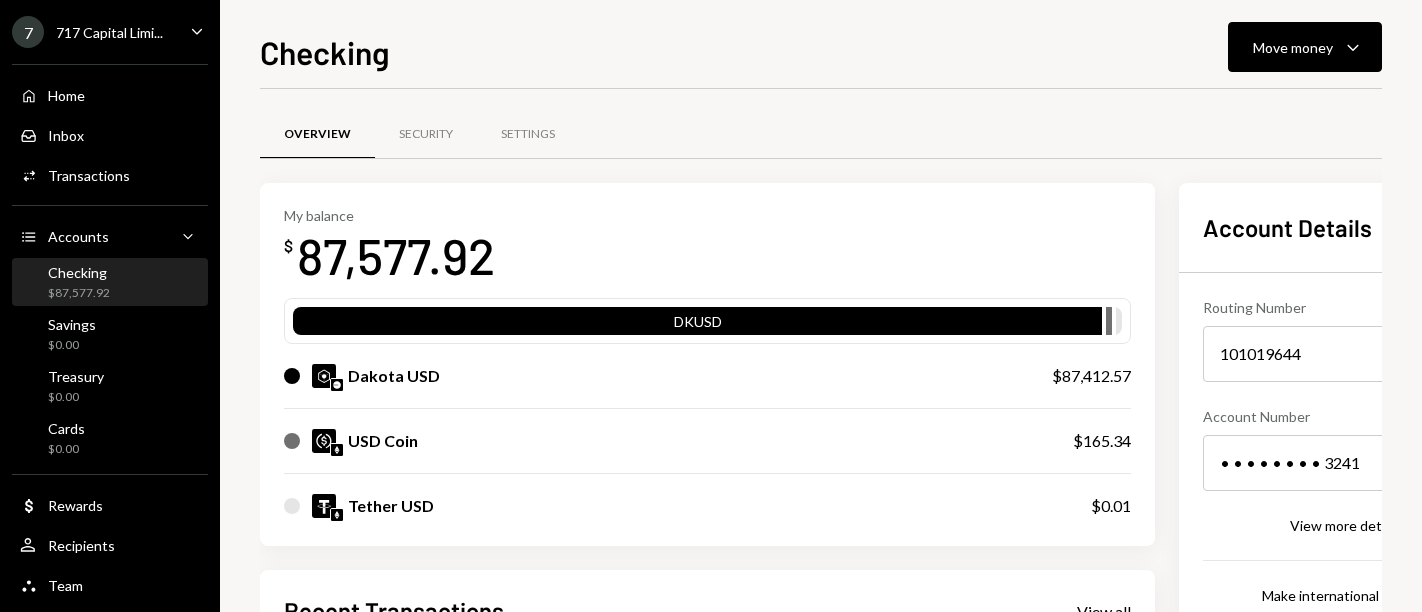 scroll, scrollTop: 0, scrollLeft: 0, axis: both 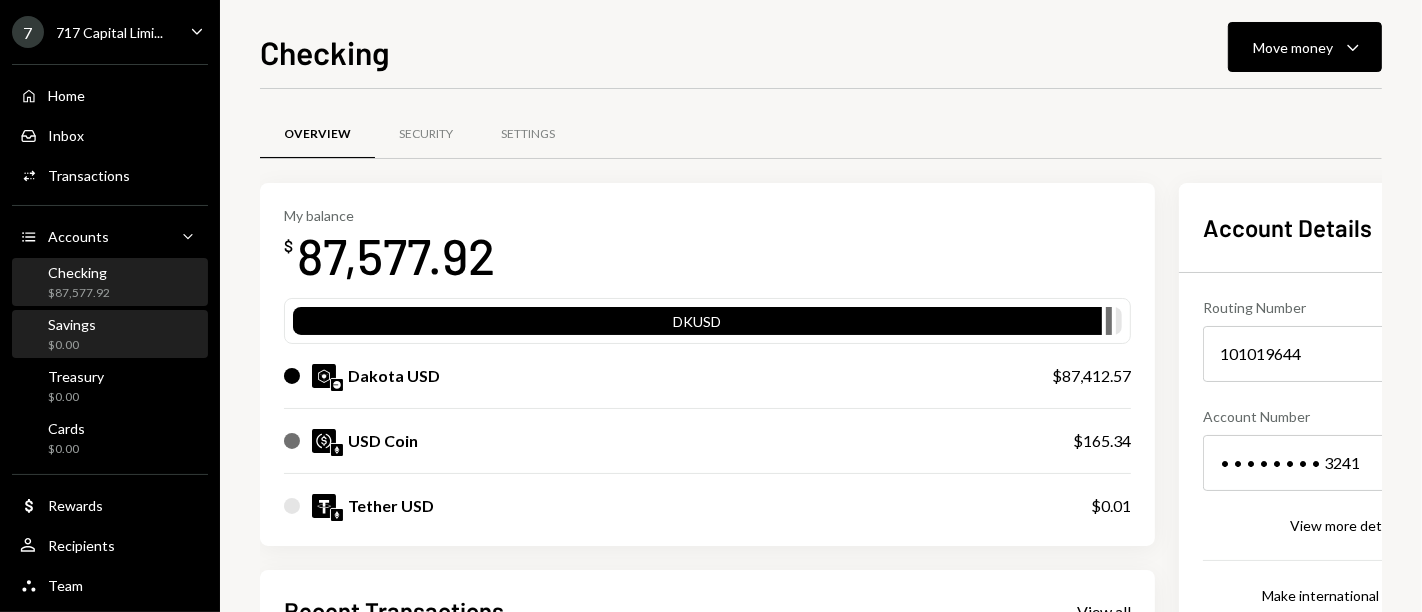 click on "Savings $0.00" at bounding box center (110, 335) 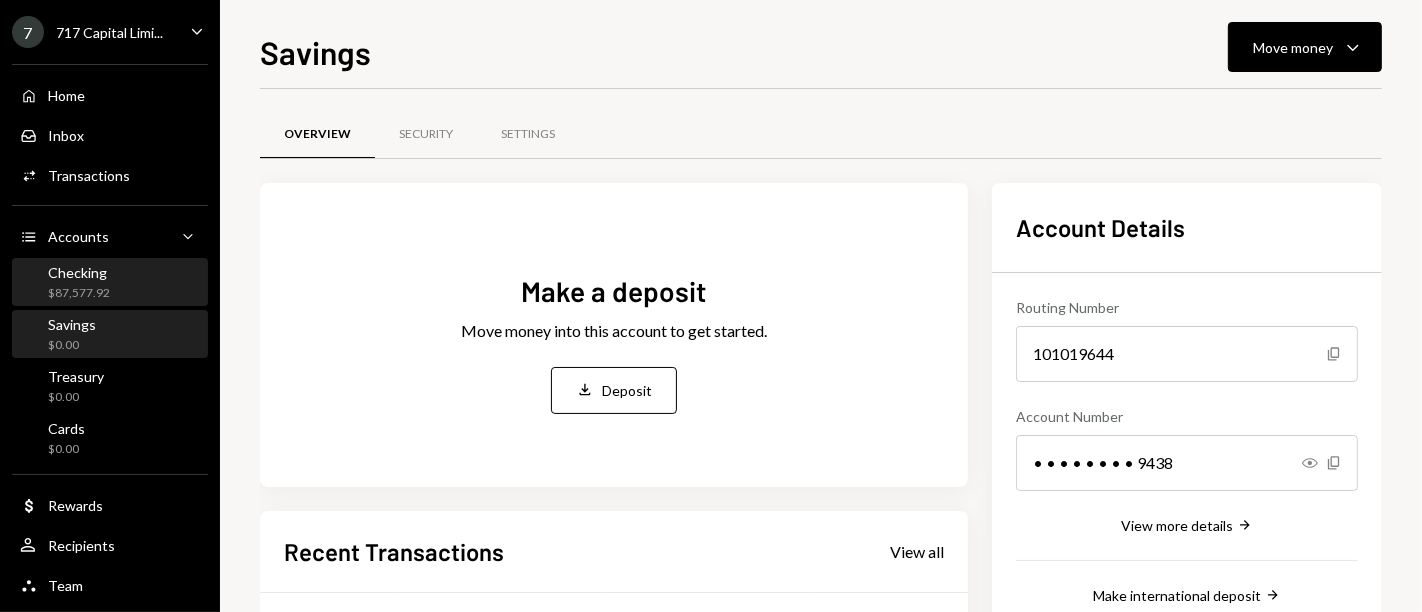 click on "Checking $87,577.92" at bounding box center (110, 283) 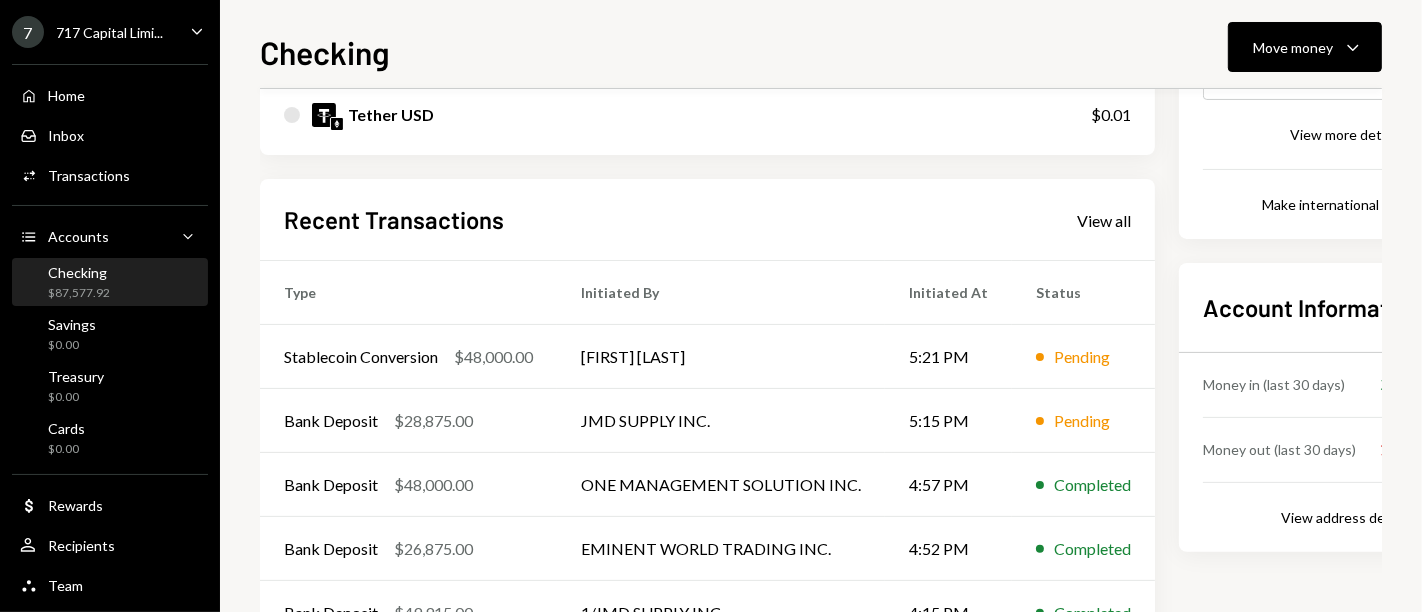 scroll, scrollTop: 462, scrollLeft: 0, axis: vertical 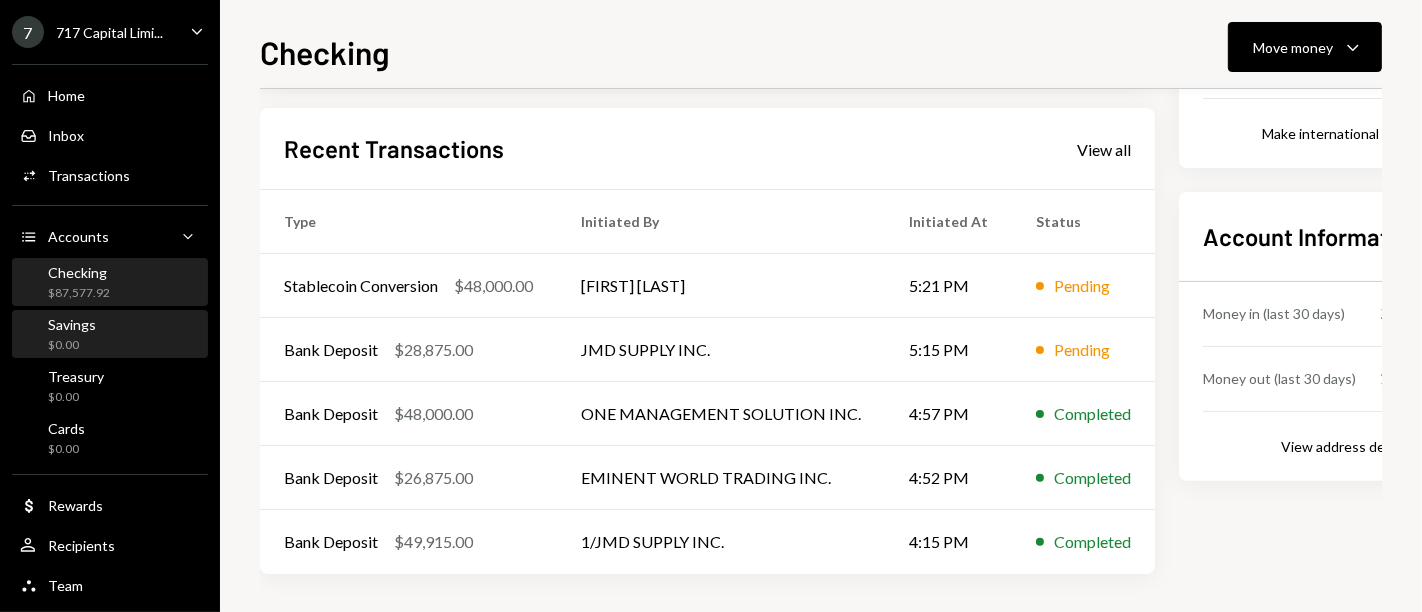 click on "Savings $0.00" at bounding box center [110, 335] 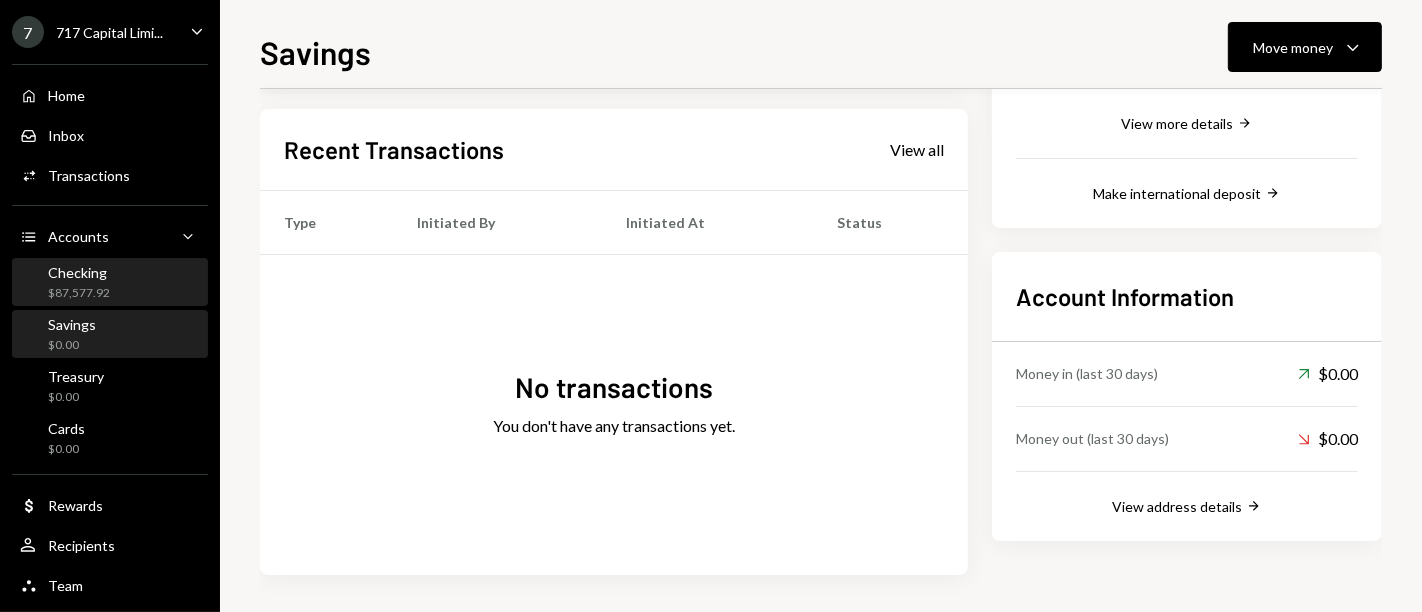 click on "Checking $87,577.92" at bounding box center [110, 283] 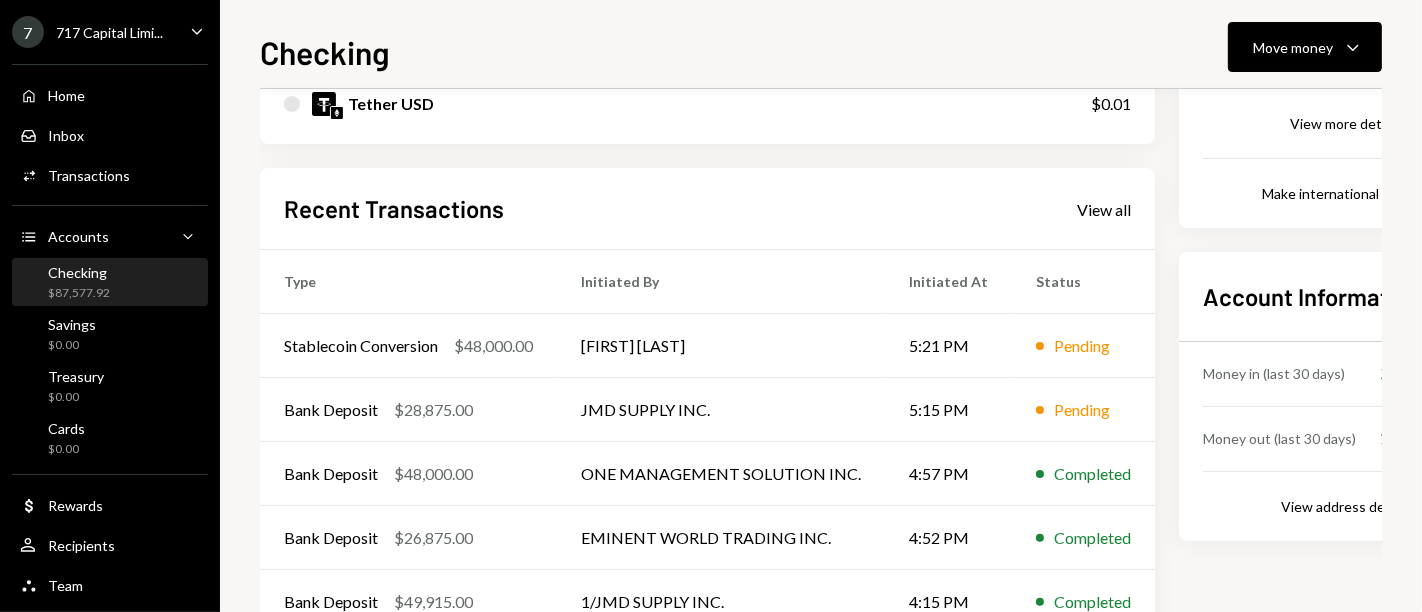scroll, scrollTop: 462, scrollLeft: 0, axis: vertical 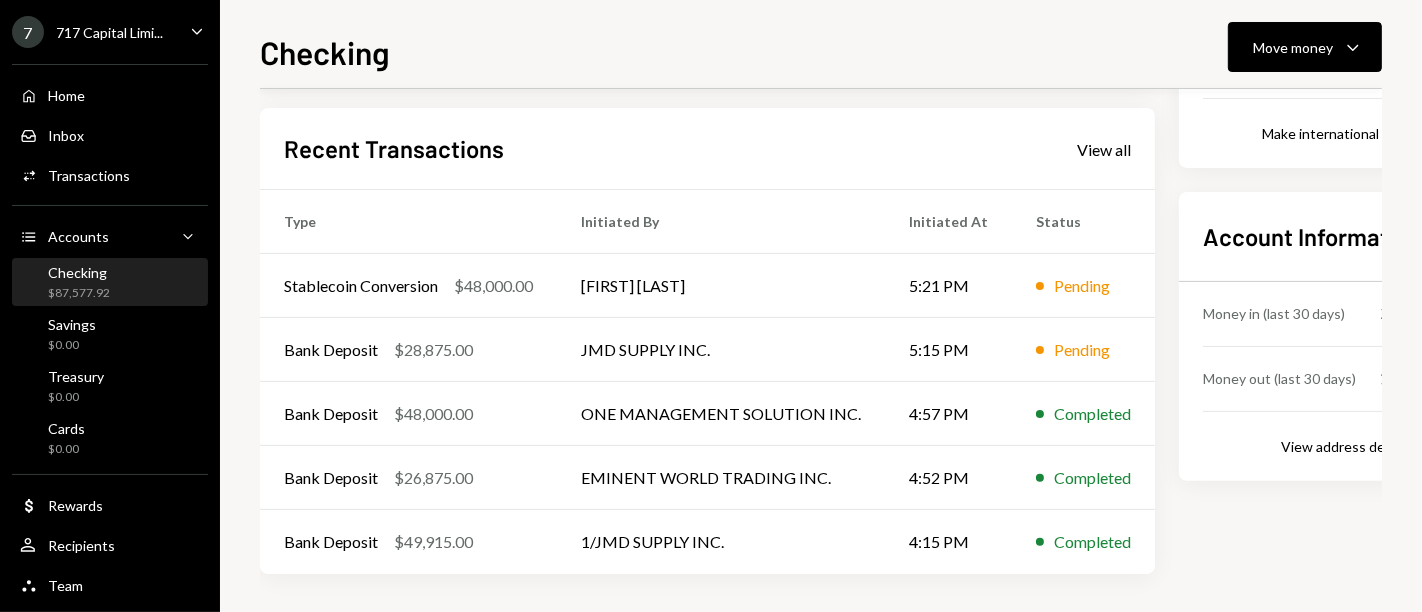 click on "Recent Transactions View all" at bounding box center (707, 148) 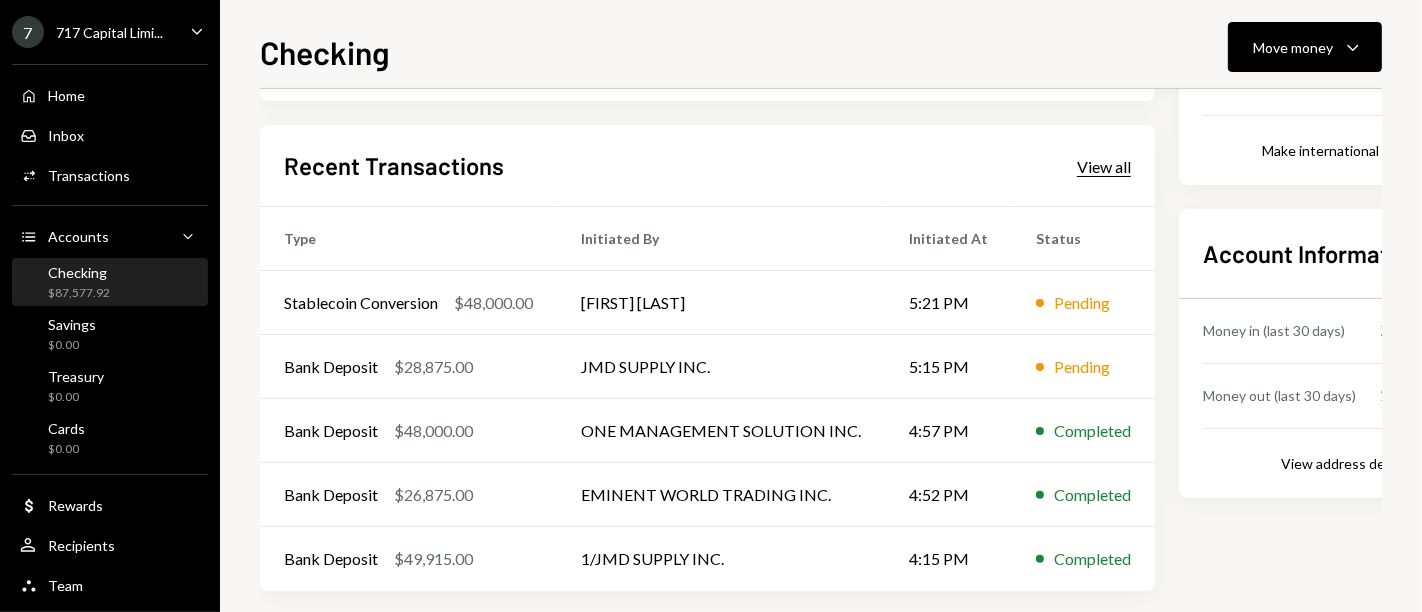click on "View all" at bounding box center [1104, 167] 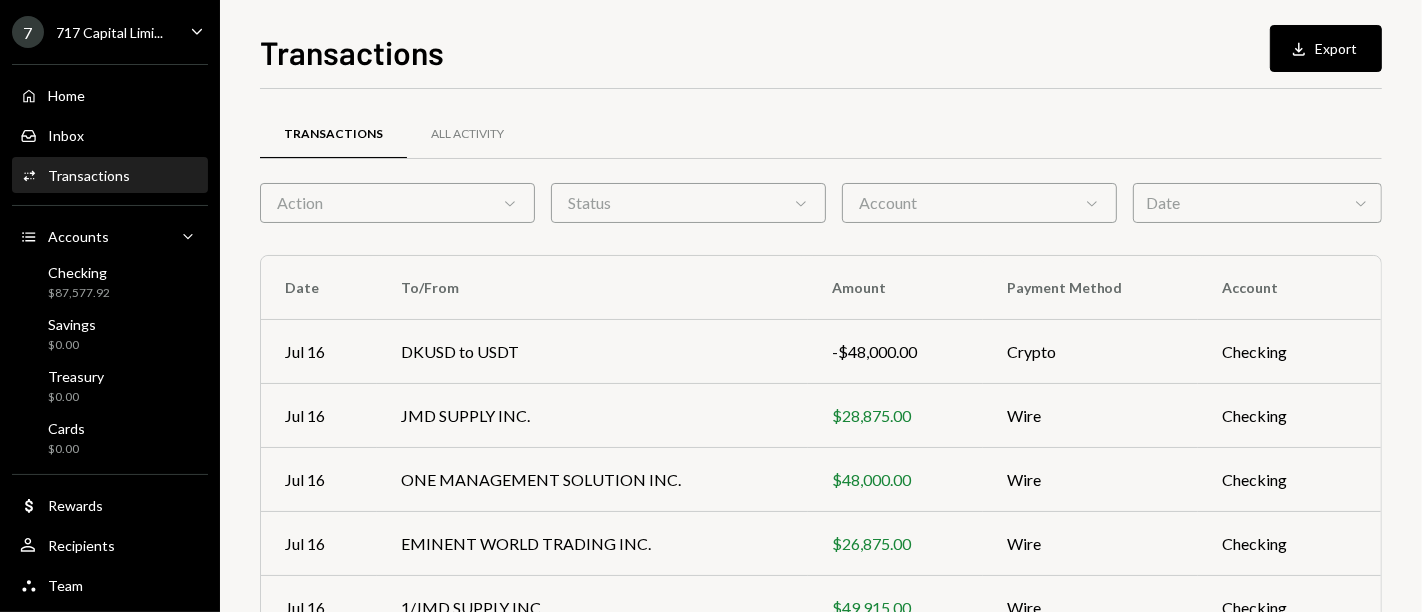 click on "Transactions All Activity" at bounding box center (821, 134) 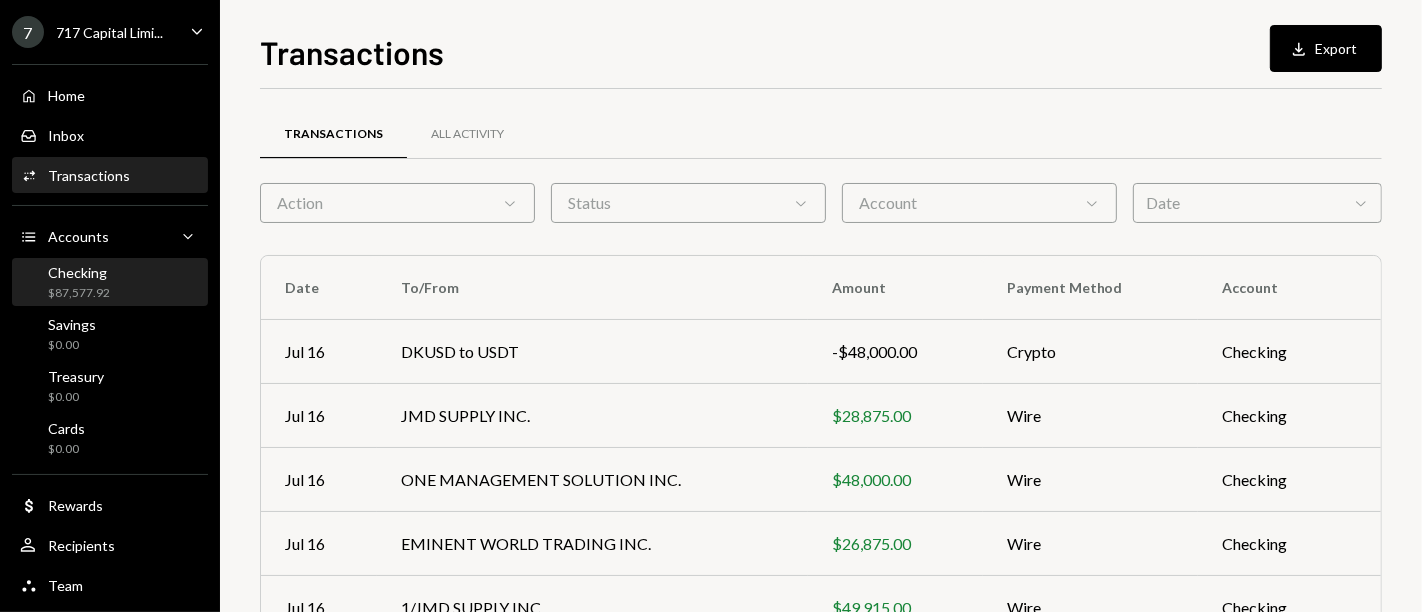 click on "Checking $87,577.92" at bounding box center [110, 283] 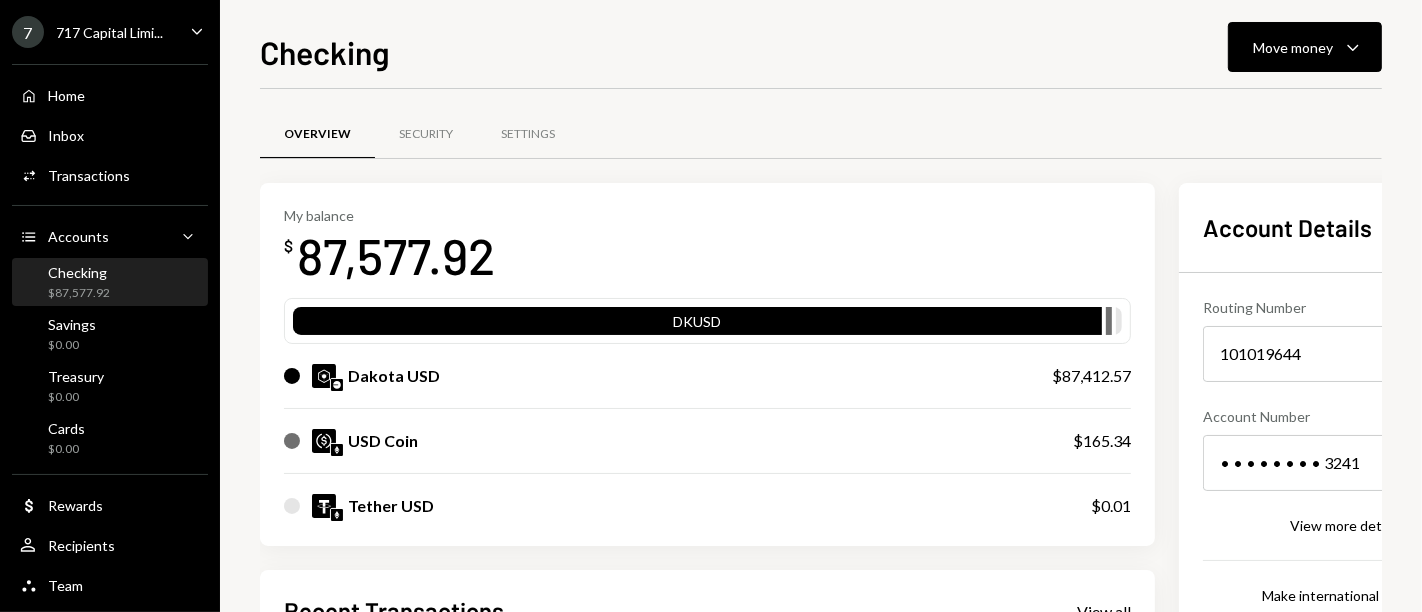 click on "My balance $ 87,577.92" at bounding box center [707, 247] 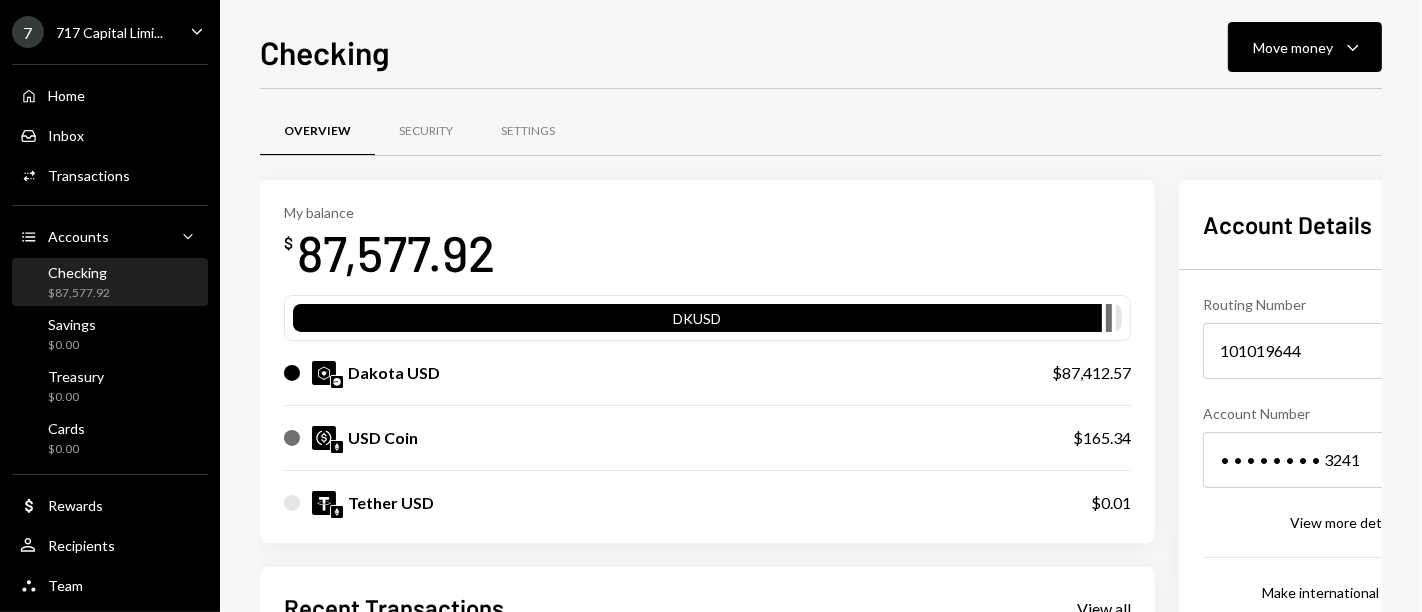 scroll, scrollTop: 0, scrollLeft: 0, axis: both 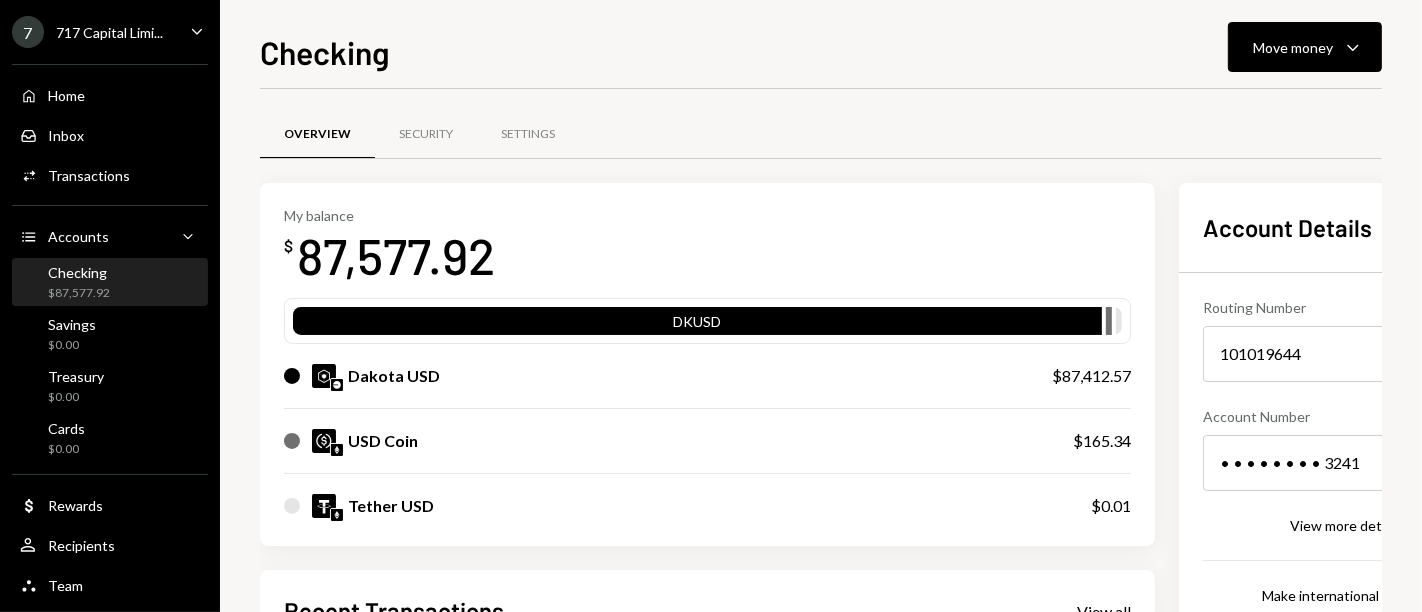 click on "Overview Security Settings" at bounding box center (821, 146) 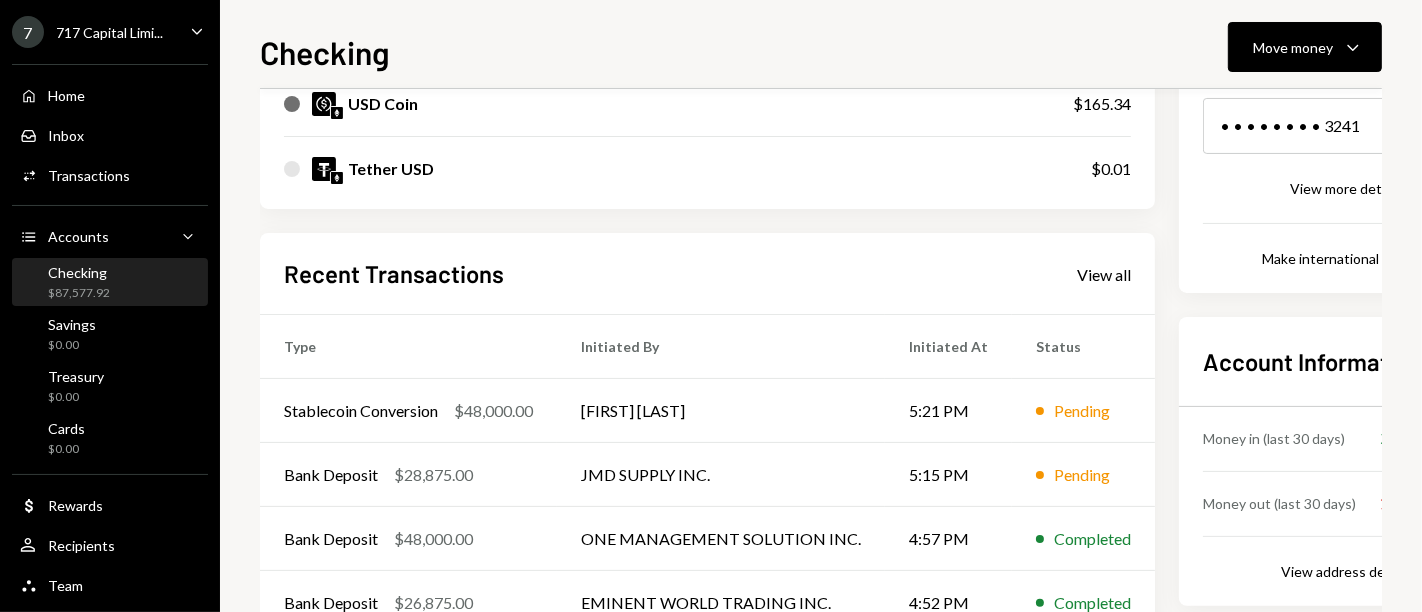 scroll, scrollTop: 341, scrollLeft: 0, axis: vertical 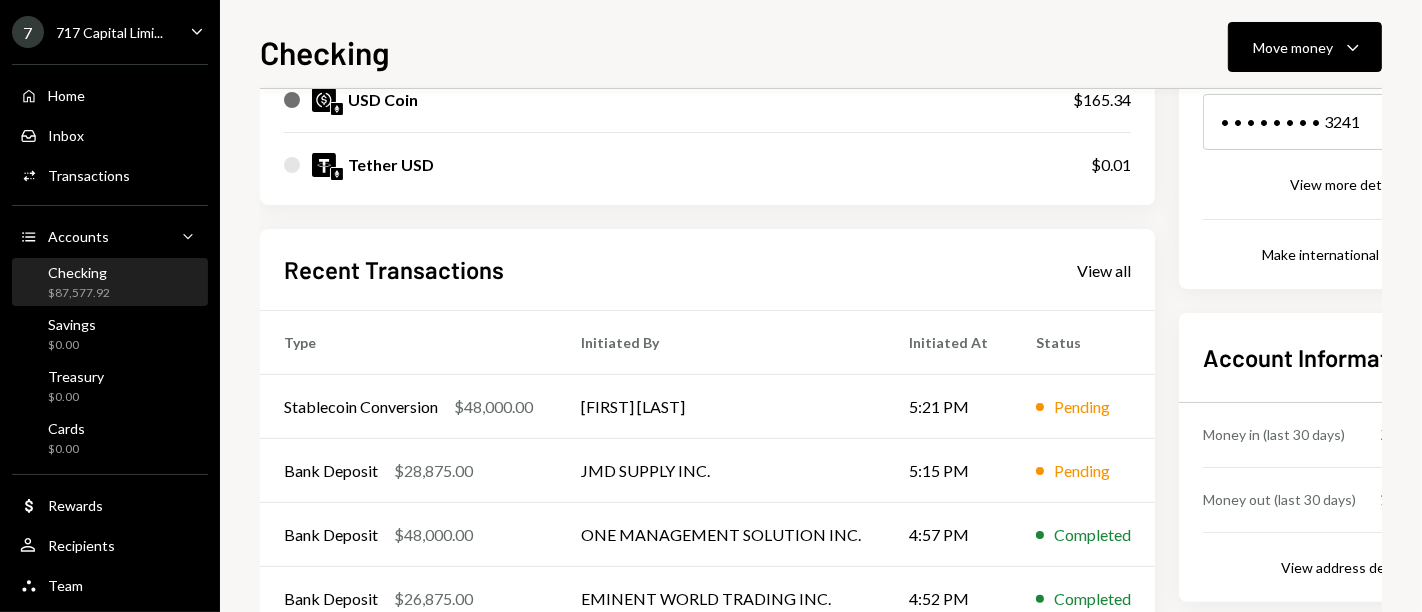 click on "My balance $ 87,577.92 DKUSD Dakota USD $87,412.57 USD Coin $165.34 Tether USD $0.01 Recent Transactions View all Type Initiated By Initiated At Status Stablecoin Conversion $48,000.00 Ryan Noonan 5:21 PM Pending Bank Deposit $28,875.00 JMD SUPPLY INC. 5:15 PM Pending Bank Deposit $48,000.00 ONE MANAGEMENT SOLUTION INC. 4:57 PM Completed Bank Deposit $26,875.00 EMINENT WORLD TRADING INC. 4:52 PM Completed Bank Deposit $49,915.00 1/JMD SUPPLY INC. 4:15 PM Completed" at bounding box center [707, 268] 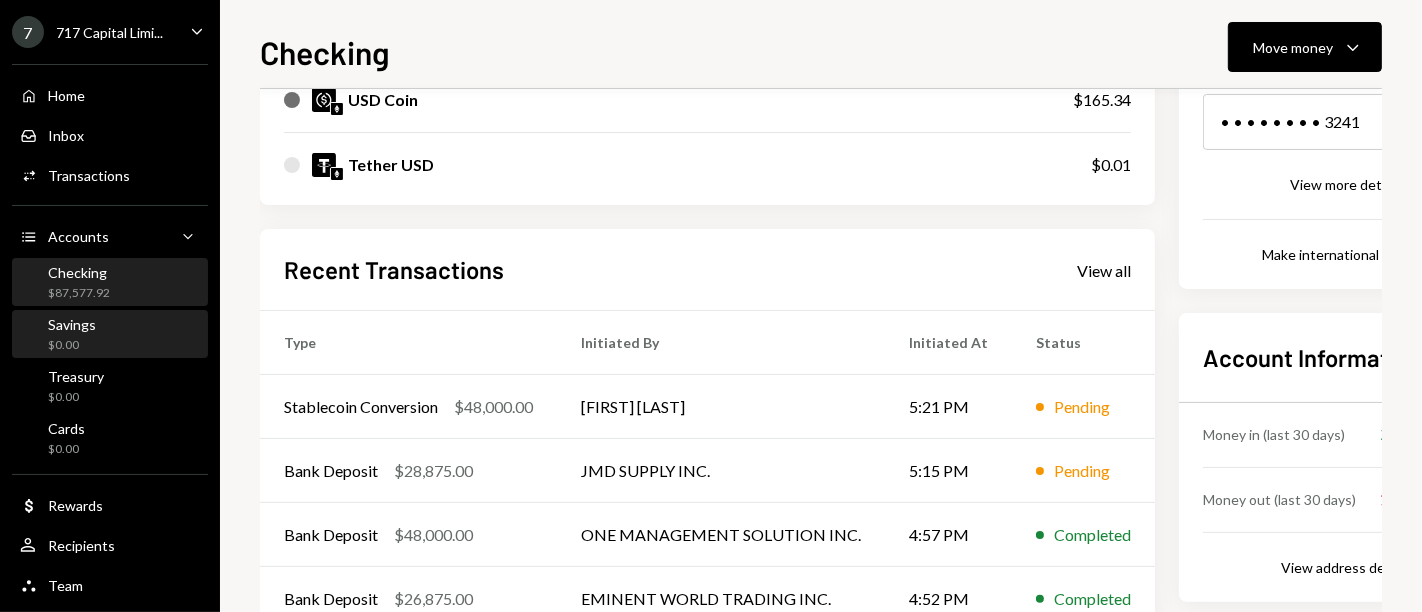 click on "$0.00" at bounding box center [72, 345] 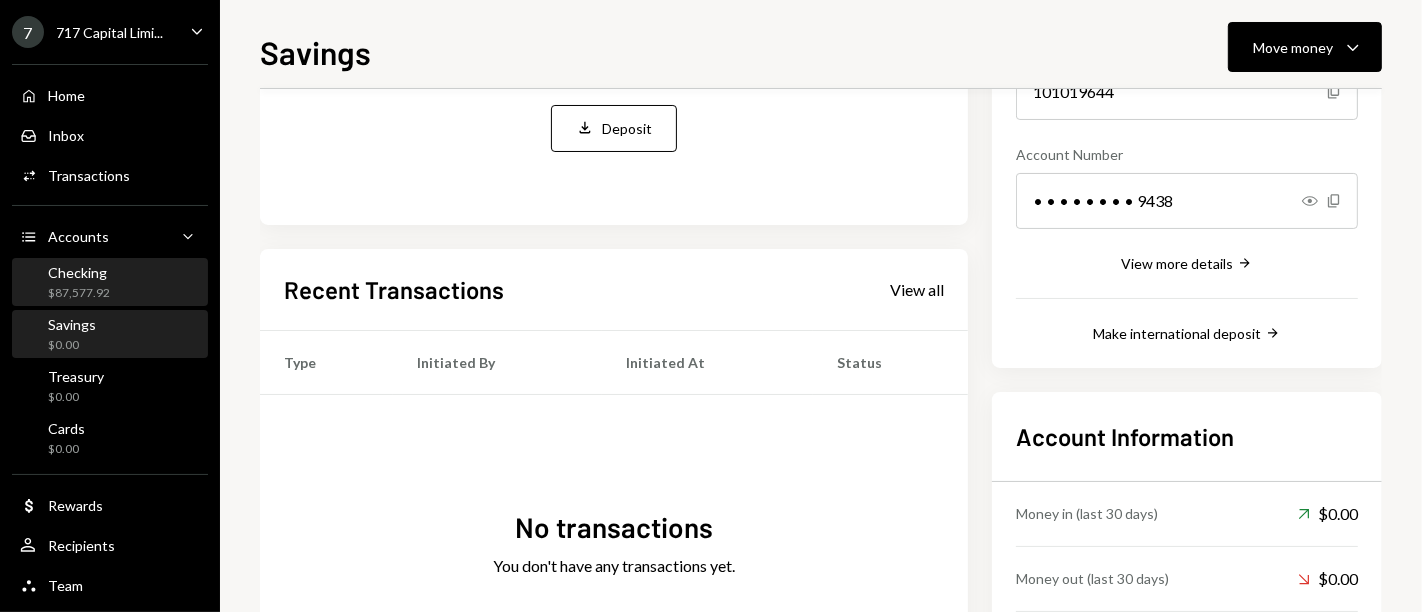 click on "Checking $87,577.92" at bounding box center (110, 283) 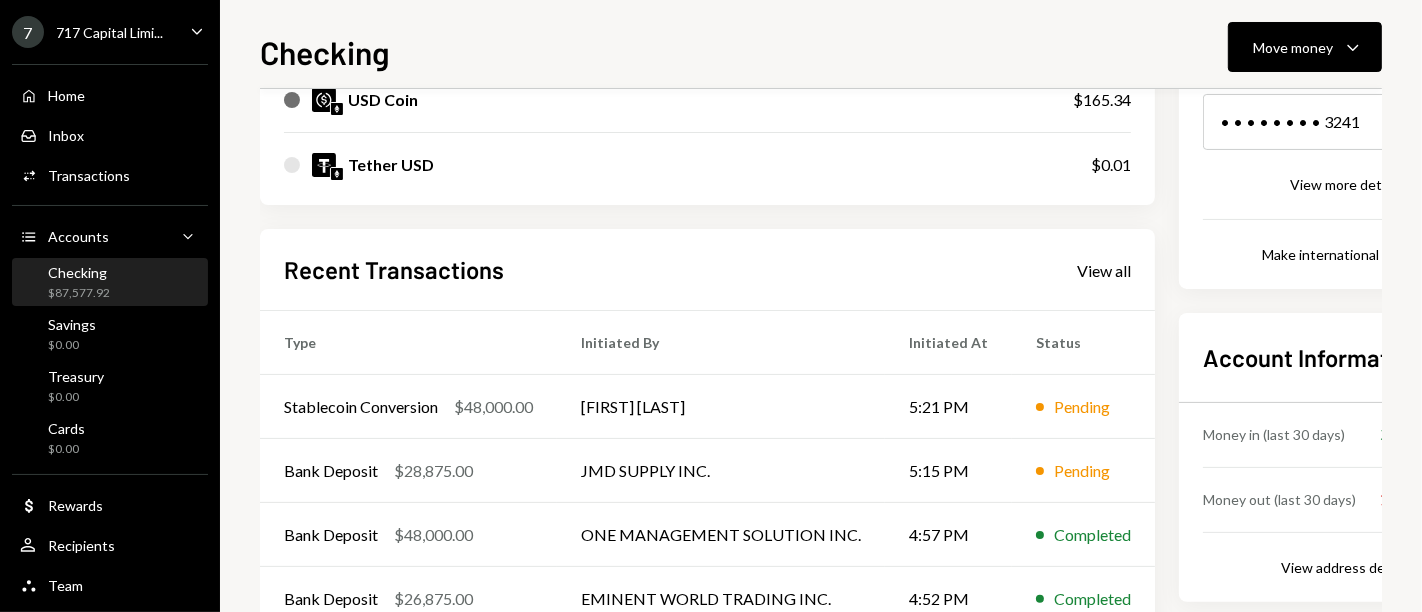 scroll, scrollTop: 0, scrollLeft: 0, axis: both 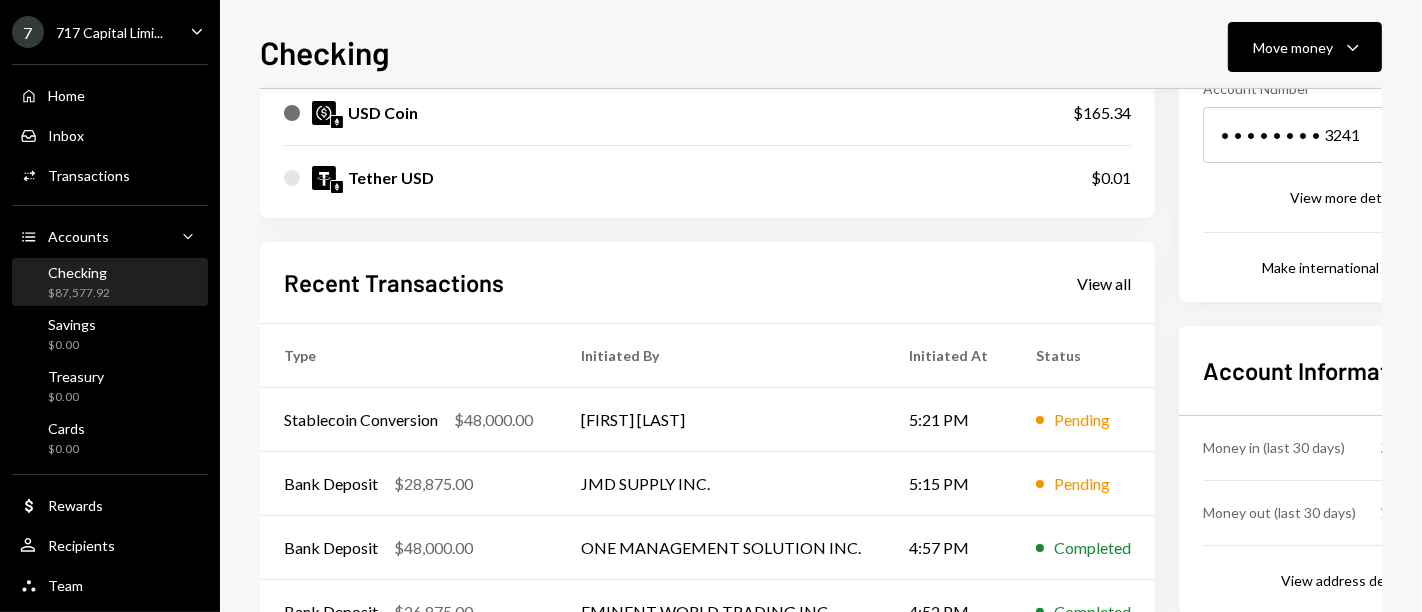 click on "Recent Transactions View all" at bounding box center [707, 282] 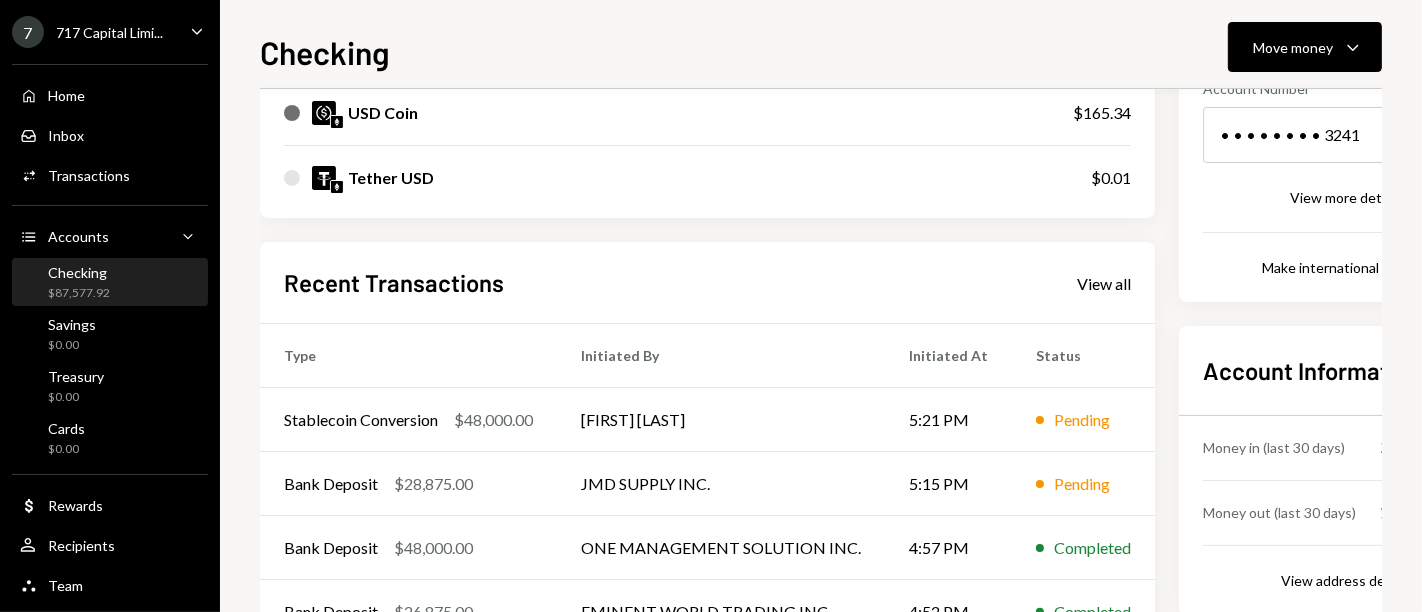 click on "Recent Transactions View all Type Initiated By Initiated At Status Stablecoin Conversion $48,000.00 [FIRST] [LAST] 5:21 PM Pending Bank Deposit $28,875.00 JMD SUPPLY INC. 5:15 PM Pending Bank Deposit $48,000.00 ONE MANAGEMENT SOLUTION INC. 4:57 PM Completed Bank Deposit $26,875.00 EMINENT WORLD TRADING INC. 4:52 PM Completed Bank Deposit $49,915.00 1/JMD SUPPLY INC. 4:15 PM Completed" at bounding box center (707, 475) 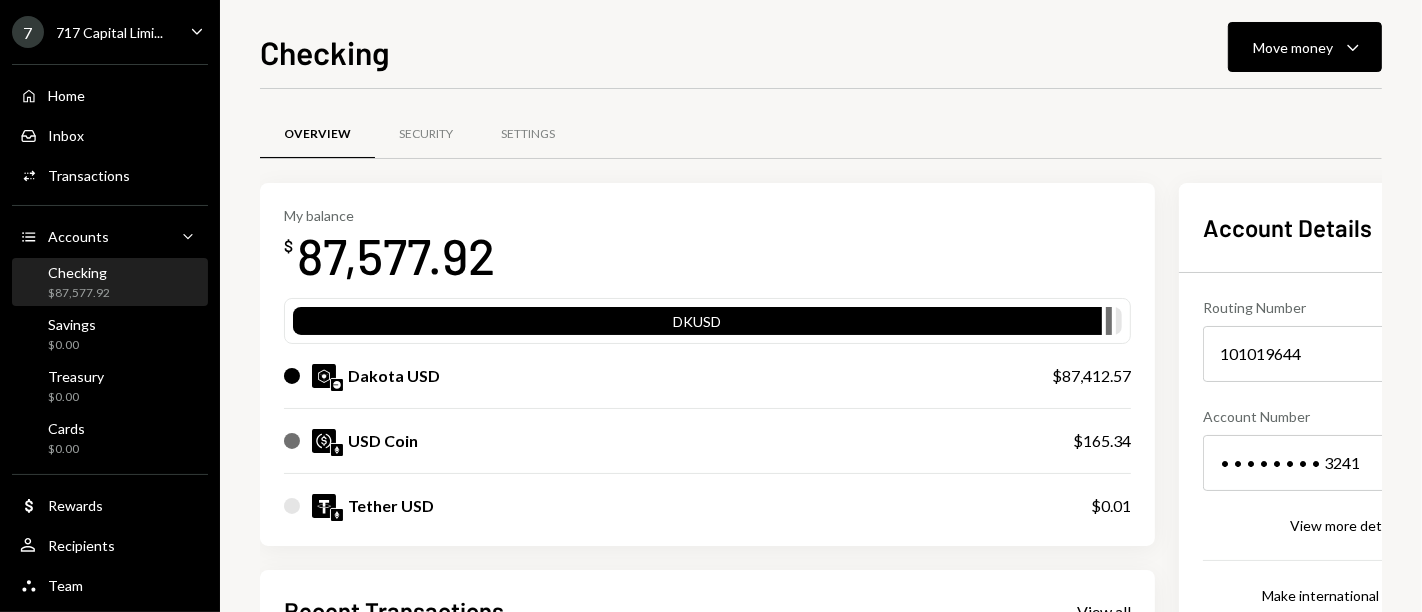 click on "Checking Move money Caret Down" at bounding box center [821, 50] 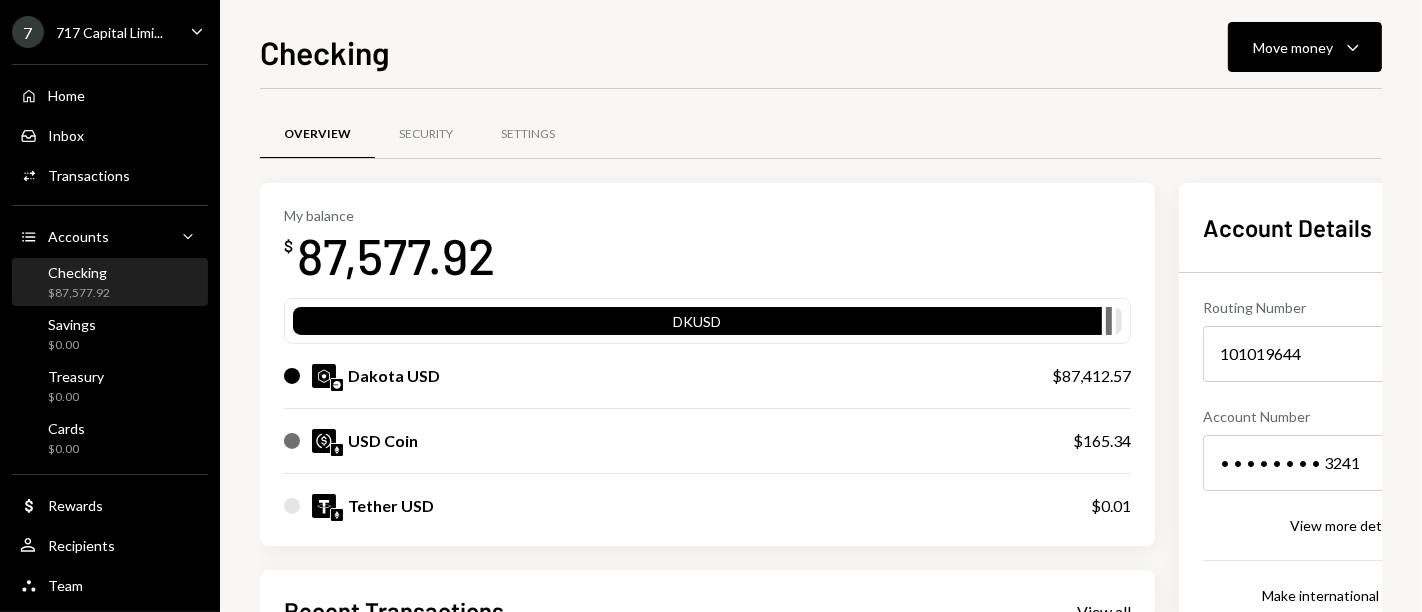 click on "Checking $87,577.92" at bounding box center (110, 283) 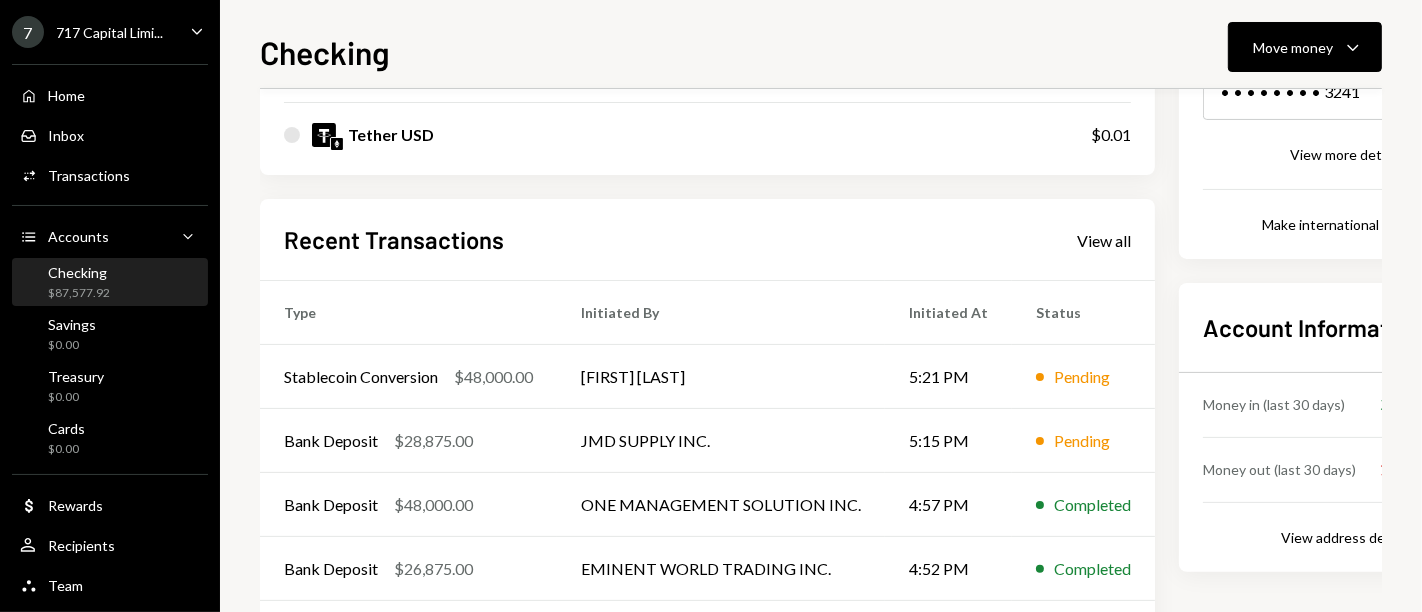 scroll, scrollTop: 410, scrollLeft: 0, axis: vertical 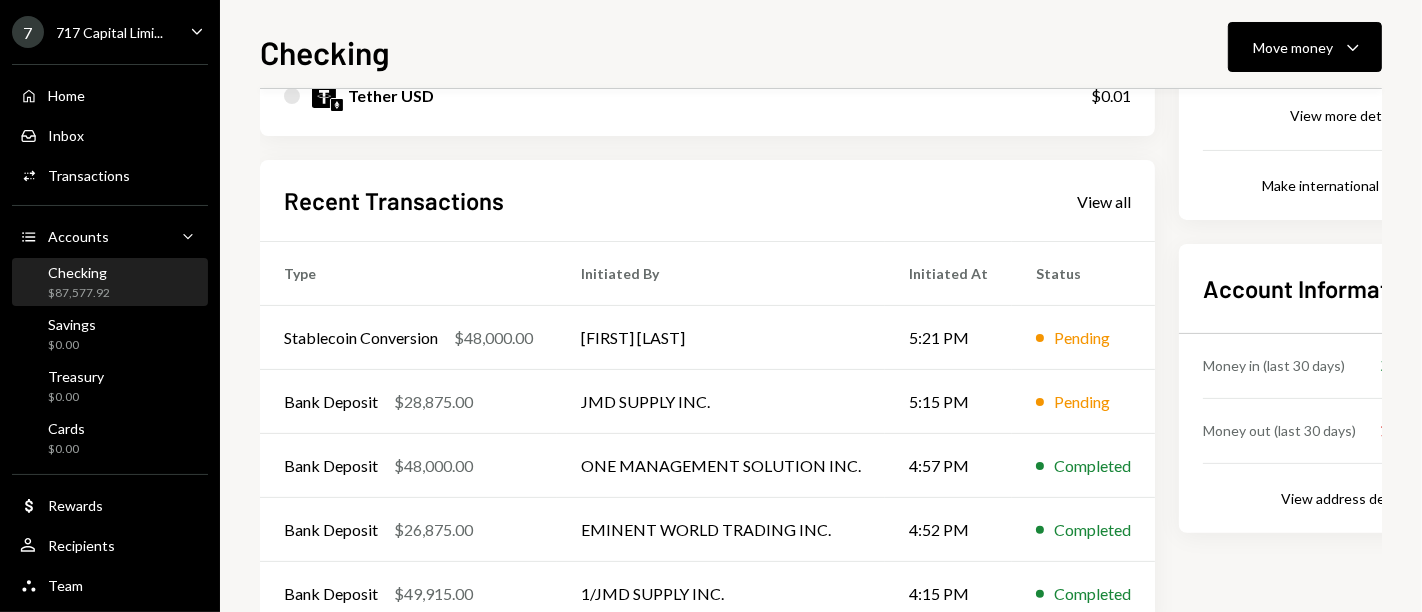 click on "Recent Transactions View all" at bounding box center (707, 200) 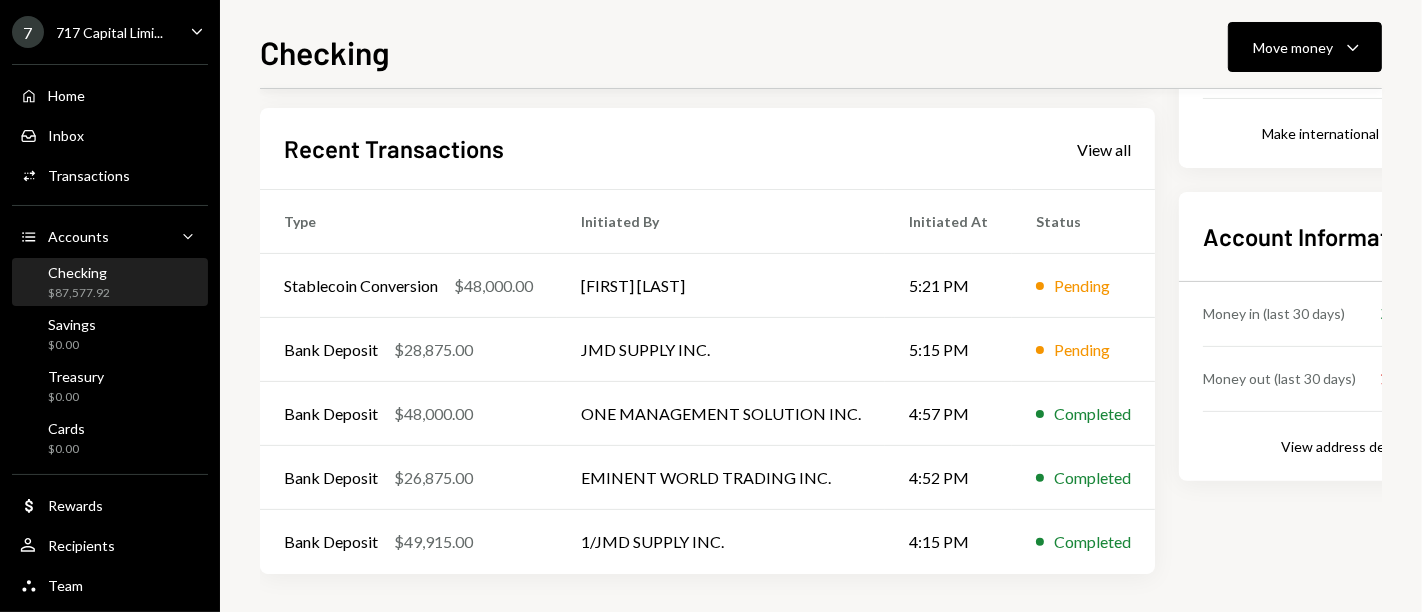 scroll, scrollTop: 0, scrollLeft: 0, axis: both 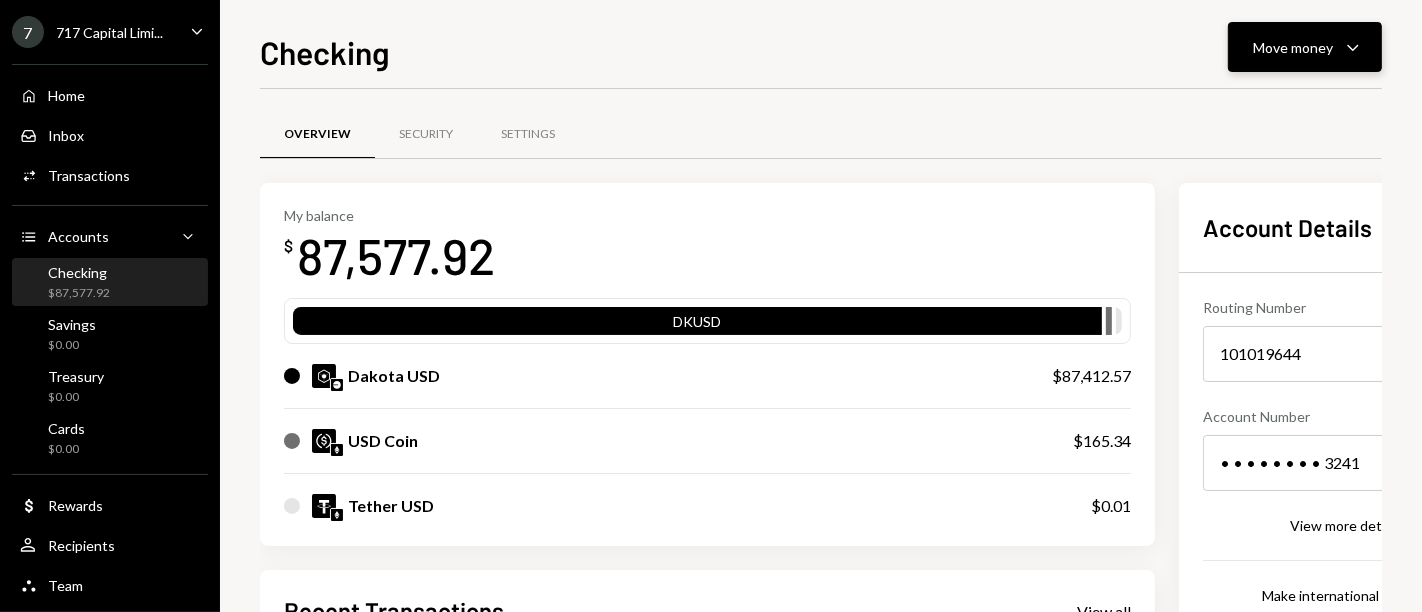 click on "Move money Caret Down" at bounding box center [1305, 47] 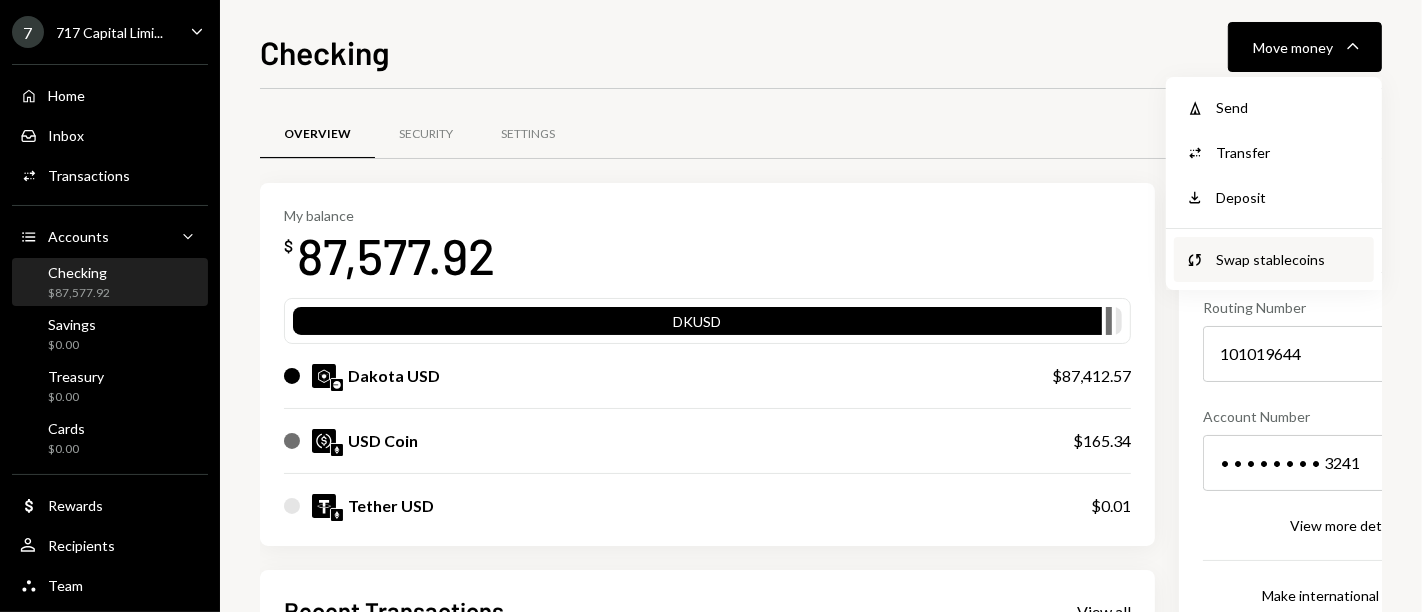 click on "Swap stablecoins" at bounding box center (1289, 259) 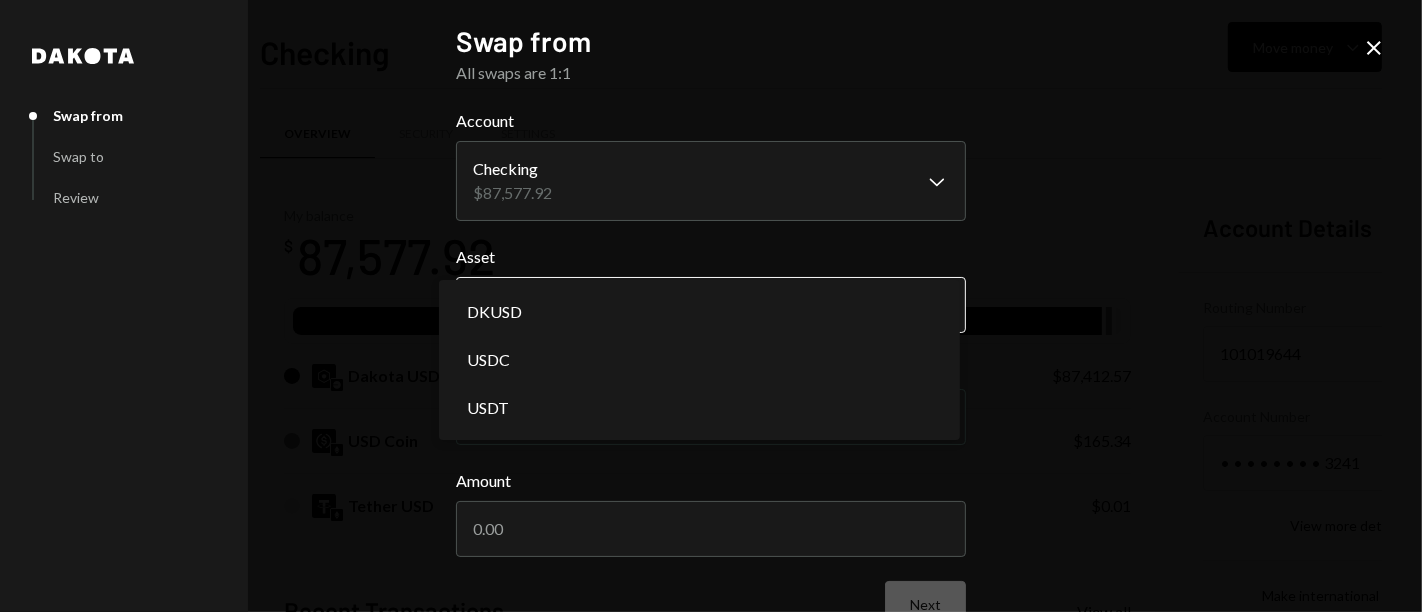click on "7 717 Capital Limi... Caret Down Home Home Inbox Inbox Activities Transactions Accounts Accounts Caret Down Checking $87,577.92 Savings $0.00 Treasury $0.00 Cards $0.00 Dollar Rewards User Recipients Team Team Checking Move money Caret Down Overview Security Settings My balance $ 87,577.92 DKUSD Dakota USD $87,412.57 USD Coin $165.34 Tether USD $0.01 Recent Transactions View all Type Initiated By Initiated At Status Stablecoin Conversion $48,000.00 Ryan Noonan 5:21 PM Pending Bank Deposit $28,875.00 JMD SUPPLY INC. 5:15 PM Pending Bank Deposit $48,000.00 ONE MANAGEMENT SOLUTION INC. 4:57 PM Completed Bank Deposit $26,875.00 EMINENT WORLD TRADING INC. 4:52 PM Completed Bank Deposit $49,915.00 1/JMD SUPPLY INC. 4:15 PM Completed Account Details Routing Number 101019644 Copy Account Number • • • • • • • •  3241 Show Copy View more details Right Arrow Make international deposit Right Arrow Account Information Money in (last 30 days) Up Right Arrow $17,292,948.36 Money out (last 30 days) Dakota" at bounding box center [711, 306] 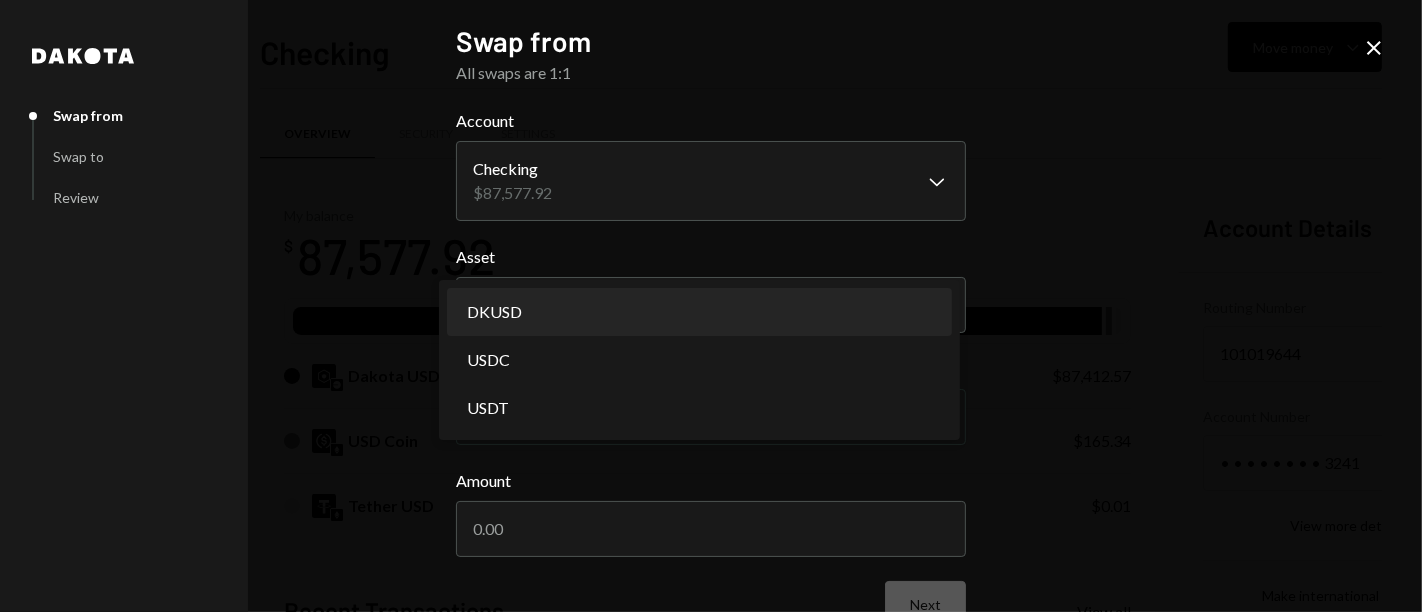 select on "*****" 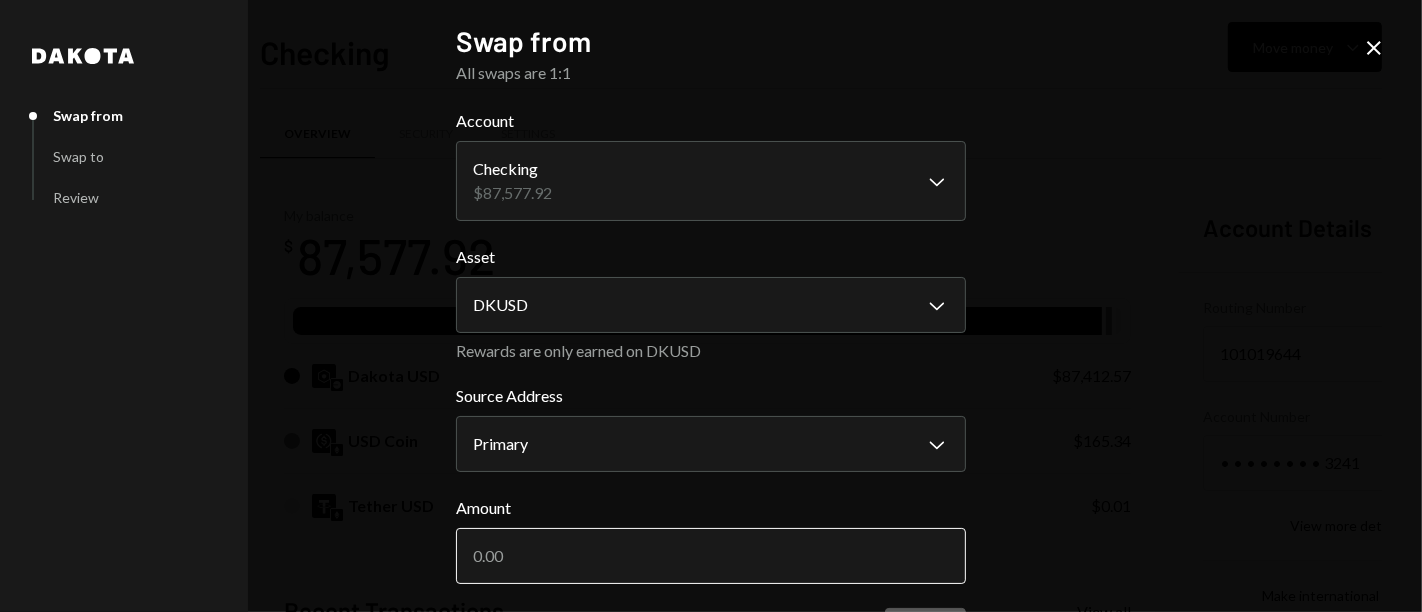 click on "Amount" at bounding box center (711, 556) 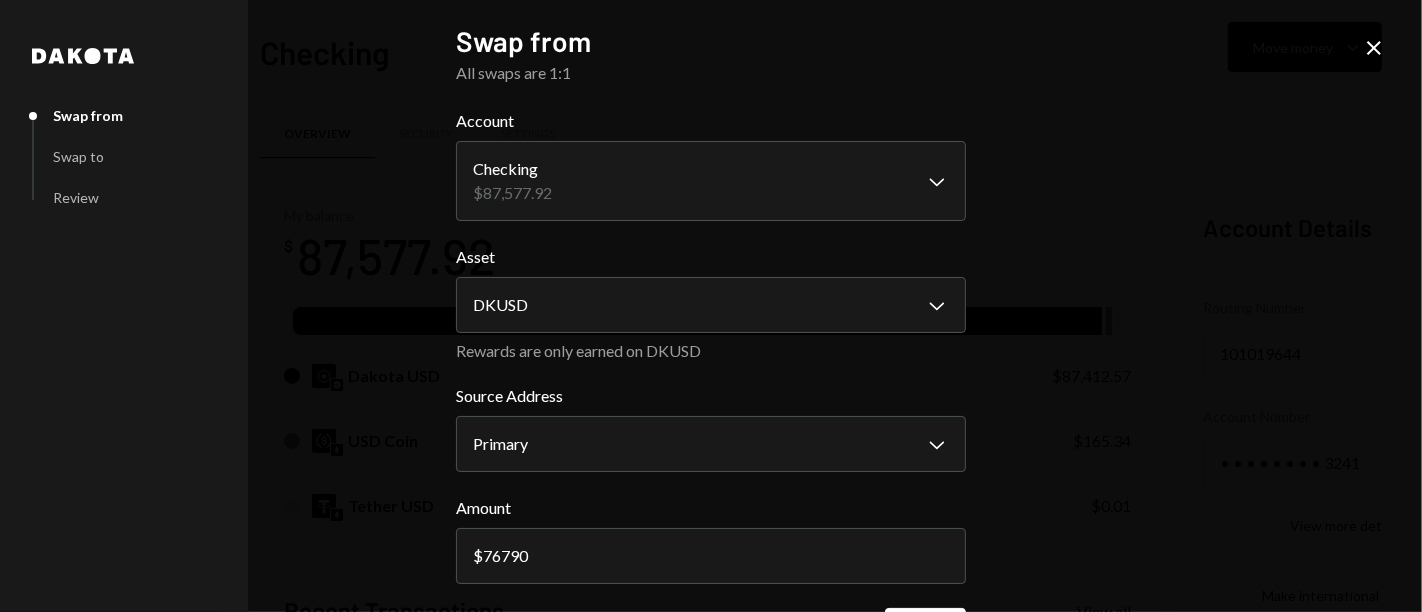 scroll, scrollTop: 73, scrollLeft: 0, axis: vertical 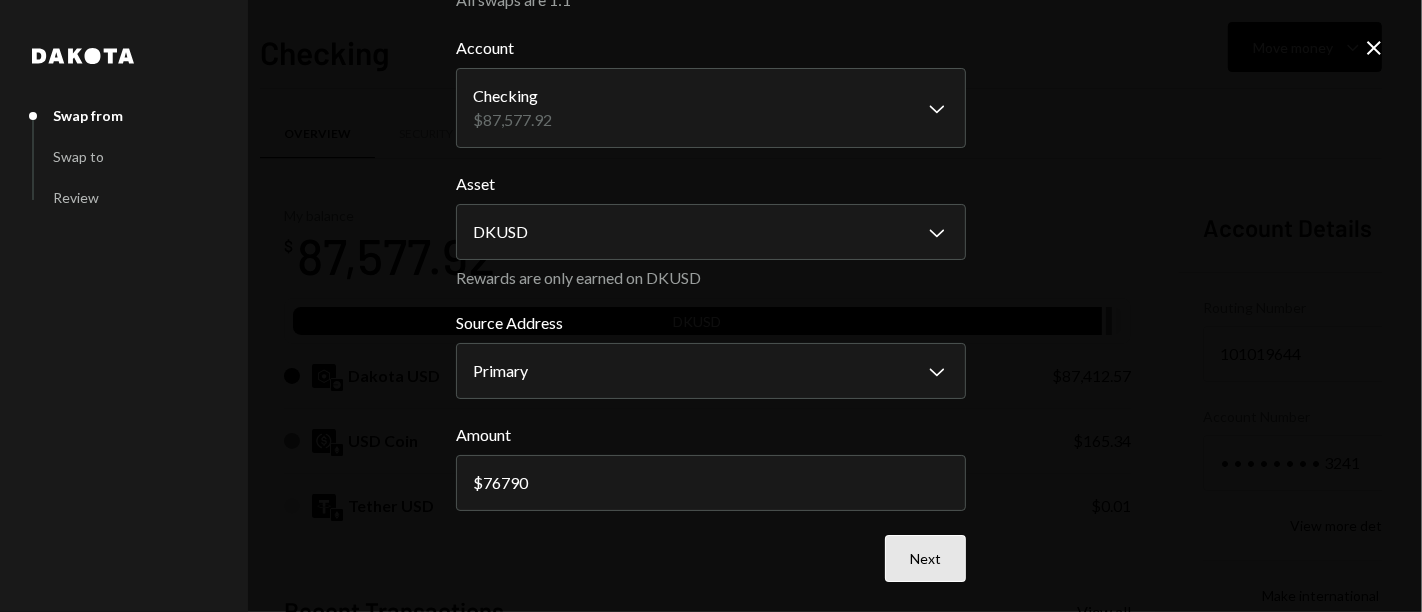 type on "76790" 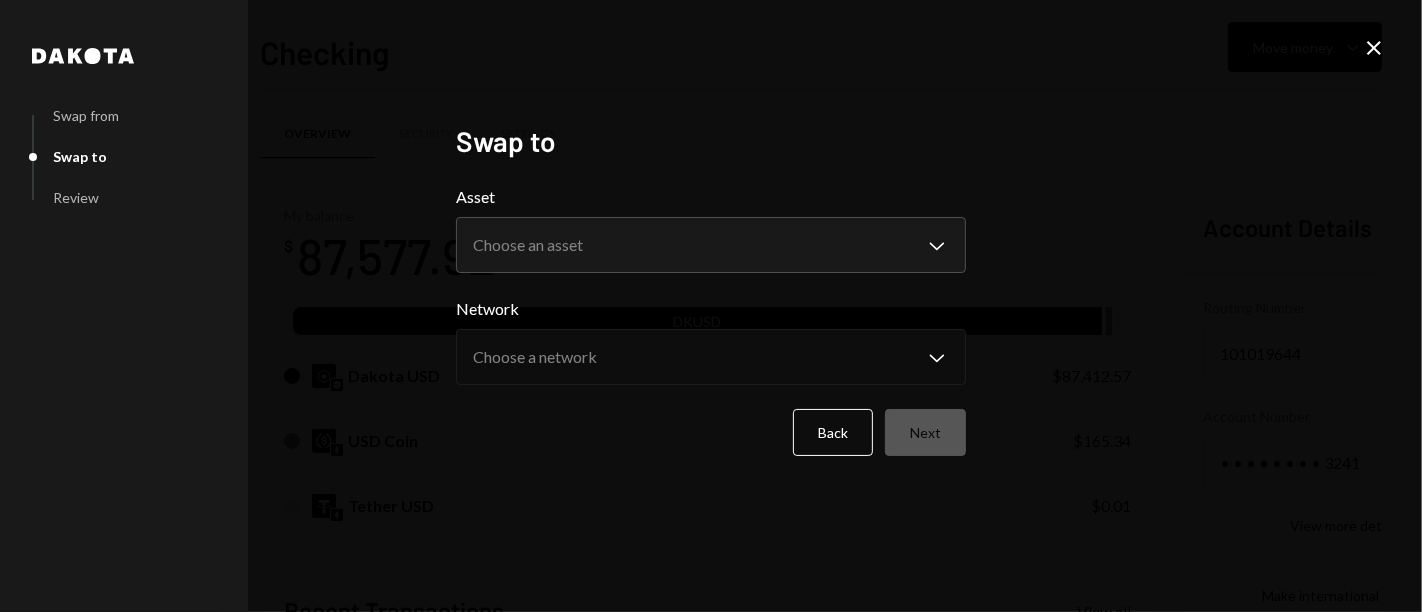 scroll, scrollTop: 0, scrollLeft: 0, axis: both 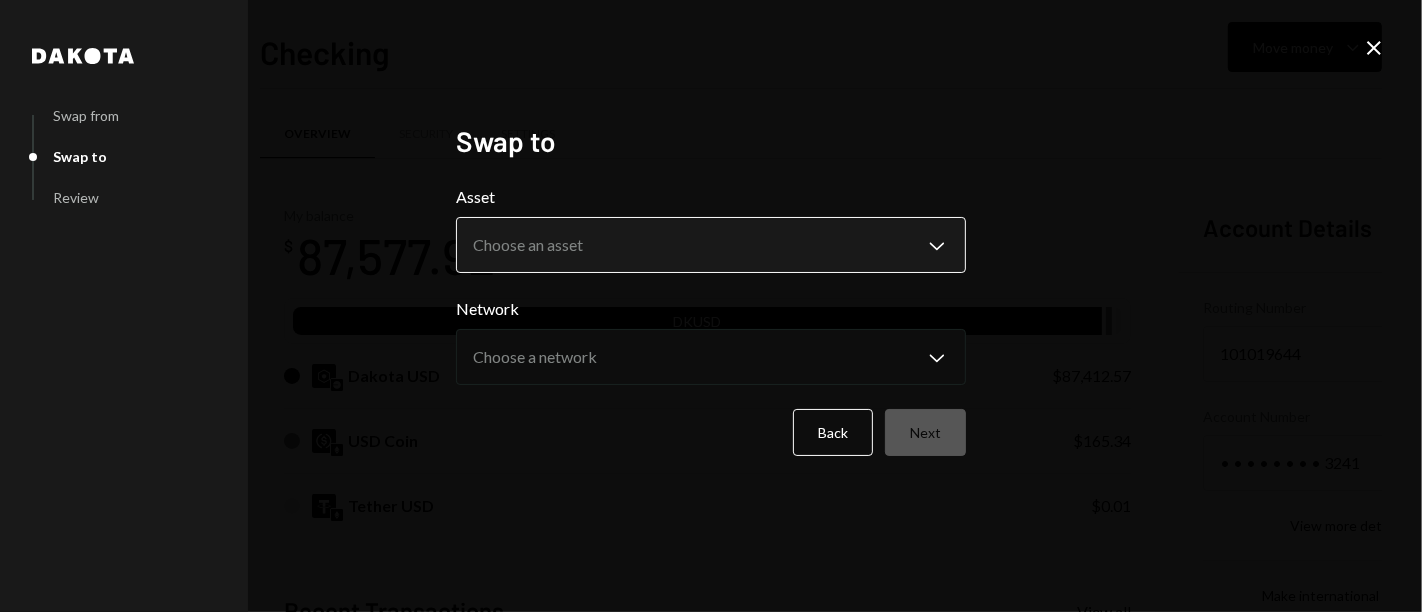 click on "7 717 Capital Limi... Caret Down Home Home Inbox Inbox Activities Transactions Accounts Accounts Caret Down Checking $87,577.92 Savings $0.00 Treasury $0.00 Cards $0.00 Dollar Rewards User Recipients Team Team Checking Move money Caret Down Overview Security Settings My balance $ 87,577.92 DKUSD Dakota USD $87,412.57 USD Coin $165.34 Tether USD $0.01 Recent Transactions View all Type Initiated By Initiated At Status Stablecoin Conversion $48,000.00 Ryan Noonan 5:21 PM Pending Bank Deposit $28,875.00 JMD SUPPLY INC. 5:15 PM Pending Bank Deposit $48,000.00 ONE MANAGEMENT SOLUTION INC. 4:57 PM Completed Bank Deposit $26,875.00 EMINENT WORLD TRADING INC. 4:52 PM Completed Bank Deposit $49,915.00 1/JMD SUPPLY INC. 4:15 PM Completed Account Details Routing Number 101019644 Copy Account Number • • • • • • • •  3241 Show Copy View more details Right Arrow Make international deposit Right Arrow Account Information Money in (last 30 days) Up Right Arrow $17,292,948.36 Money out (last 30 days) Dakota" at bounding box center (711, 306) 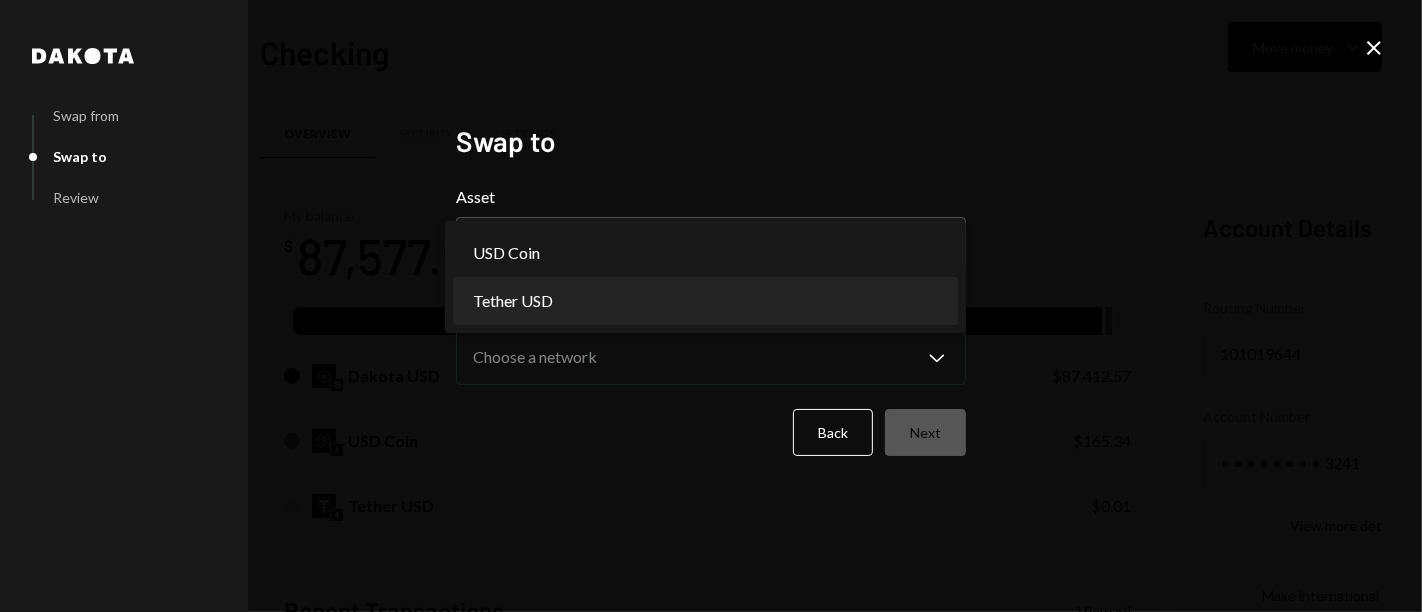 select on "****" 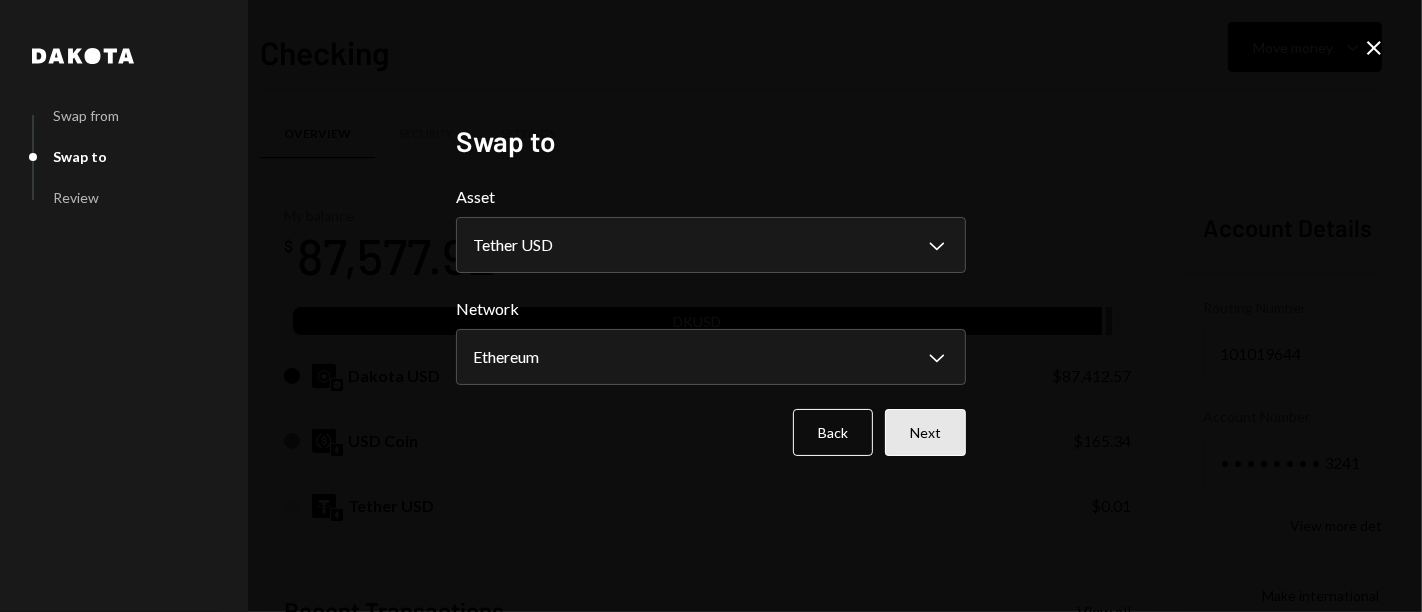 click on "Next" at bounding box center (925, 432) 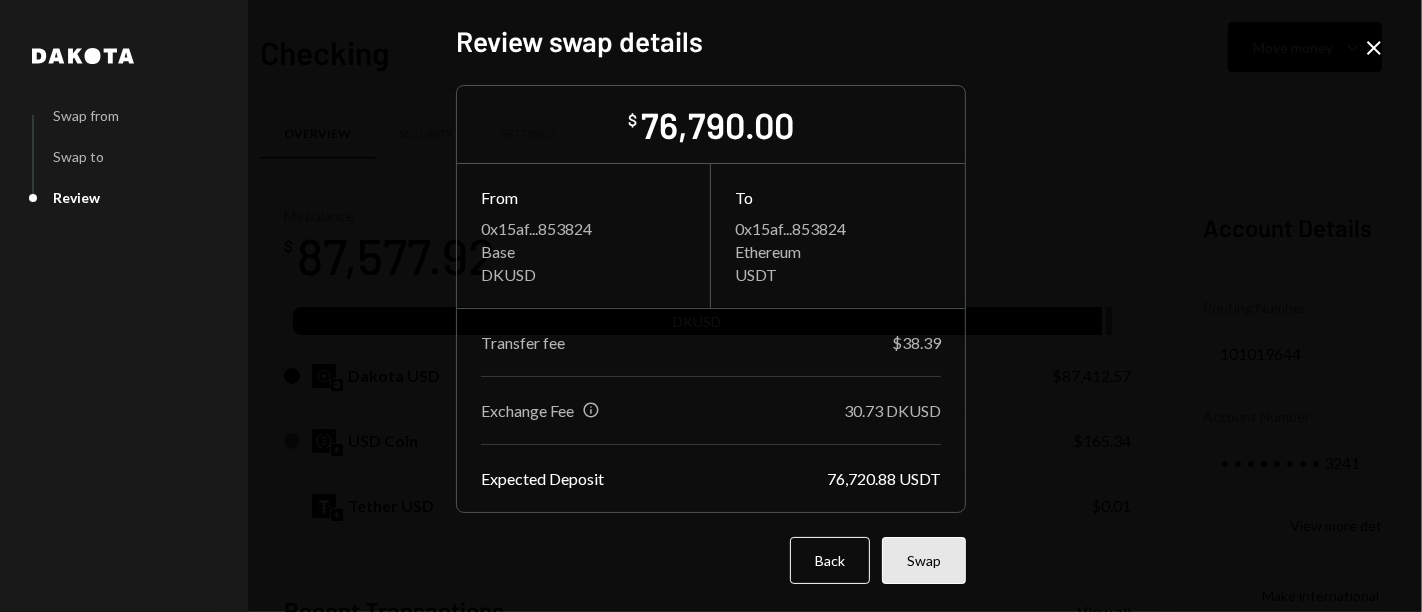 click on "Swap" at bounding box center [924, 560] 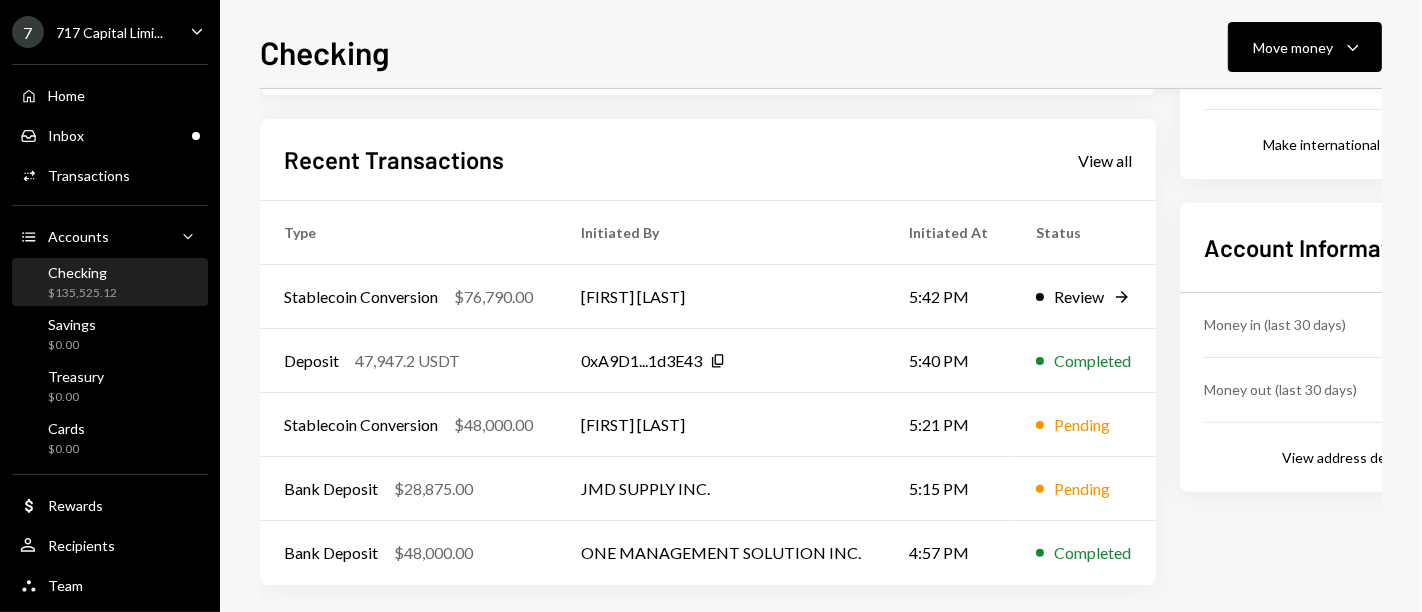 scroll, scrollTop: 462, scrollLeft: 0, axis: vertical 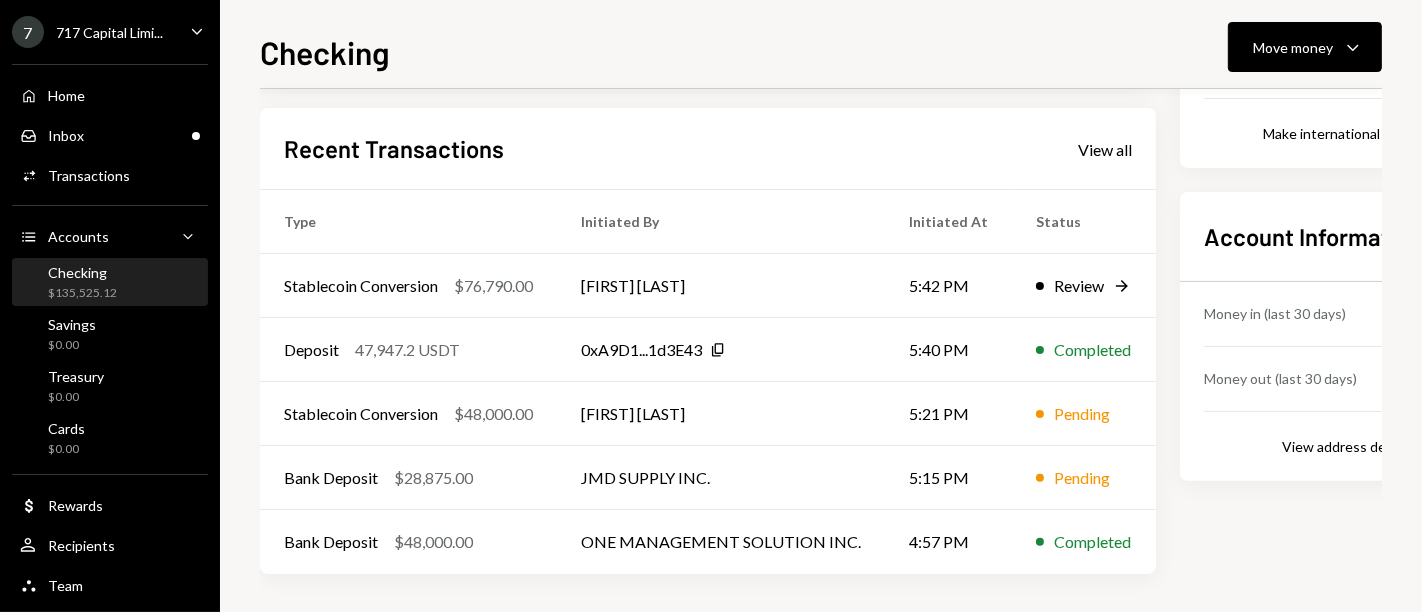 click on "Recent Transactions View all Type Initiated By Initiated At Status Stablecoin Conversion $76,790.00 Ryan Noonan 5:42 PM Review Right Arrow Deposit 47,947.2  USDT 0xA9D1...1d3E43 Copy 5:40 PM Completed Stablecoin Conversion $48,000.00 Ryan Noonan 5:21 PM Pending Bank Deposit $28,875.00 JMD SUPPLY INC. 5:15 PM Pending Bank Deposit $48,000.00 ONE MANAGEMENT SOLUTION INC. 4:57 PM Completed" at bounding box center (708, 341) 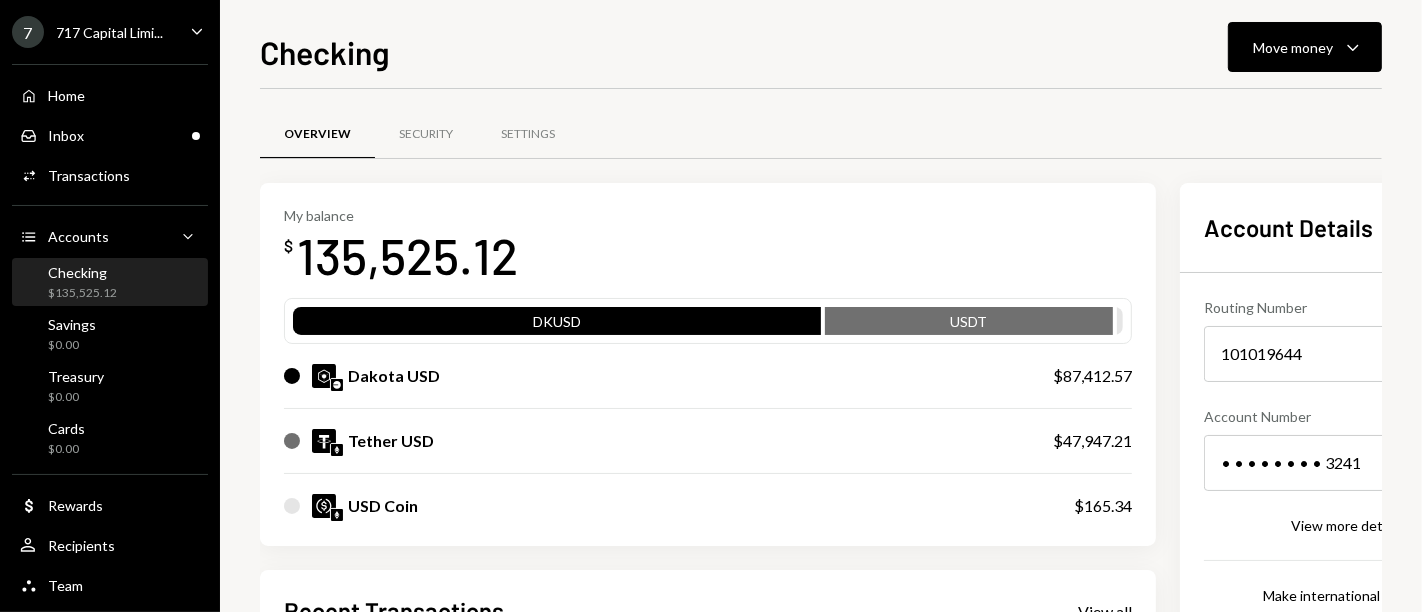 click on "Checking" at bounding box center [82, 272] 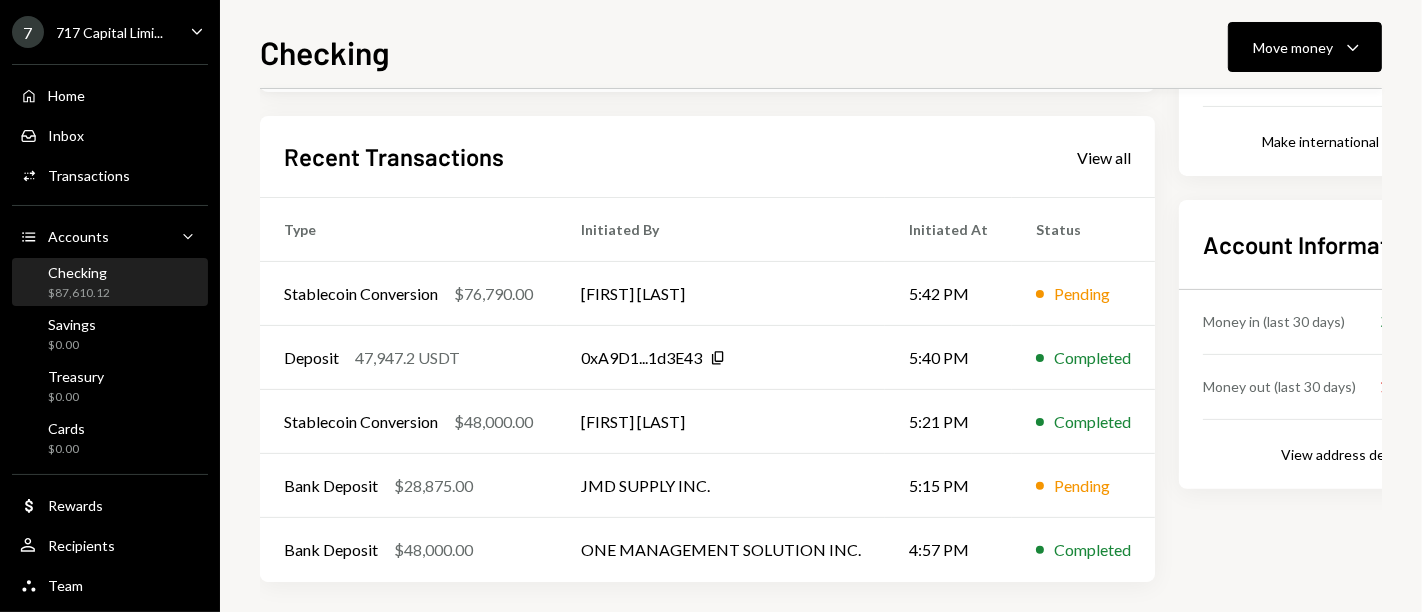 scroll, scrollTop: 462, scrollLeft: 0, axis: vertical 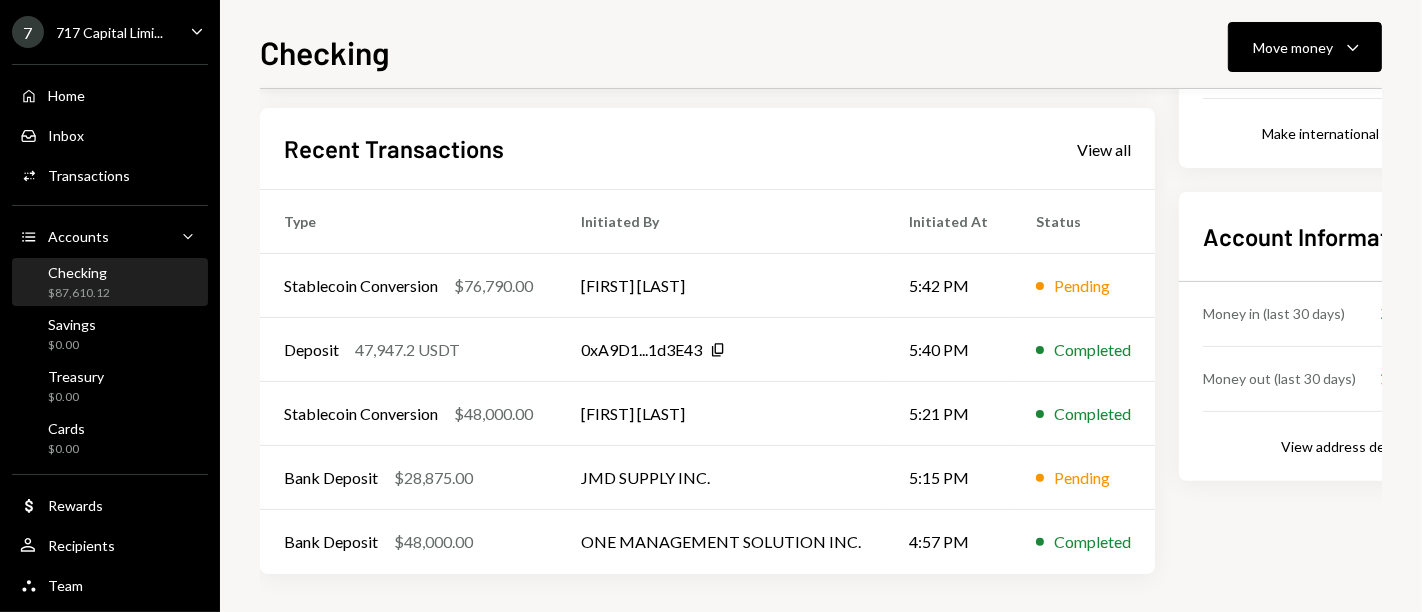 click on "Home Home Inbox Inbox Activities Transactions Accounts Accounts Caret Down Checking $87,610.12 Savings $0.00 Treasury $0.00 Cards $0.00 Dollar Rewards User Recipients Team Team" at bounding box center (110, 329) 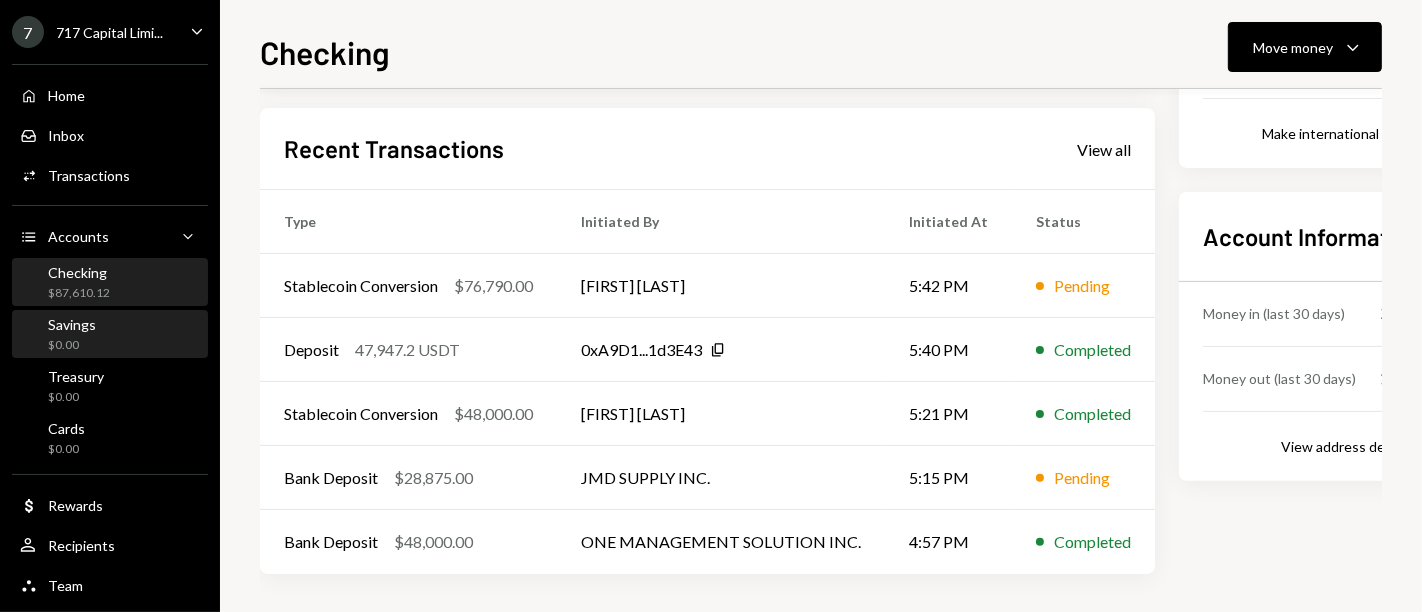 click on "Savings" at bounding box center (72, 324) 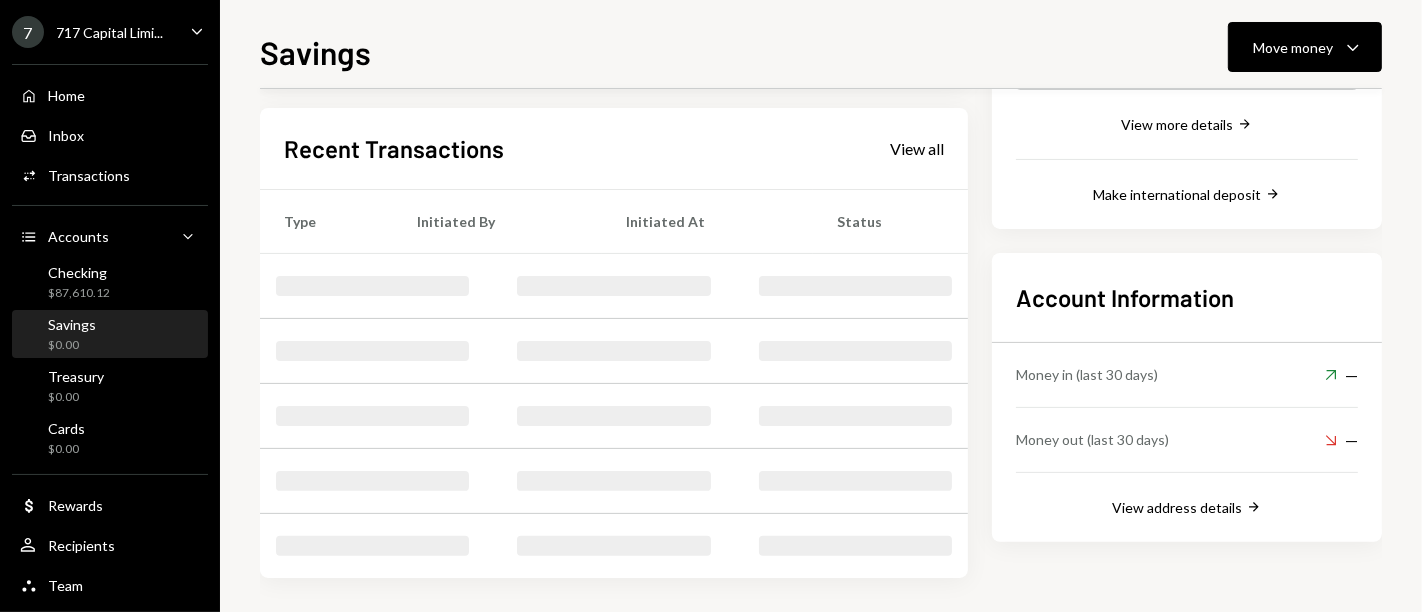 scroll, scrollTop: 402, scrollLeft: 0, axis: vertical 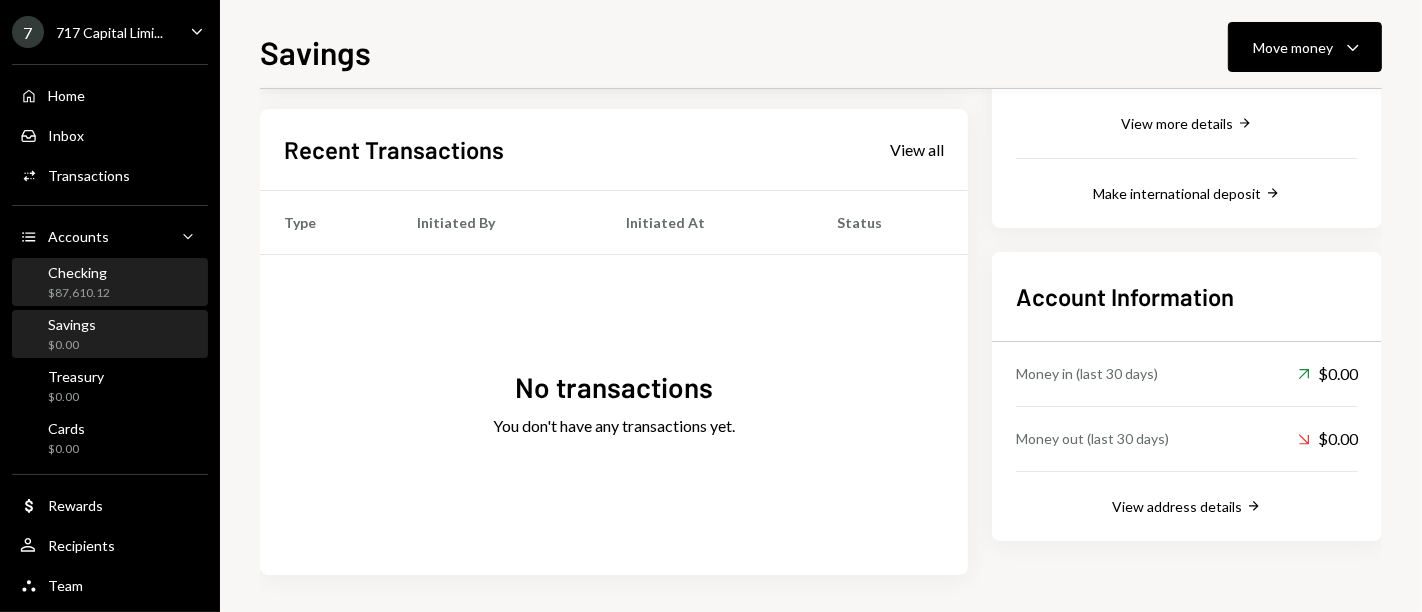 click on "Checking" at bounding box center [79, 272] 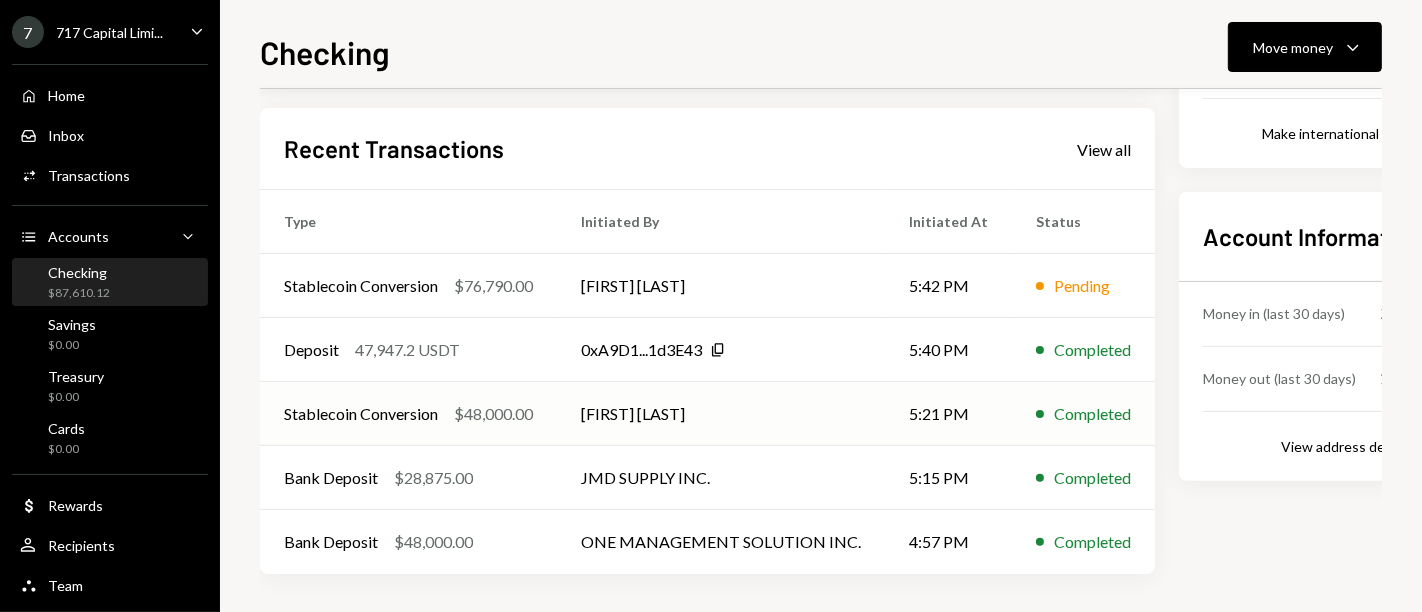scroll, scrollTop: 0, scrollLeft: 0, axis: both 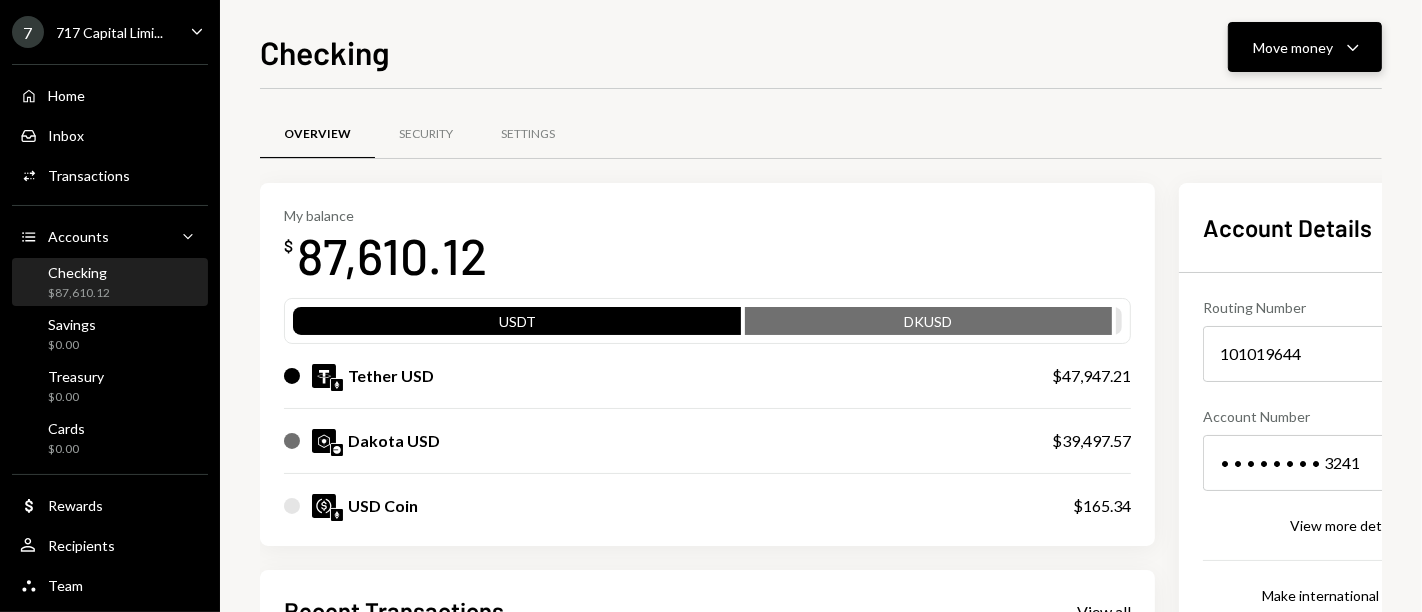 click on "Move money Caret Down" at bounding box center [1305, 47] 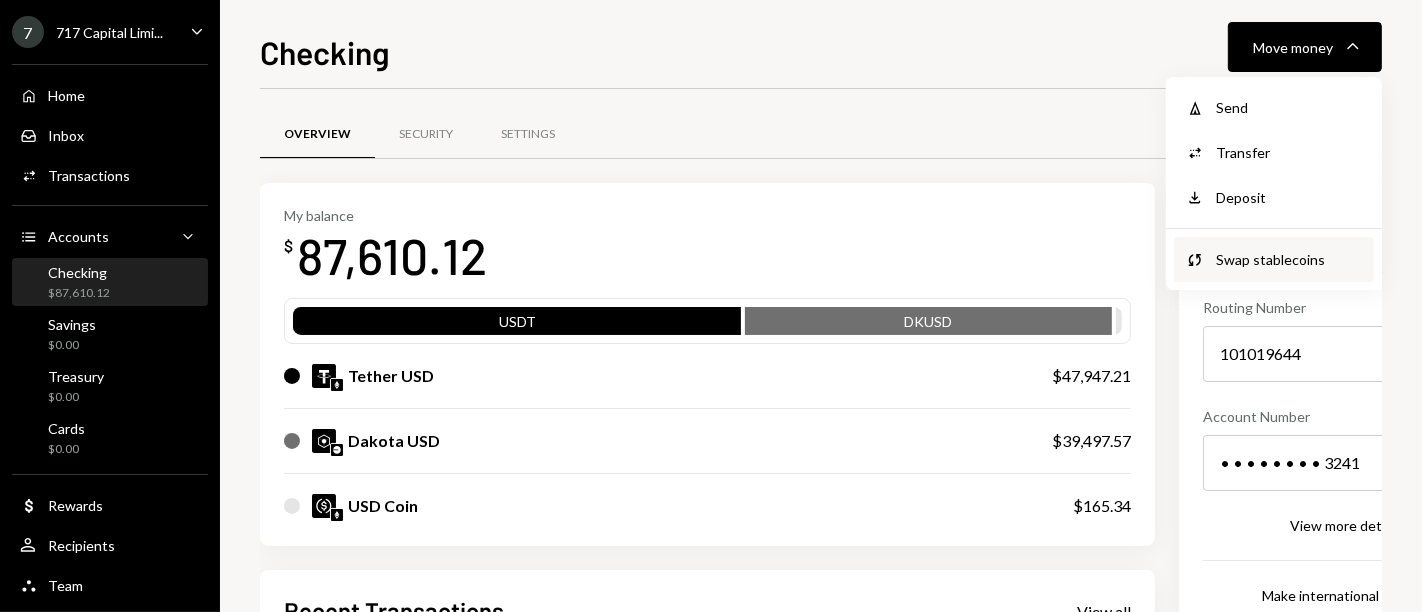 click on "Swap stablecoins" at bounding box center (1289, 259) 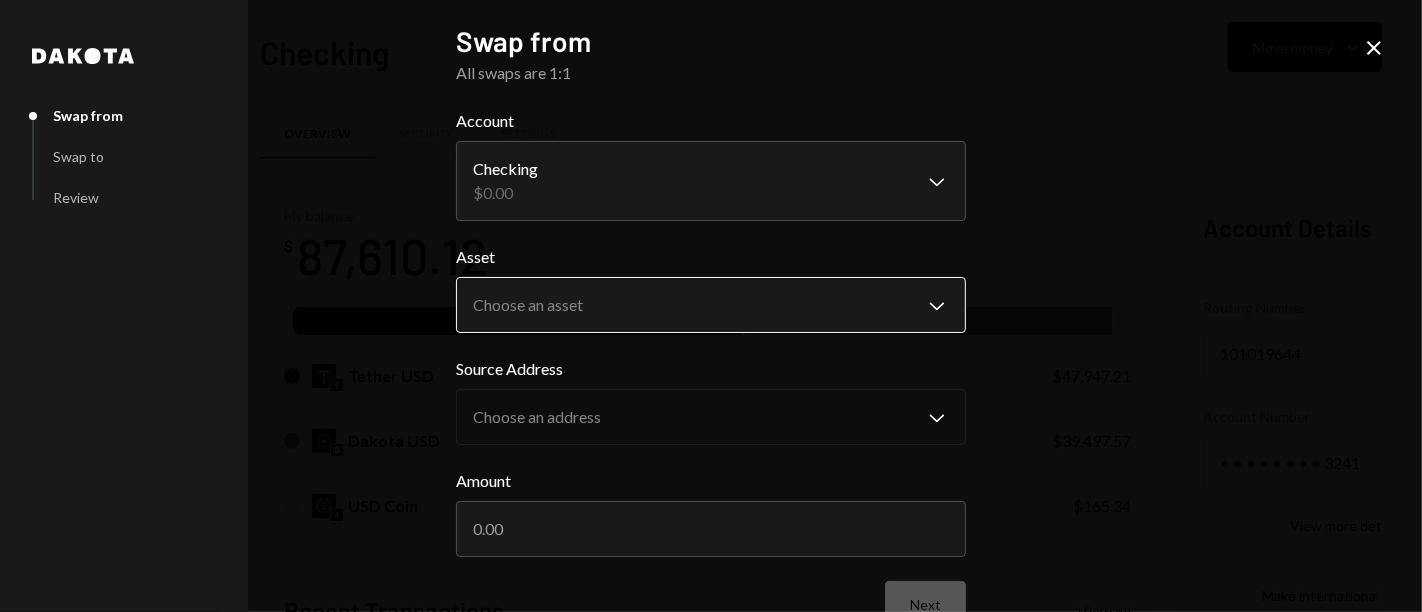 click on "7 717 Capital Limi... Caret Down Home Home Inbox Inbox Activities Transactions Accounts Accounts Caret Down Checking $87,610.12 Savings $0.00 Treasury $0.00 Cards $0.00 Dollar Rewards User Recipients Team Team Checking Move money Caret Down Overview Security Settings My balance $ 87,610.12 USDT DKUSD Tether USD $47,947.21 Dakota USD $39,497.57 USD Coin $165.34 Recent Transactions View all Type Initiated By Initiated At Status Stablecoin Conversion $76,790.00 [FIRST] [LAST] 5:42 PM Pending Deposit 47,947.2  USDT 0xA9D1...1d3E43 Copy 5:40 PM Completed Stablecoin Conversion $48,000.00 [FIRST] [LAST] 5:21 PM Completed Bank Deposit $28,875.00 JMD SUPPLY INC. 5:15 PM Completed Bank Deposit $48,000.00 ONE MANAGEMENT SOLUTION INC. 4:57 PM Completed Account Details Routing Number 101019644 Copy Account Number • • • • • • • •  3241 Show Copy View more details Right Arrow Make international deposit Right Arrow Account Information Money in (last 30 days) Up Right Arrow $17,369,770.56 Money out (last 30 days)" at bounding box center [711, 306] 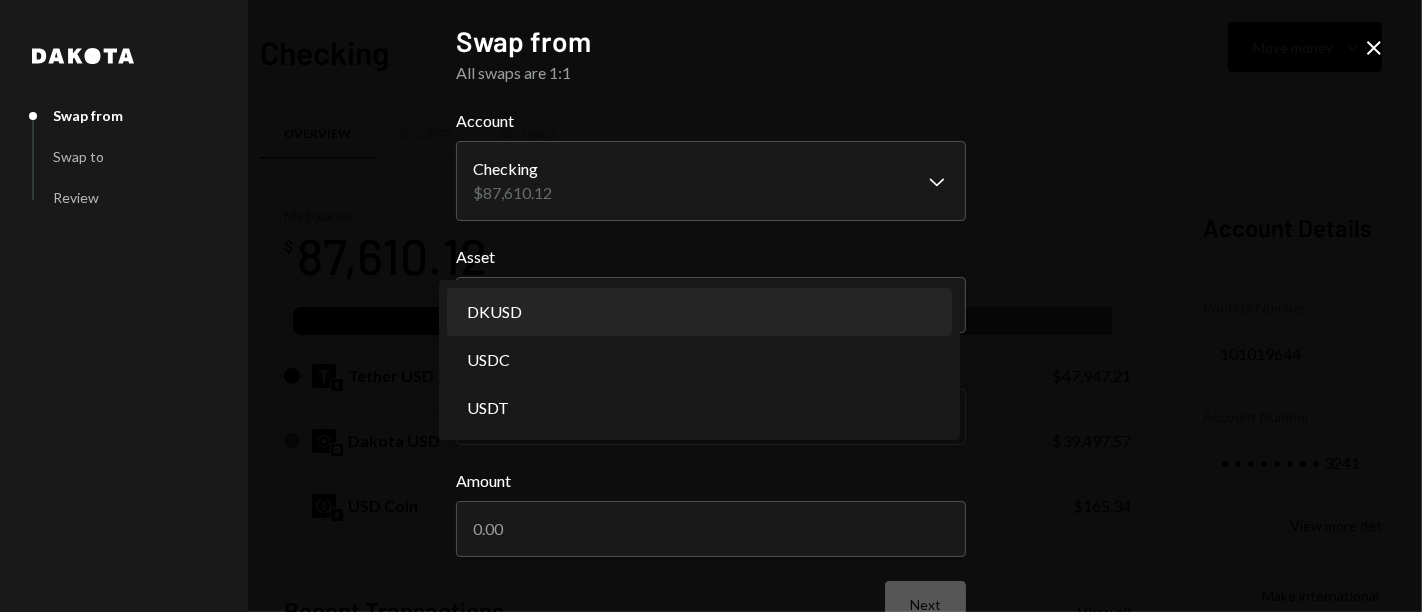 select on "*****" 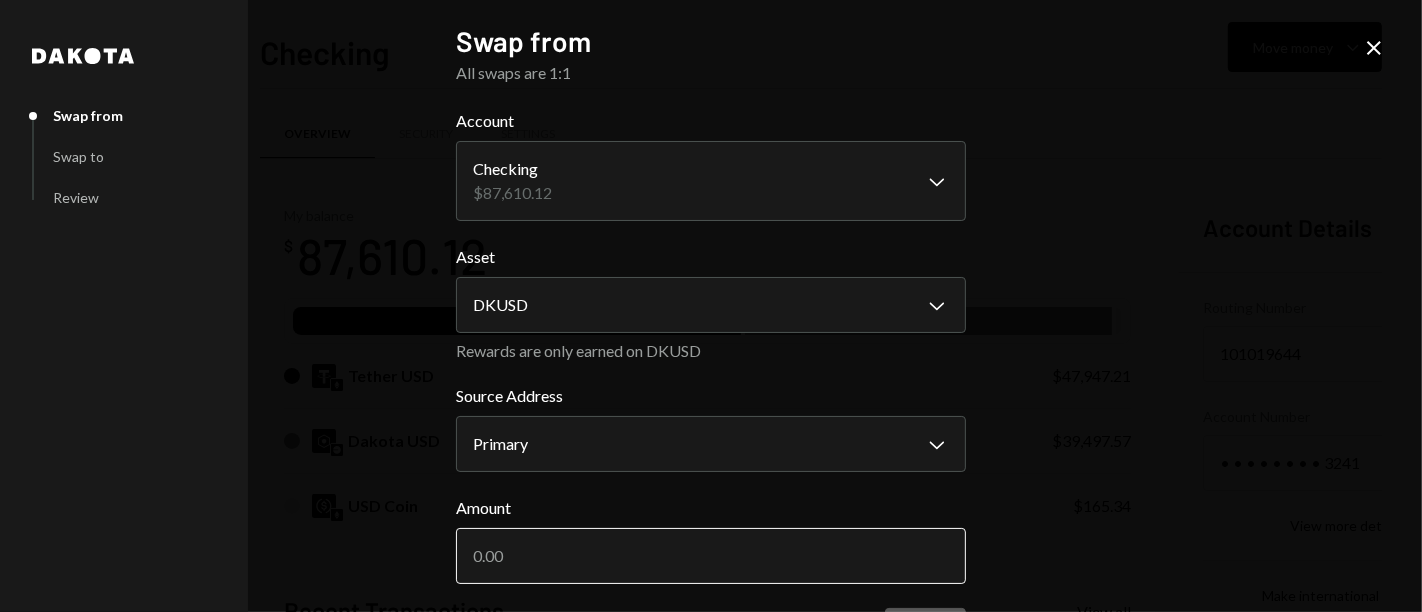 click on "Amount" at bounding box center [711, 556] 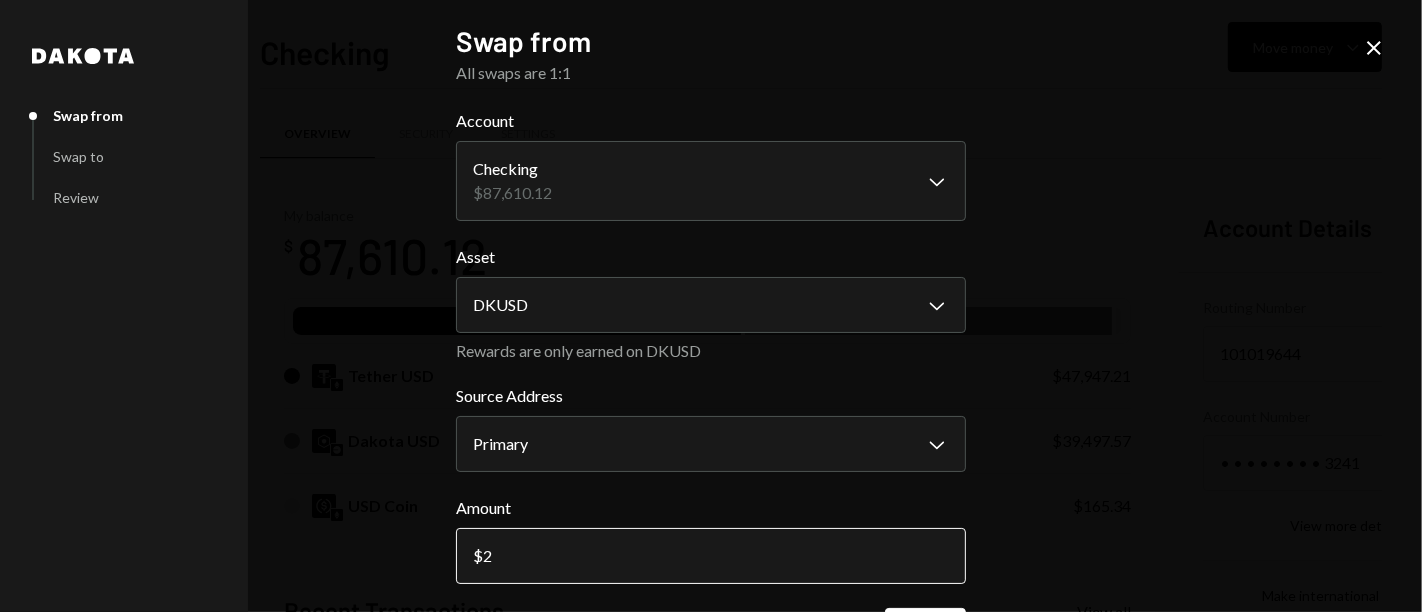 type on "28" 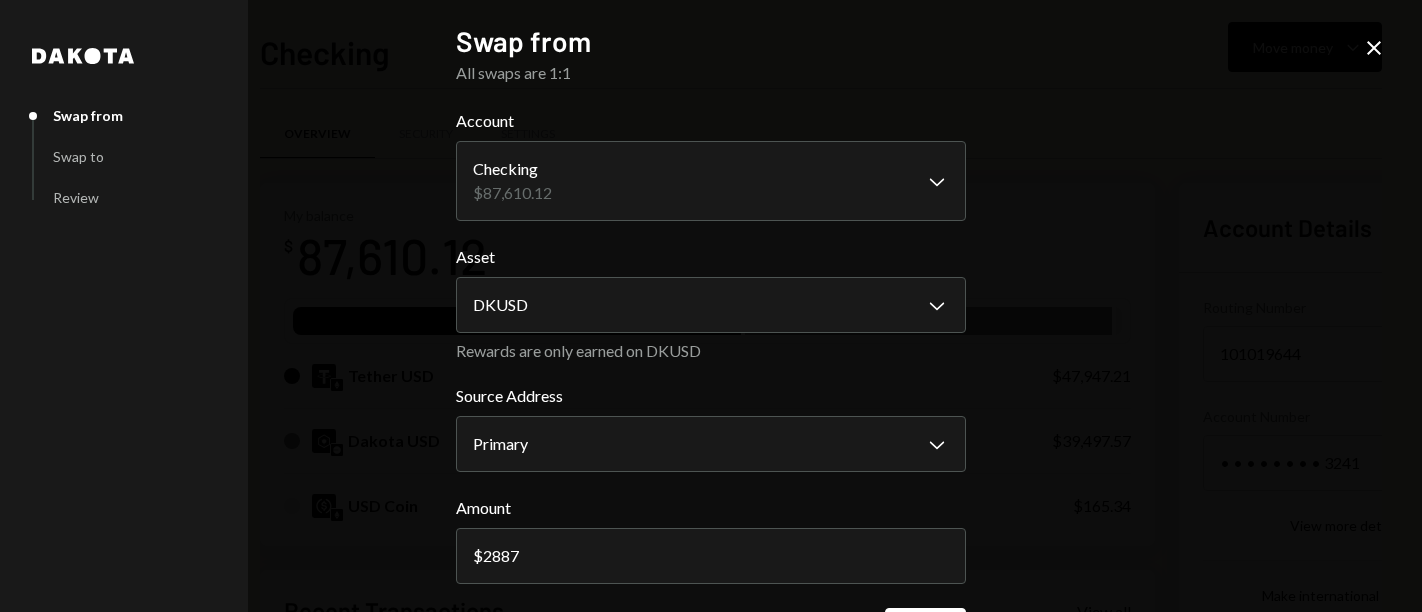scroll, scrollTop: 0, scrollLeft: 0, axis: both 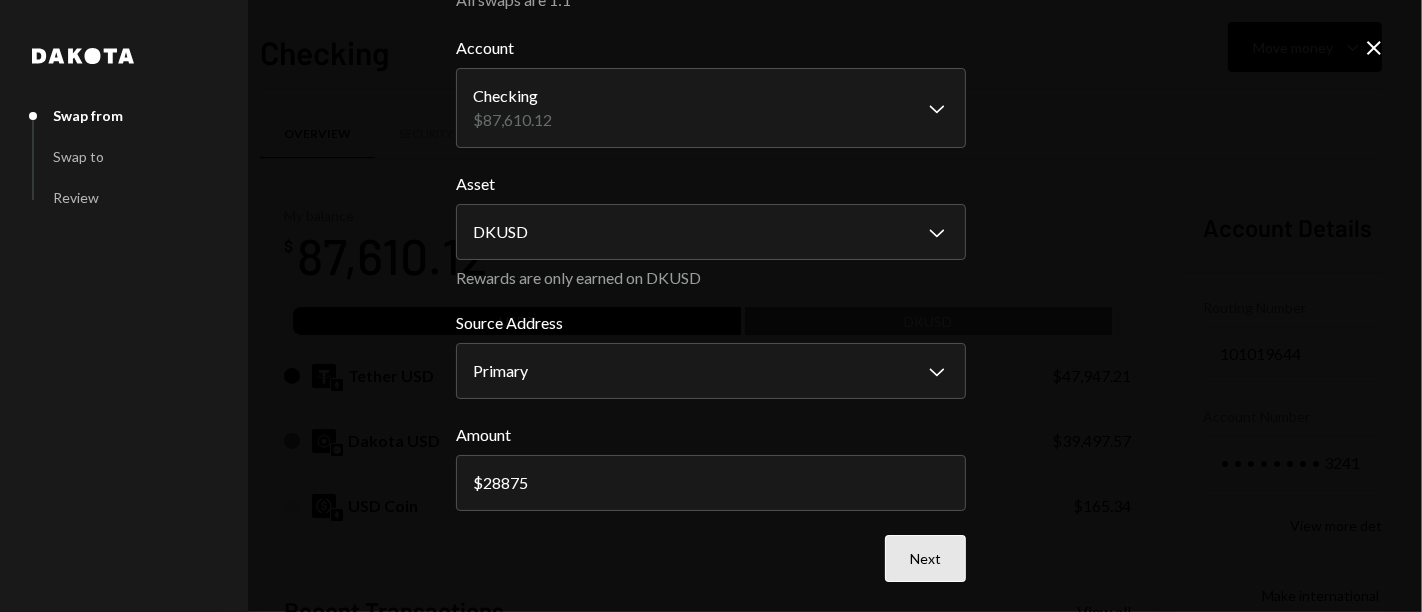 type on "28875" 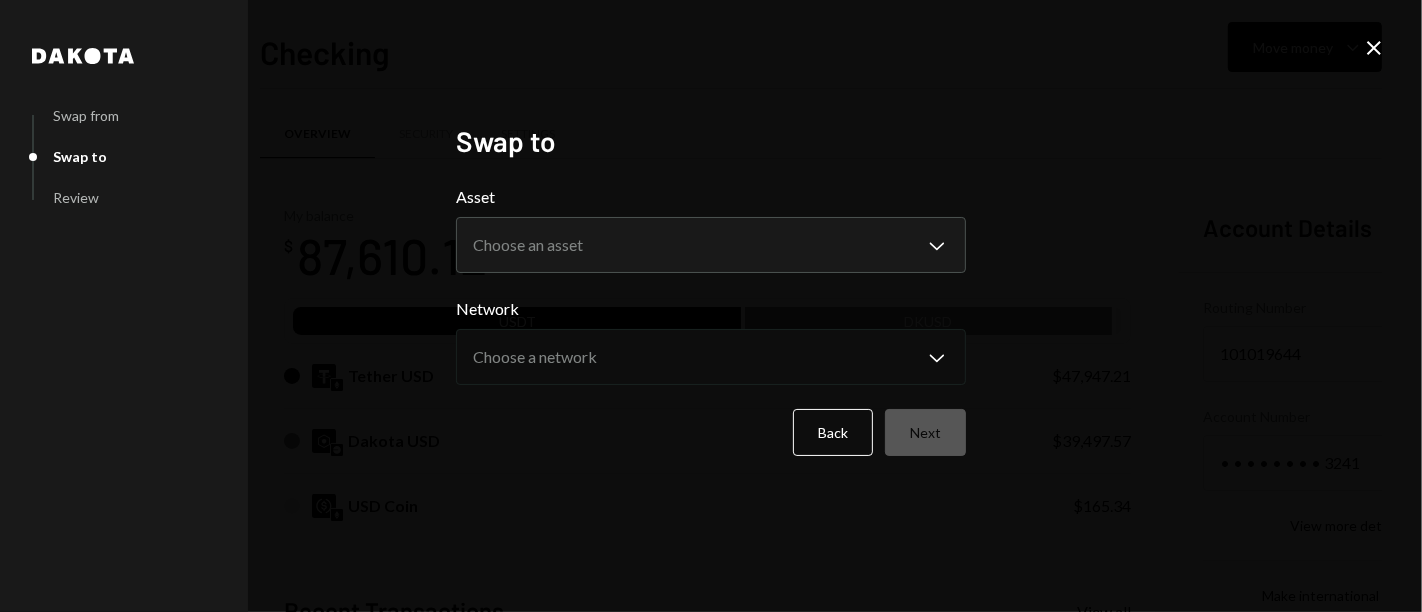 scroll, scrollTop: 0, scrollLeft: 0, axis: both 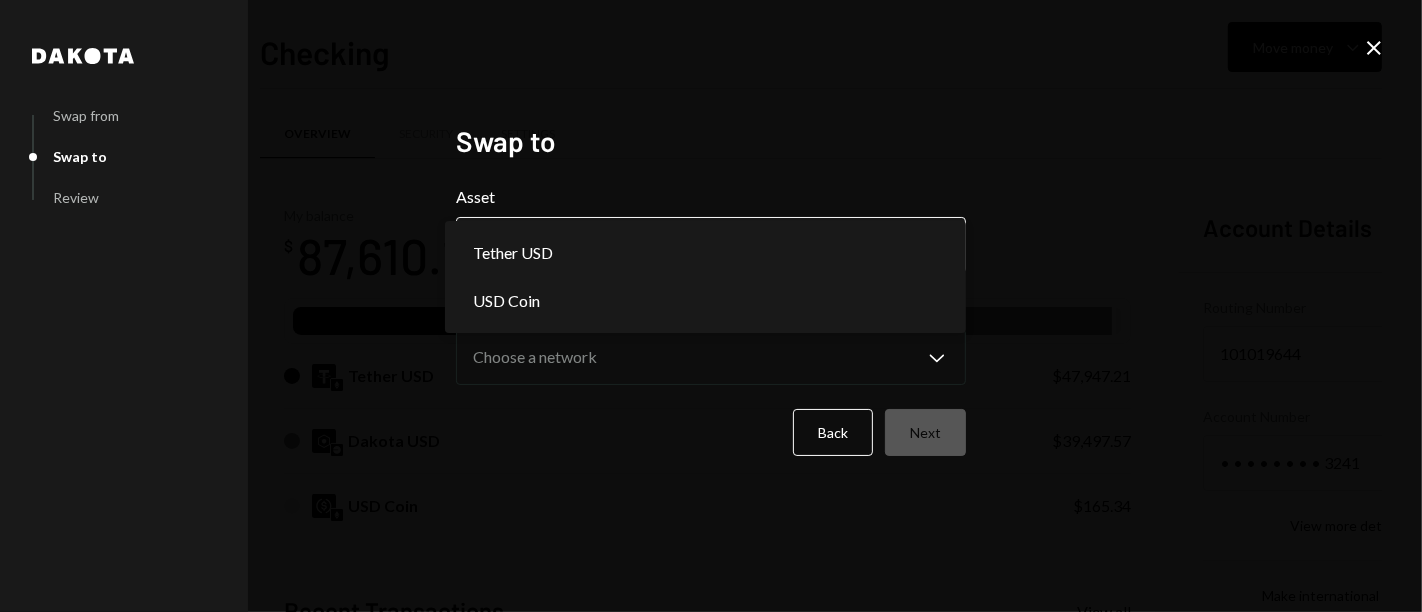 click on "7 717 Capital Limi... Caret Down Home Home Inbox Inbox Activities Transactions Accounts Accounts Caret Down Checking $87,610.12 Savings $0.00 Treasury $0.00 Cards $0.00 Dollar Rewards User Recipients Team Team Checking Move money Caret Down Overview Security Settings My balance $ 87,610.12 USDT DKUSD Tether USD $47,947.21 Dakota USD $39,497.57 USD Coin $165.34 Recent Transactions View all Type Initiated By Initiated At Status Stablecoin Conversion $76,790.00 [FIRST] [LAST] 5:42 PM Pending Deposit 47,947.2  USDT 0xA9D1...1d3E43 Copy 5:40 PM Completed Stablecoin Conversion $48,000.00 [FIRST] [LAST] 5:21 PM Completed Bank Deposit $28,875.00 JMD SUPPLY INC. 5:15 PM Completed Bank Deposit $48,000.00 ONE MANAGEMENT SOLUTION INC. 4:57 PM Completed Account Details Routing Number 101019644 Copy Account Number • • • • • • • •  3241 Show Copy View more details Right Arrow Make international deposit Right Arrow Account Information Money in (last 30 days) Up Right Arrow $17,369,770.56 Money out (last 30 days)" at bounding box center (711, 306) 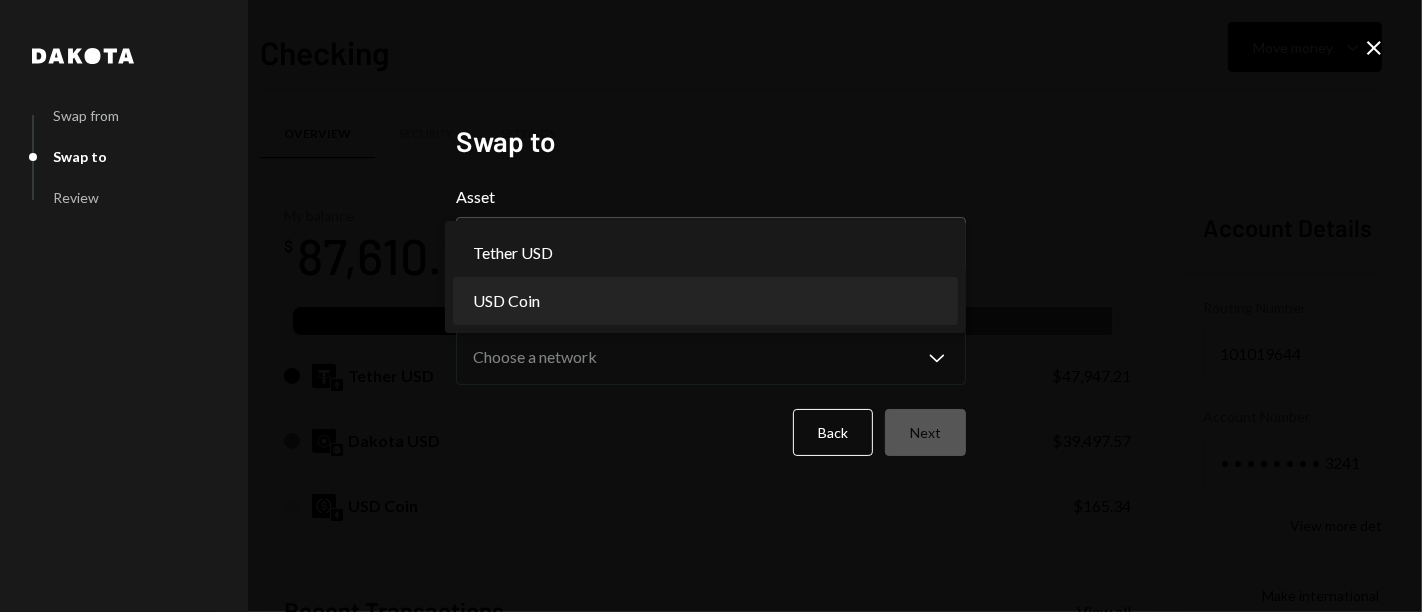 select on "****" 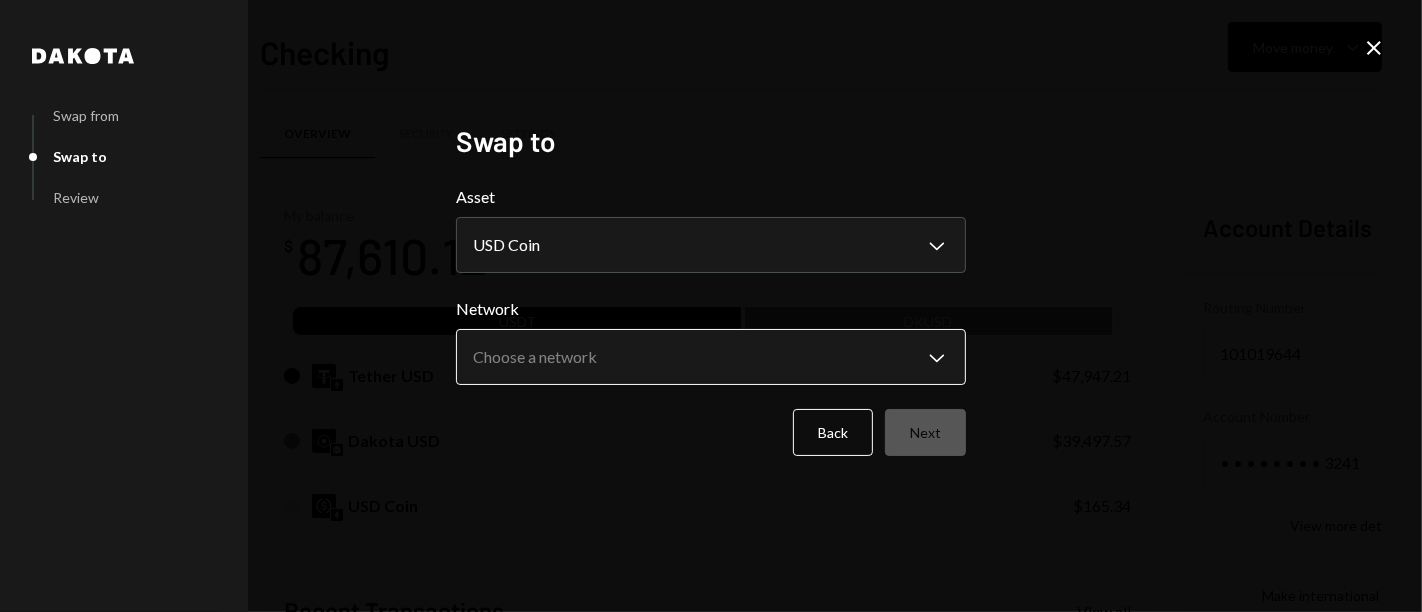 click on "7 717 Capital Limi... Caret Down Home Home Inbox Inbox Activities Transactions Accounts Accounts Caret Down Checking $87,610.12 Savings $0.00 Treasury $0.00 Cards $0.00 Dollar Rewards User Recipients Team Team Checking Move money Caret Down Overview Security Settings My balance $ 87,610.12 USDT DKUSD Tether USD $47,947.21 Dakota USD $39,497.57 USD Coin $165.34 Recent Transactions View all Type Initiated By Initiated At Status Stablecoin Conversion $76,790.00 [FIRST] [LAST] 5:42 PM Pending Deposit 47,947.2  USDT 0xA9D1...1d3E43 Copy 5:40 PM Completed Stablecoin Conversion $48,000.00 [FIRST] [LAST] 5:21 PM Completed Bank Deposit $28,875.00 JMD SUPPLY INC. 5:15 PM Completed Bank Deposit $48,000.00 ONE MANAGEMENT SOLUTION INC. 4:57 PM Completed Account Details Routing Number 101019644 Copy Account Number • • • • • • • •  3241 Show Copy View more details Right Arrow Make international deposit Right Arrow Account Information Money in (last 30 days) Up Right Arrow $17,369,770.56 Money out (last 30 days)" at bounding box center (711, 306) 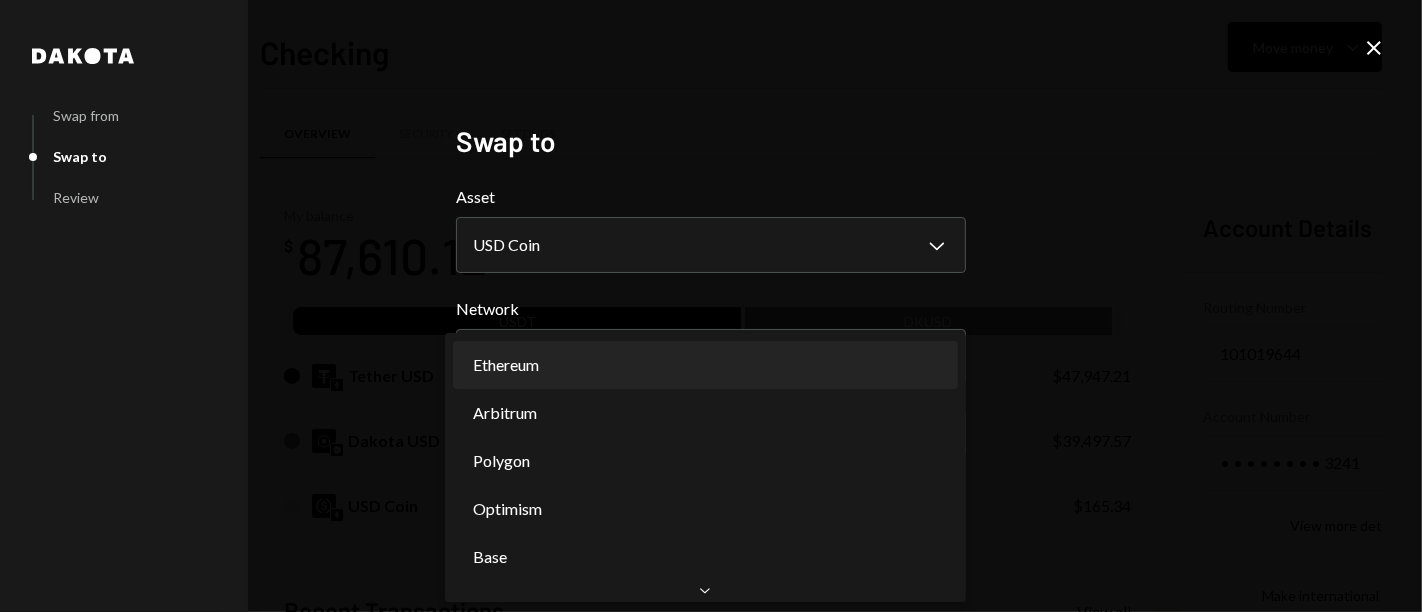 select on "**********" 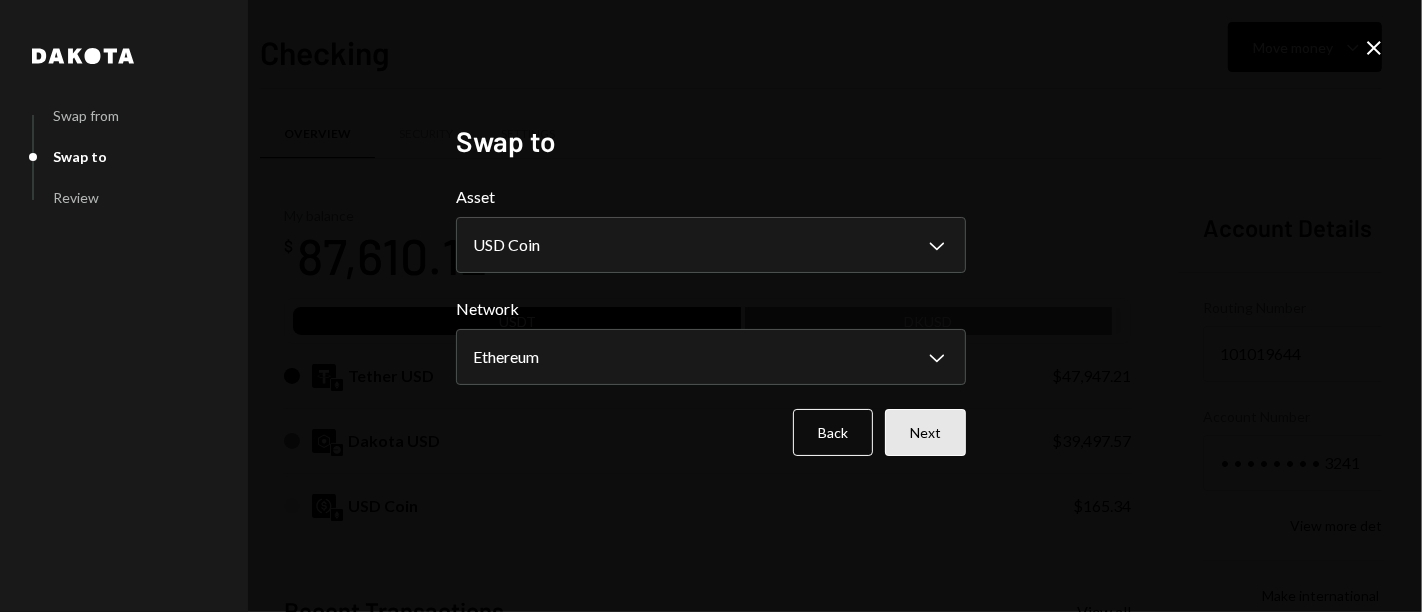 click on "Next" at bounding box center [925, 432] 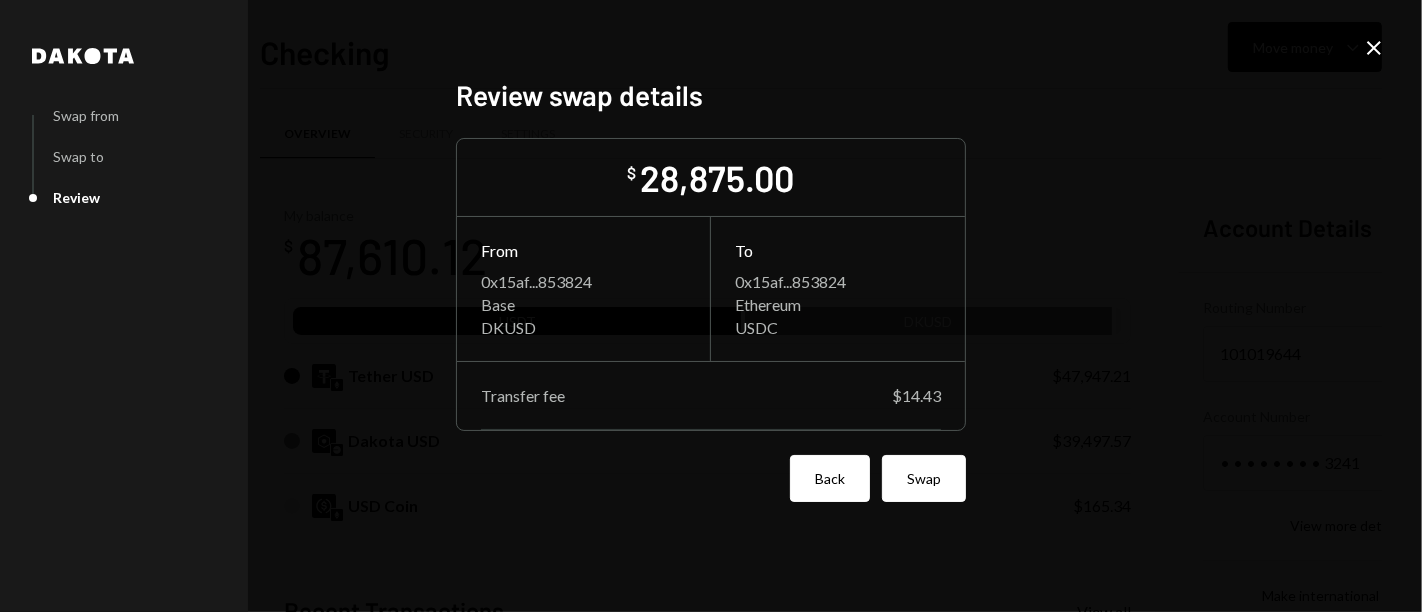 click on "Back" at bounding box center (830, 478) 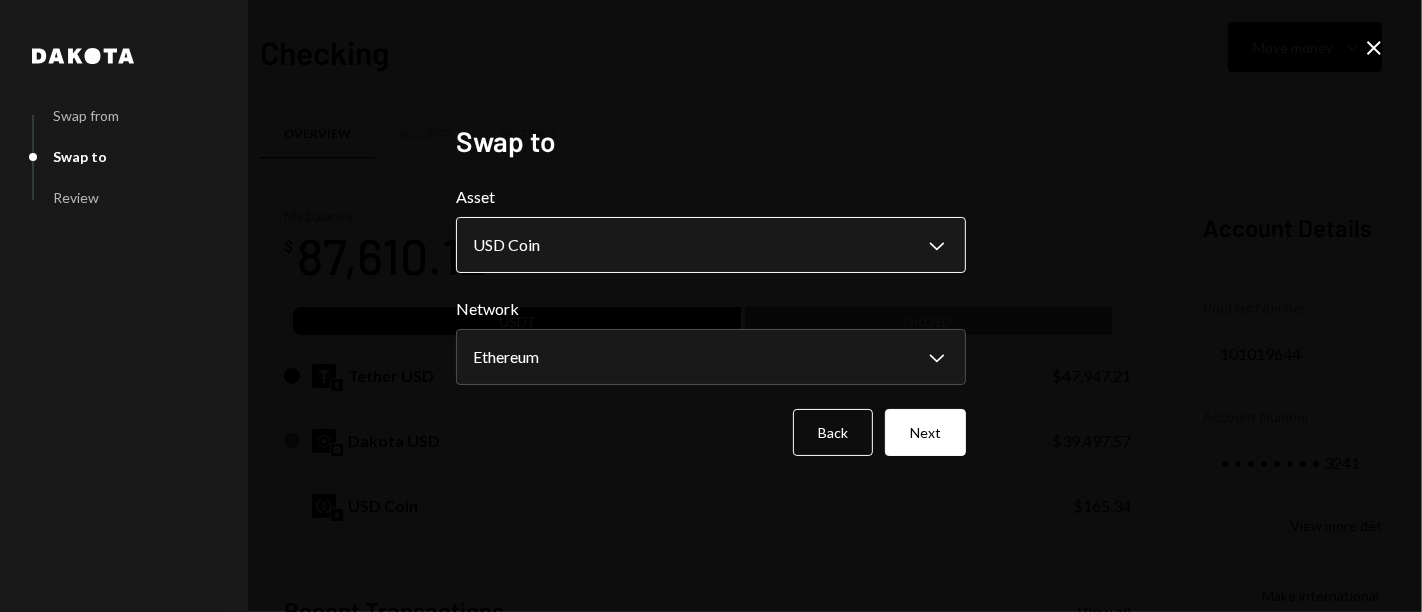 click on "7 717 Capital Limi... Caret Down Home Home Inbox Inbox Activities Transactions Accounts Accounts Caret Down Checking $87,610.12 Savings $0.00 Treasury $0.00 Cards $0.00 Dollar Rewards User Recipients Team Team Checking Move money Caret Down Overview Security Settings My balance $ 87,610.12 USDT DKUSD Tether USD $47,947.21 Dakota USD $39,497.57 USD Coin $165.34 Recent Transactions View all Type Initiated By Initiated At Status Stablecoin Conversion $76,790.00 [FIRST] [LAST] 5:42 PM Pending Deposit 47,947.2  USDT 0xA9D1...1d3E43 Copy 5:40 PM Completed Stablecoin Conversion $48,000.00 [FIRST] [LAST] 5:21 PM Completed Bank Deposit $28,875.00 JMD SUPPLY INC. 5:15 PM Completed Bank Deposit $48,000.00 ONE MANAGEMENT SOLUTION INC. 4:57 PM Completed Account Details Routing Number 101019644 Copy Account Number • • • • • • • •  3241 Show Copy View more details Right Arrow Make international deposit Right Arrow Account Information Money in (last 30 days) Up Right Arrow $17,369,770.56 Money out (last 30 days)" at bounding box center [711, 306] 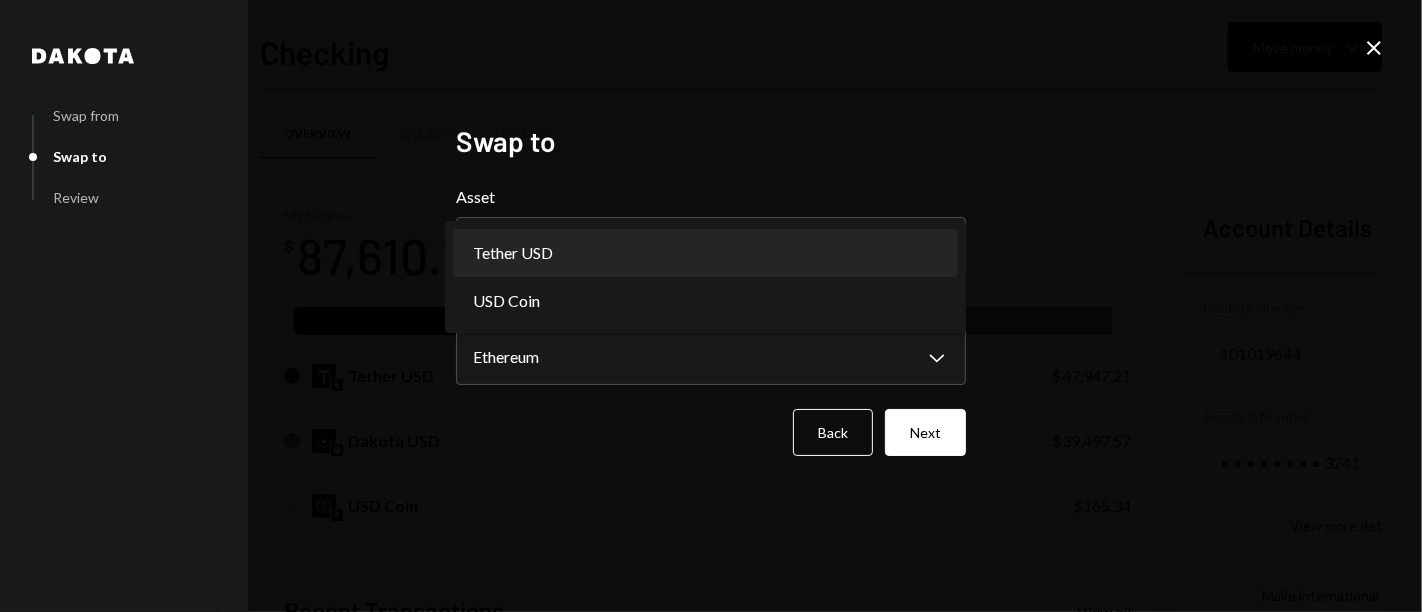 select on "****" 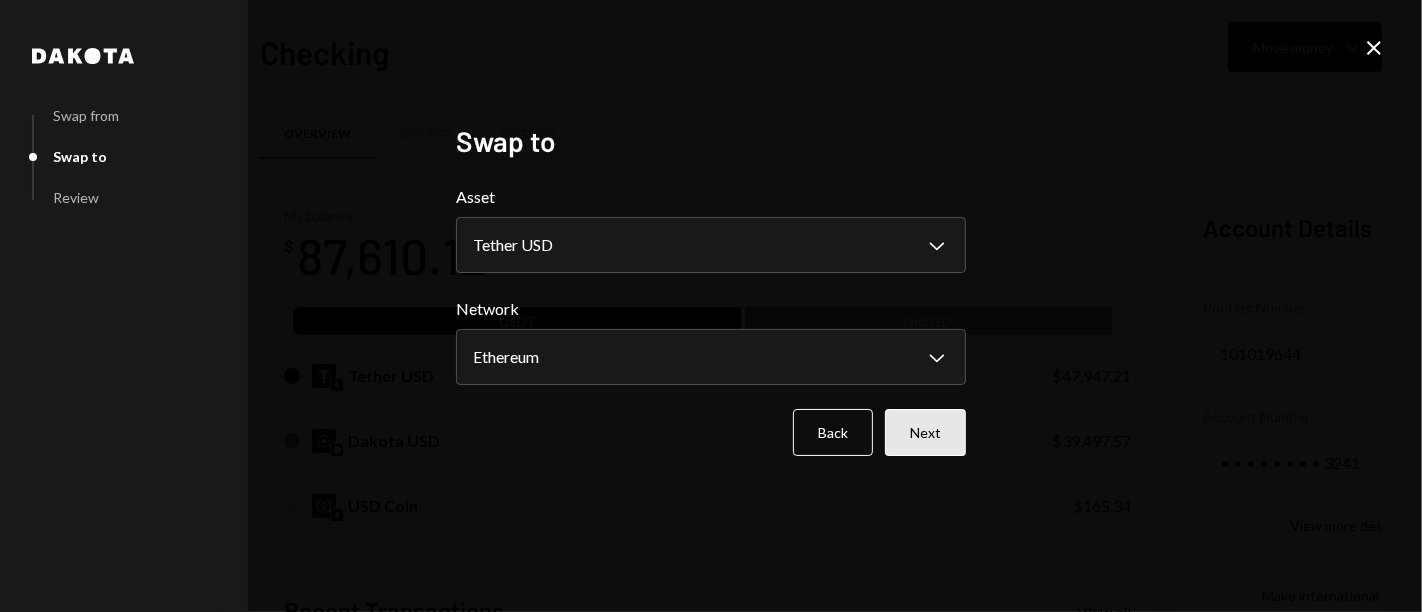 click on "Next" at bounding box center [925, 432] 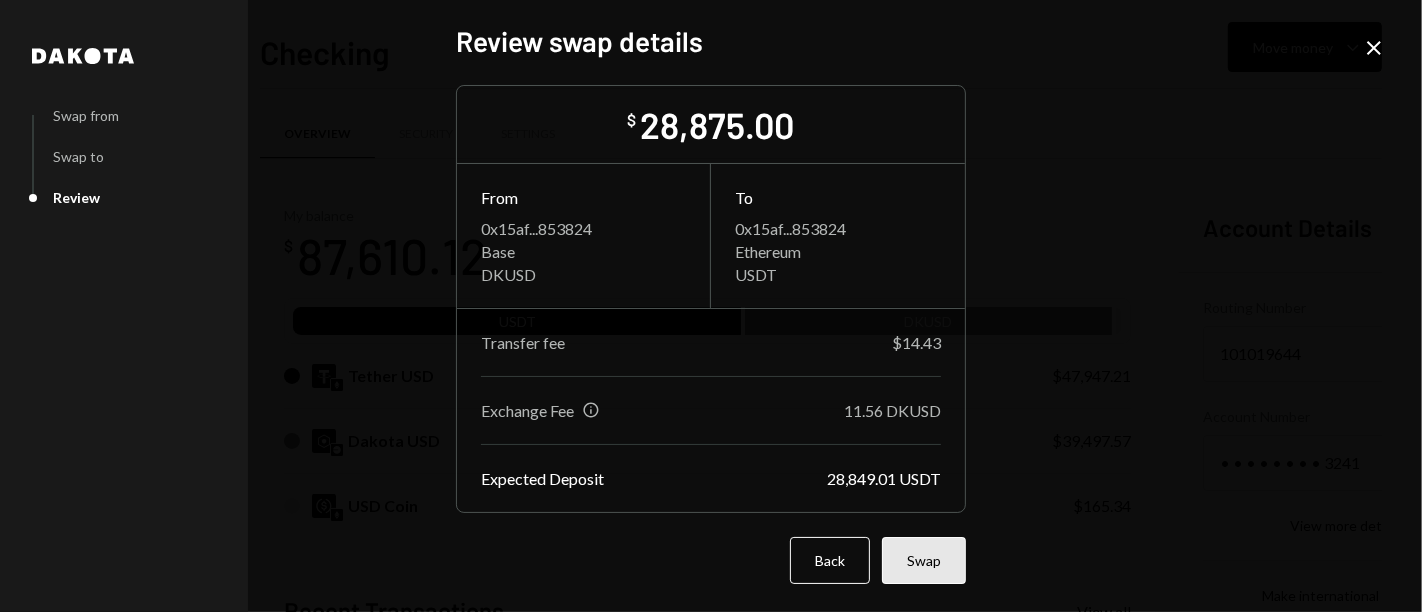 click on "Swap" at bounding box center [924, 560] 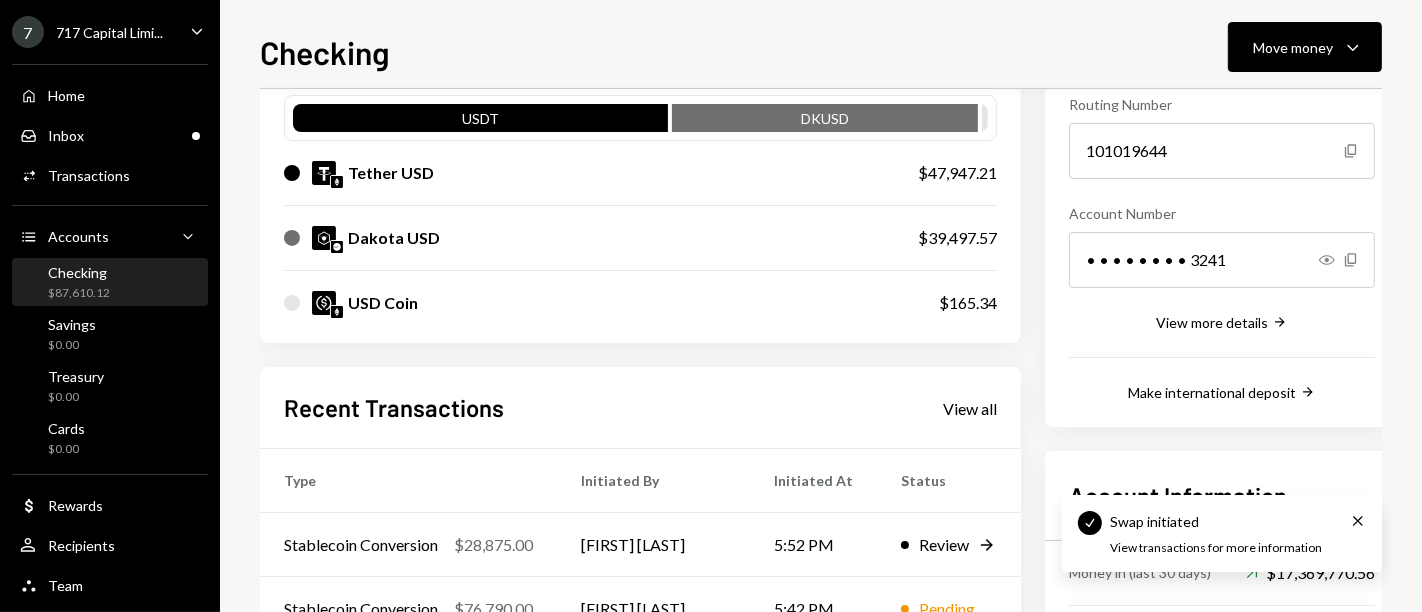 scroll, scrollTop: 277, scrollLeft: 0, axis: vertical 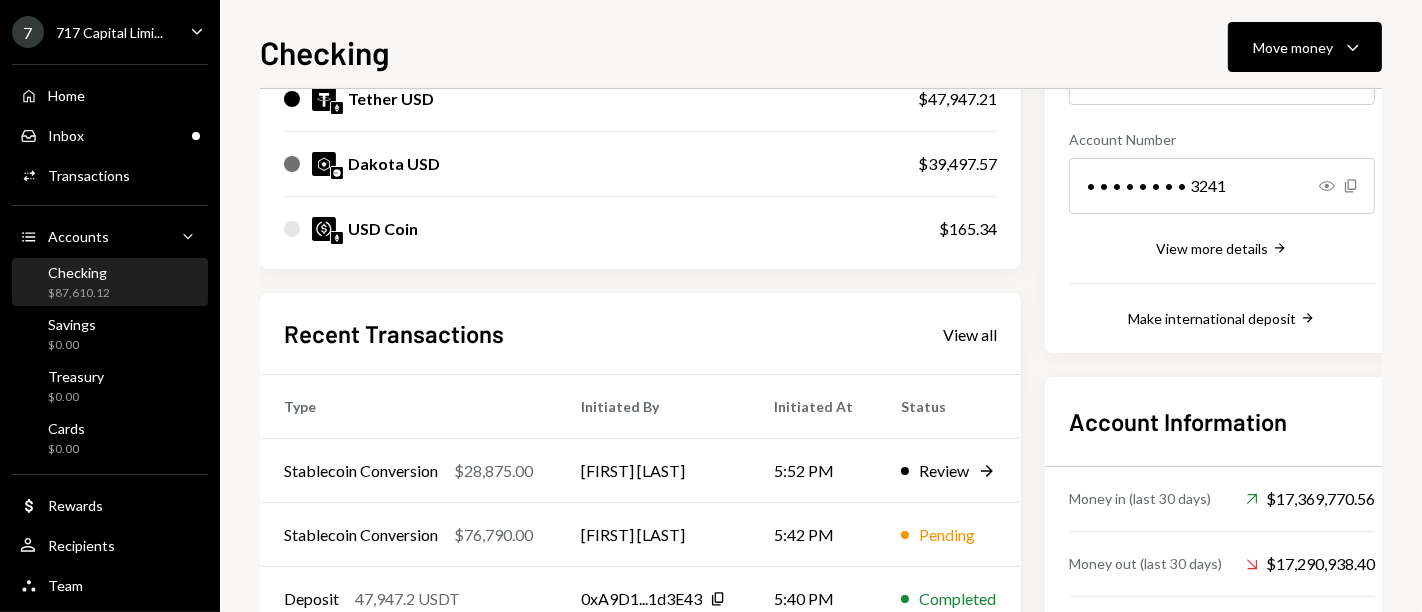 click on "My balance $ 87,610.12 USDT DKUSD Tether USD $47,947.21 Dakota USD $39,497.57 USD Coin $165.34 Recent Transactions View all Type Initiated By Initiated At Status Stablecoin Conversion $28,875.00 [FIRST] [LAST] 5:52 PM Review Right Arrow Stablecoin Conversion $76,790.00 [FIRST] [LAST] 5:42 PM Pending Deposit 47,947.2  USDT 0xA9D1...1d3E43 Copy 5:40 PM Completed Stablecoin Conversion $48,000.00 [FIRST] [LAST] 5:21 PM Completed Bank Deposit $28,875.00 JMD SUPPLY INC. 5:15 PM Completed" at bounding box center [640, 332] 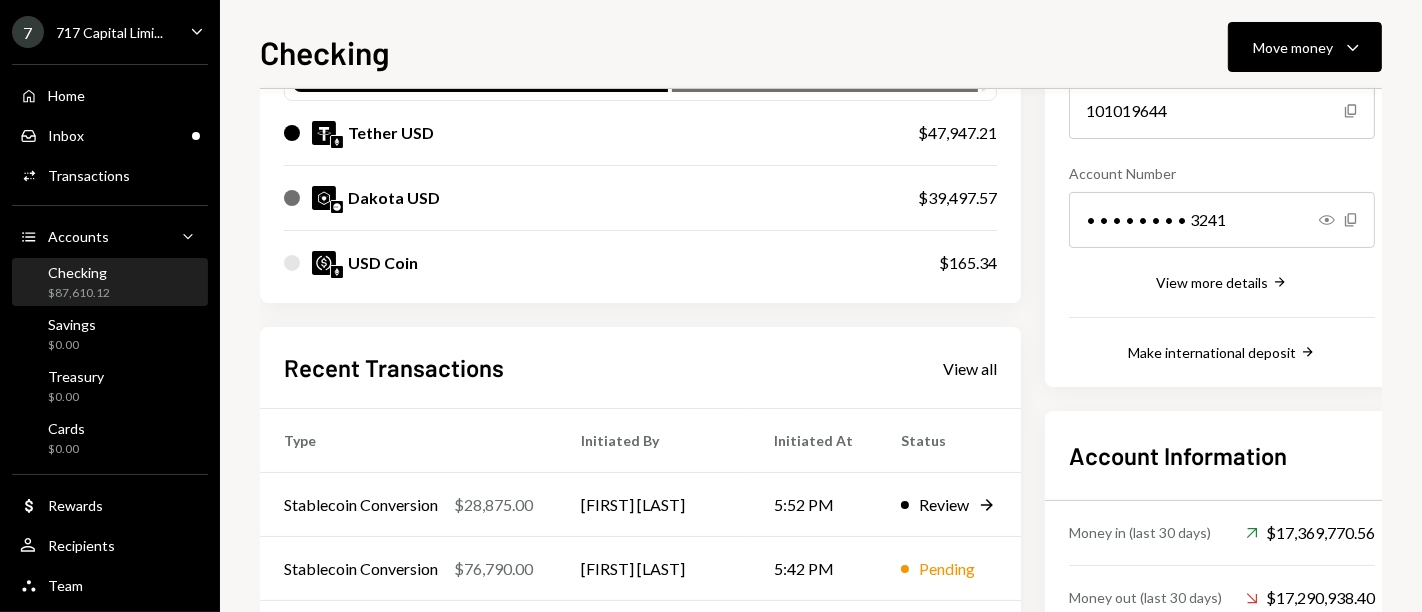 scroll, scrollTop: 0, scrollLeft: 0, axis: both 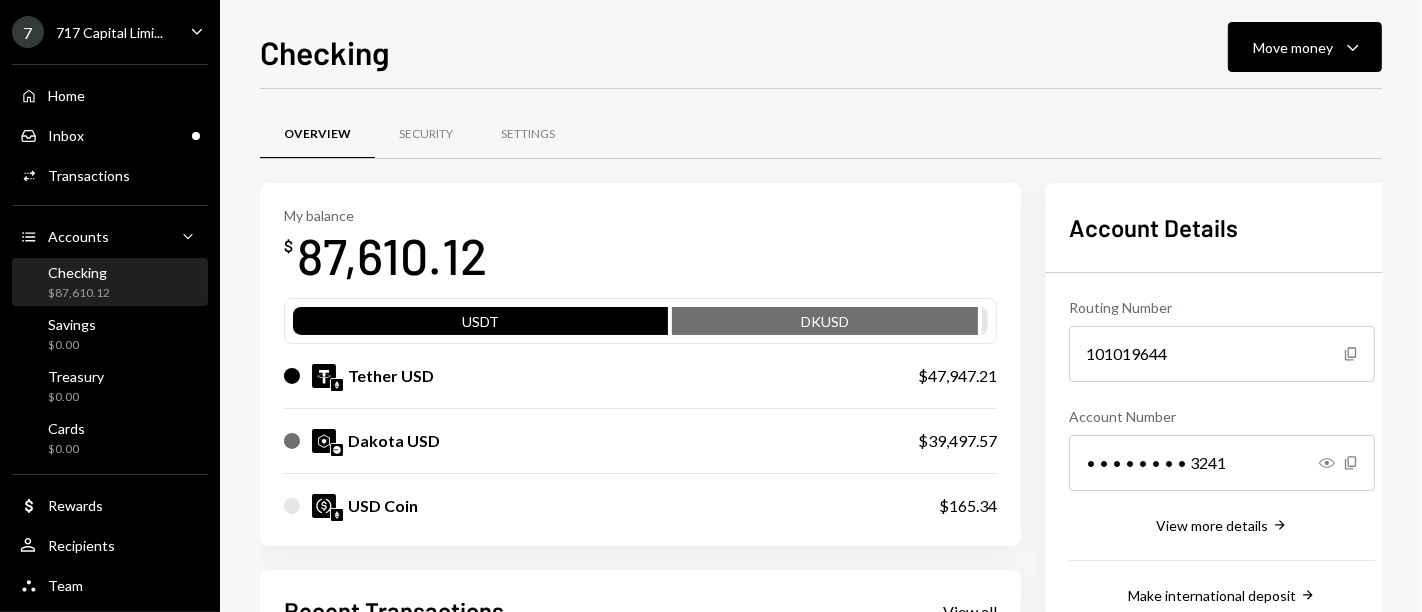 click on "My balance $ 87,610.12" at bounding box center [640, 247] 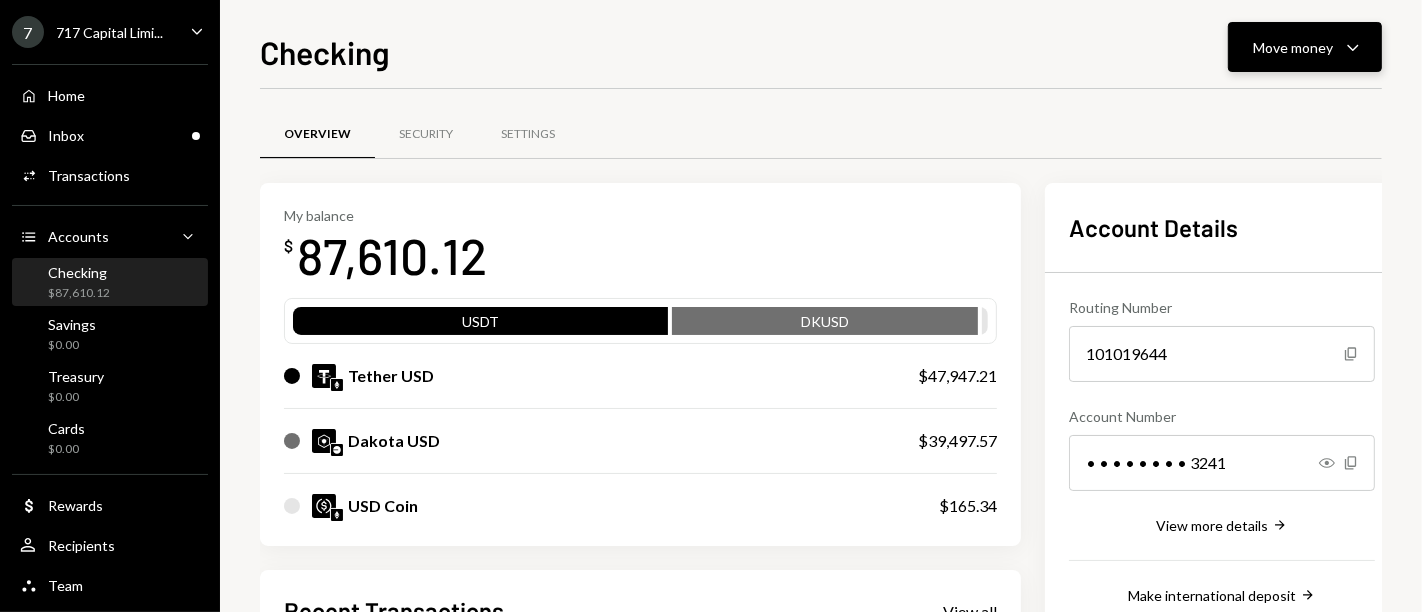 click on "Move money" at bounding box center (1293, 47) 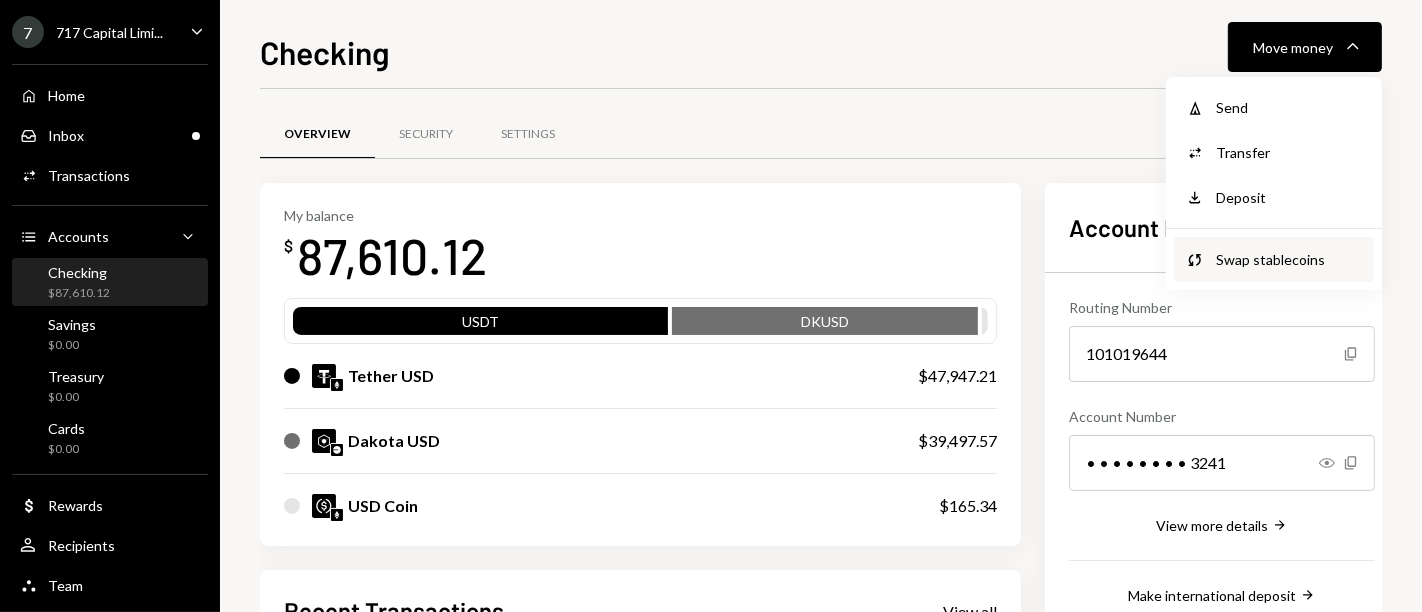 click on "Swap Swap stablecoins" at bounding box center [1274, 259] 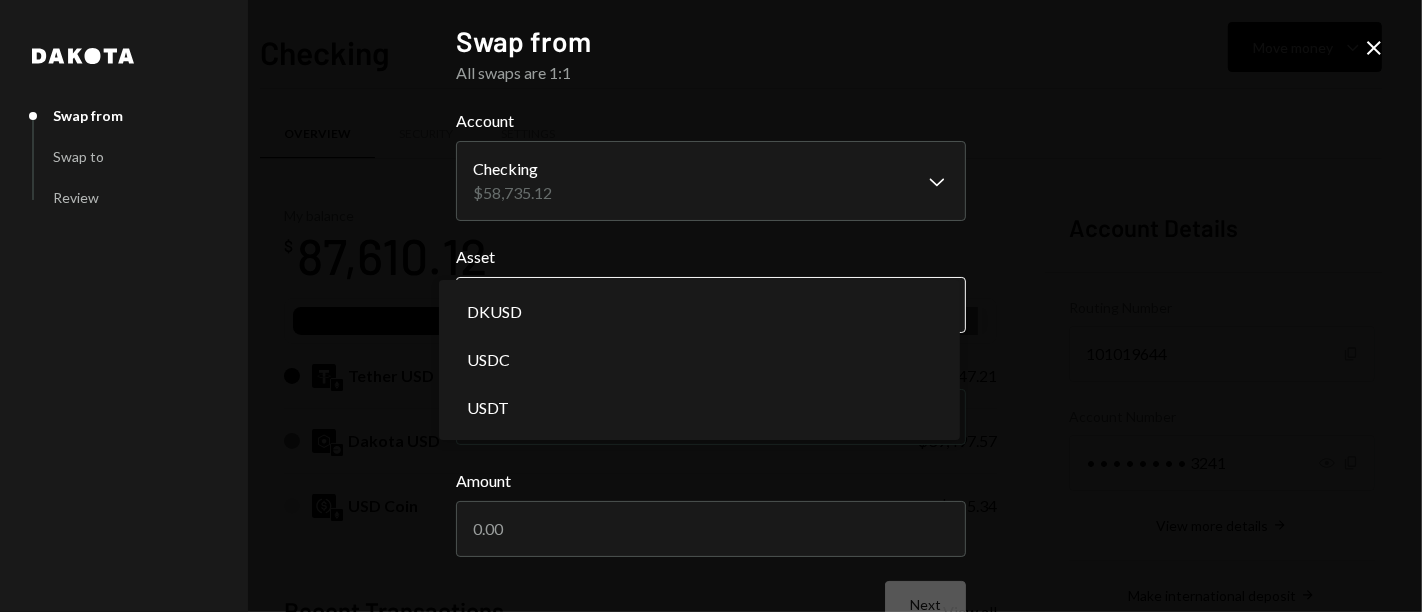 click on "7 717 Capital Limi... Caret Down Home Home Inbox Inbox Activities Transactions Accounts Accounts Caret Down Checking $87,610.12 Savings $0.00 Treasury $0.00 Cards $0.00 Dollar Rewards User Recipients Team Team Checking Move money Caret Down Overview Security Settings My balance $ 87,610.12 USDT DKUSD Tether USD $47,947.21 Dakota USD $39,497.57 USD Coin $165.34 Recent Transactions View all Type Initiated By Initiated At Status Stablecoin Conversion $28,875.00 [FIRST] [LAST] 5:52 PM Review Right Arrow Stablecoin Conversion $76,790.00 [FIRST] [LAST] 5:42 PM Pending Deposit 47,947.2  USDT 0xA9D1...1d3E43 Copy 5:40 PM Completed Stablecoin Conversion $48,000.00 [FIRST] [LAST] 5:21 PM Completed Bank Deposit $28,875.00 JMD SUPPLY INC. 5:15 PM Completed Account Details Routing Number 101019644 Copy Account Number • • • • • • • •  3241 Show Copy View more details Right Arrow Make international deposit Right Arrow Account Information Money in (last 30 days) Up Right Arrow $17,369,770.56 Money out (last 30 days)" at bounding box center [711, 306] 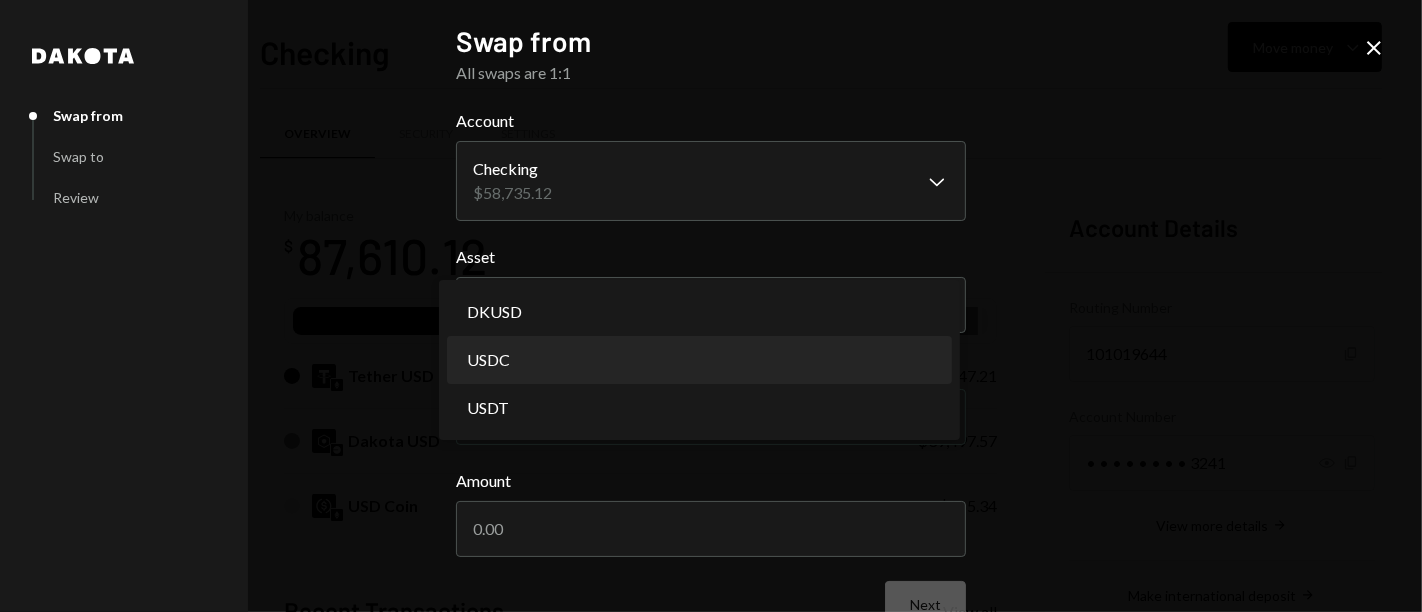 select on "****" 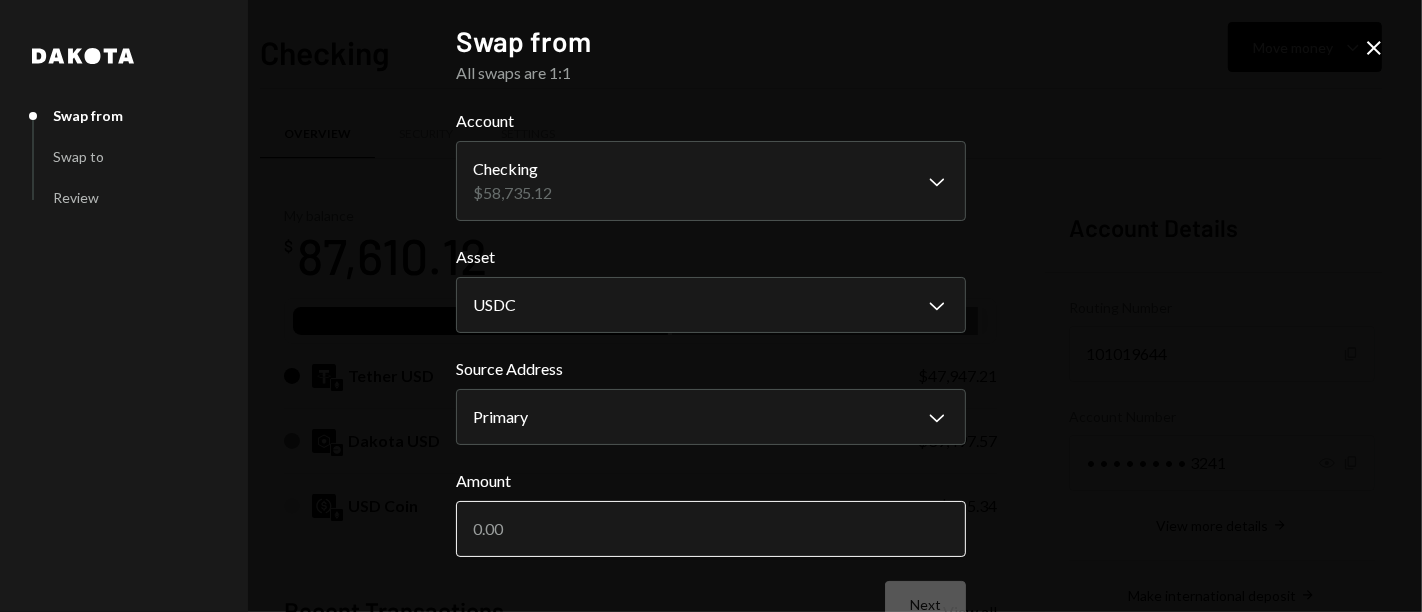 click on "Amount" at bounding box center [711, 529] 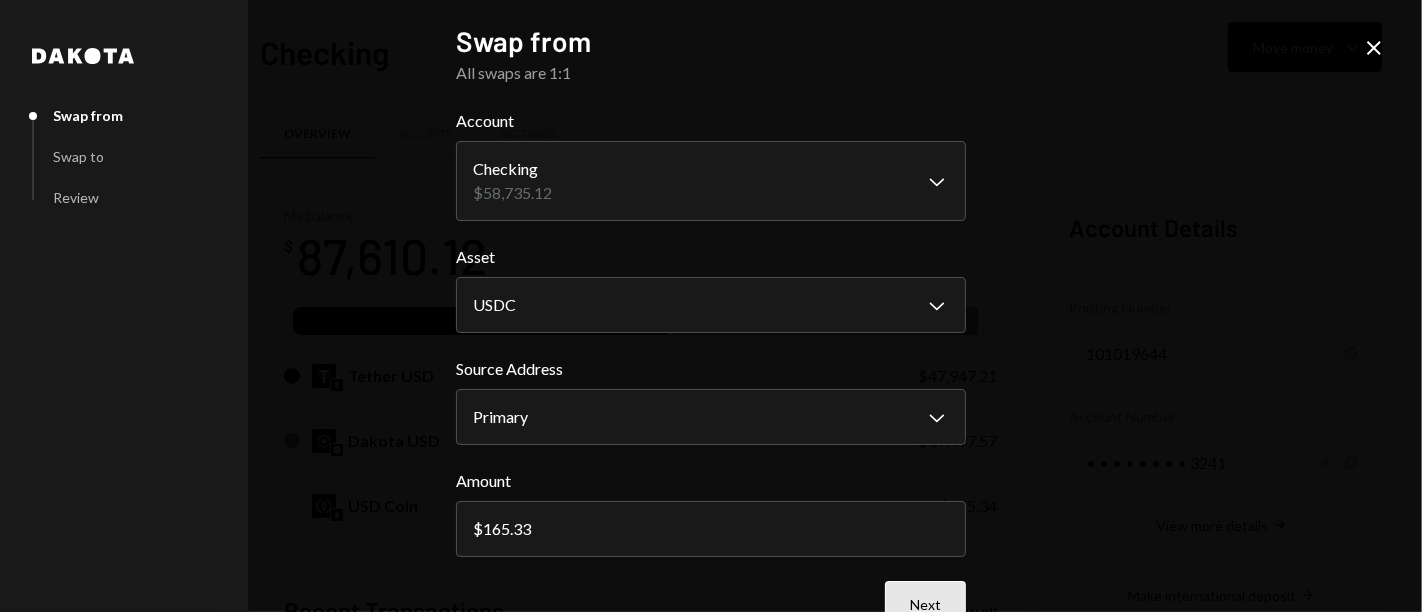 type on "165.33" 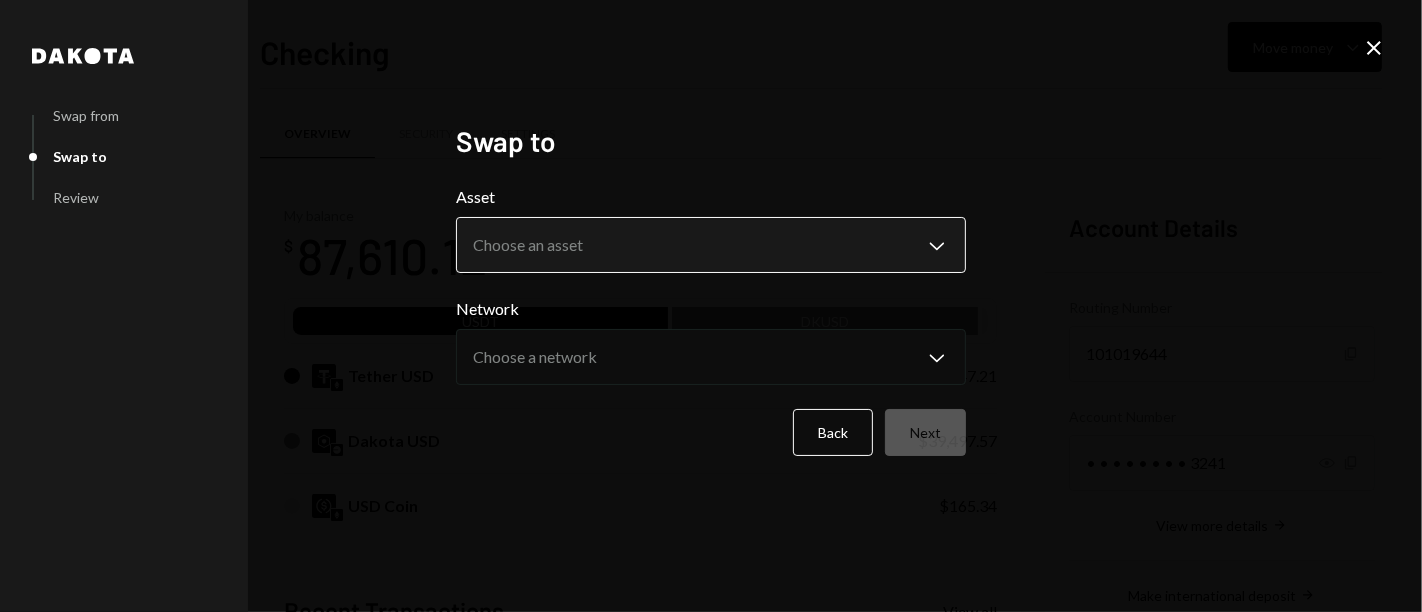click on "7 717 Capital Limi... Caret Down Home Home Inbox Inbox Activities Transactions Accounts Accounts Caret Down Checking $87,610.12 Savings $0.00 Treasury $0.00 Cards $0.00 Dollar Rewards User Recipients Team Team Checking Move money Caret Down Overview Security Settings My balance $ 87,610.12 USDT DKUSD Tether USD $47,947.21 Dakota USD $39,497.57 USD Coin $165.34 Recent Transactions View all Type Initiated By Initiated At Status Stablecoin Conversion $28,875.00 Ryan Noonan 5:52 PM Review Right Arrow Stablecoin Conversion $76,790.00 Ryan Noonan 5:42 PM Pending Deposit 47,947.2  USDT 0xA9D1...1d3E43 Copy 5:40 PM Completed Stablecoin Conversion $48,000.00 Ryan Noonan 5:21 PM Completed Bank Deposit $28,875.00 JMD SUPPLY INC. 5:15 PM Completed Account Details Routing Number 101019644 Copy Account Number • • • • • • • •  3241 Show Copy View more details Right Arrow Make international deposit Right Arrow Account Information Money in (last 30 days) Up Right Arrow $17,369,770.56 Money out (last 30 days)" at bounding box center (711, 306) 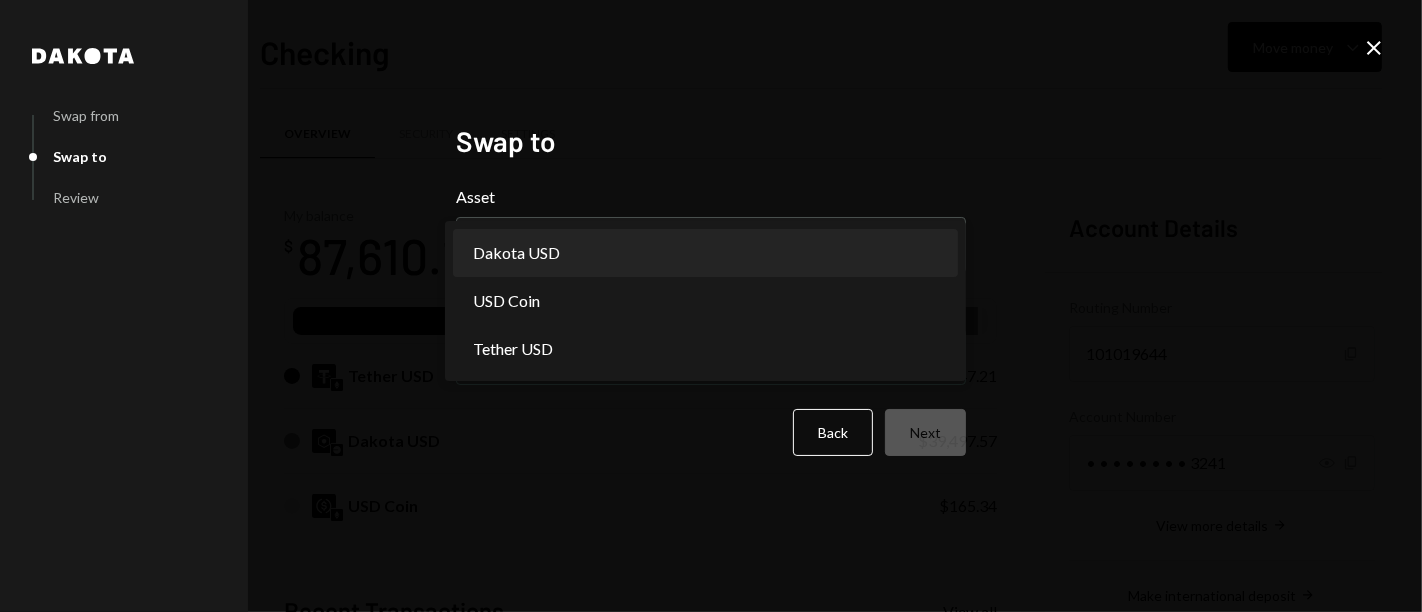 select on "*****" 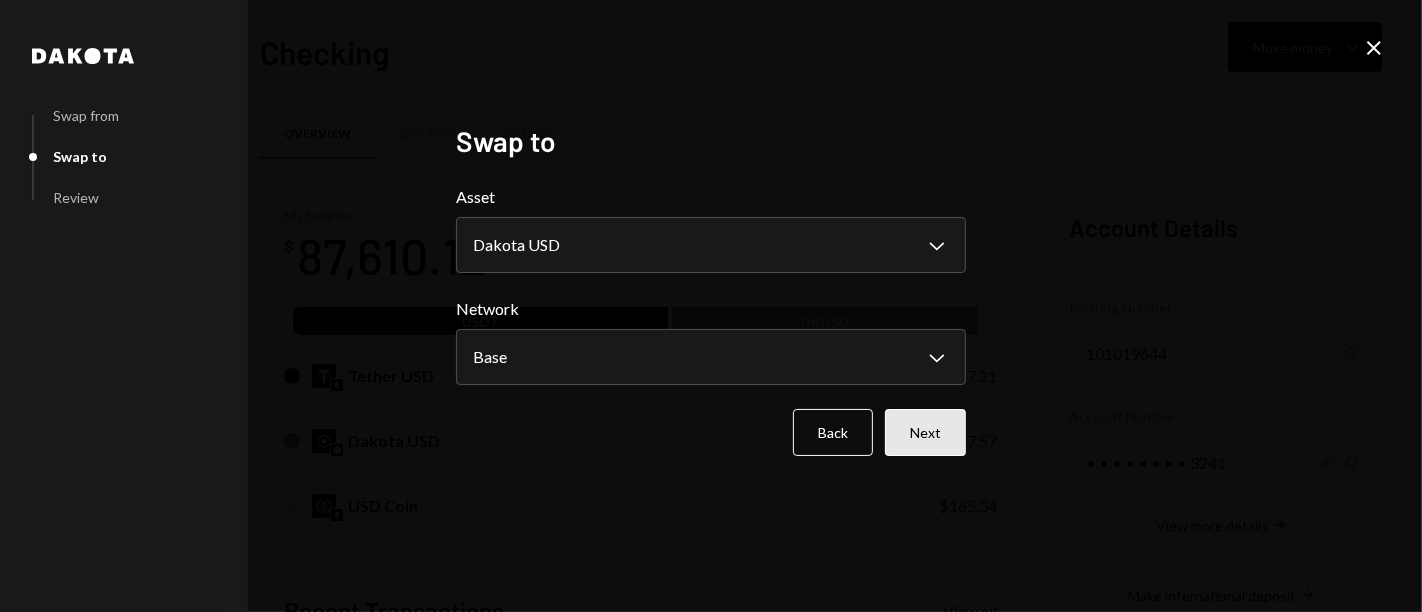 click on "Next" at bounding box center [925, 432] 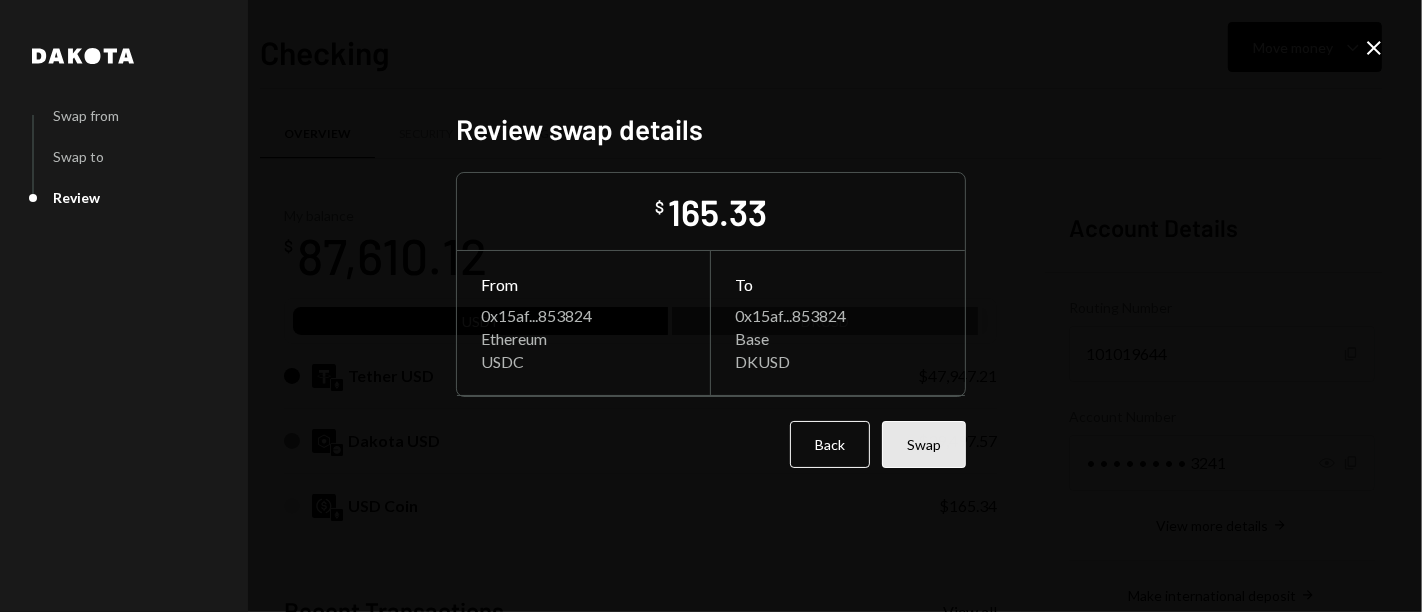 click on "Swap" at bounding box center [924, 444] 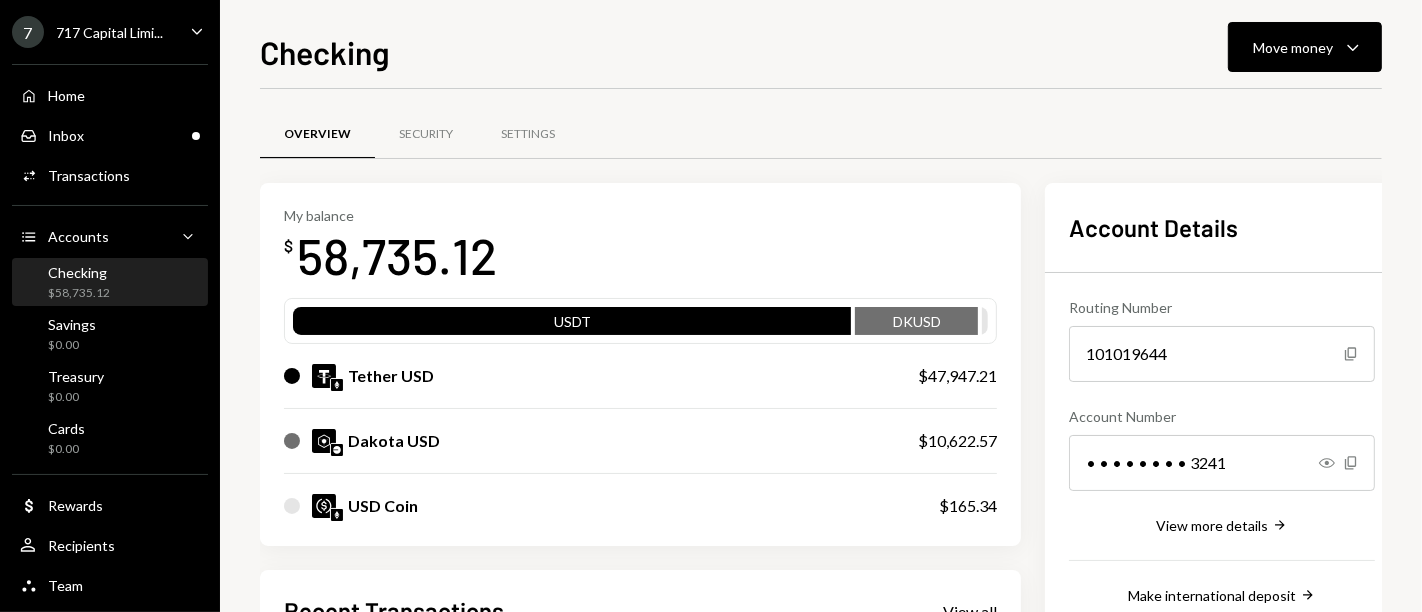 click on "My balance $ 58,735.12 USDT DKUSD Tether USD $47,947.21 Dakota USD $10,622.57 USD Coin $165.34" at bounding box center (640, 365) 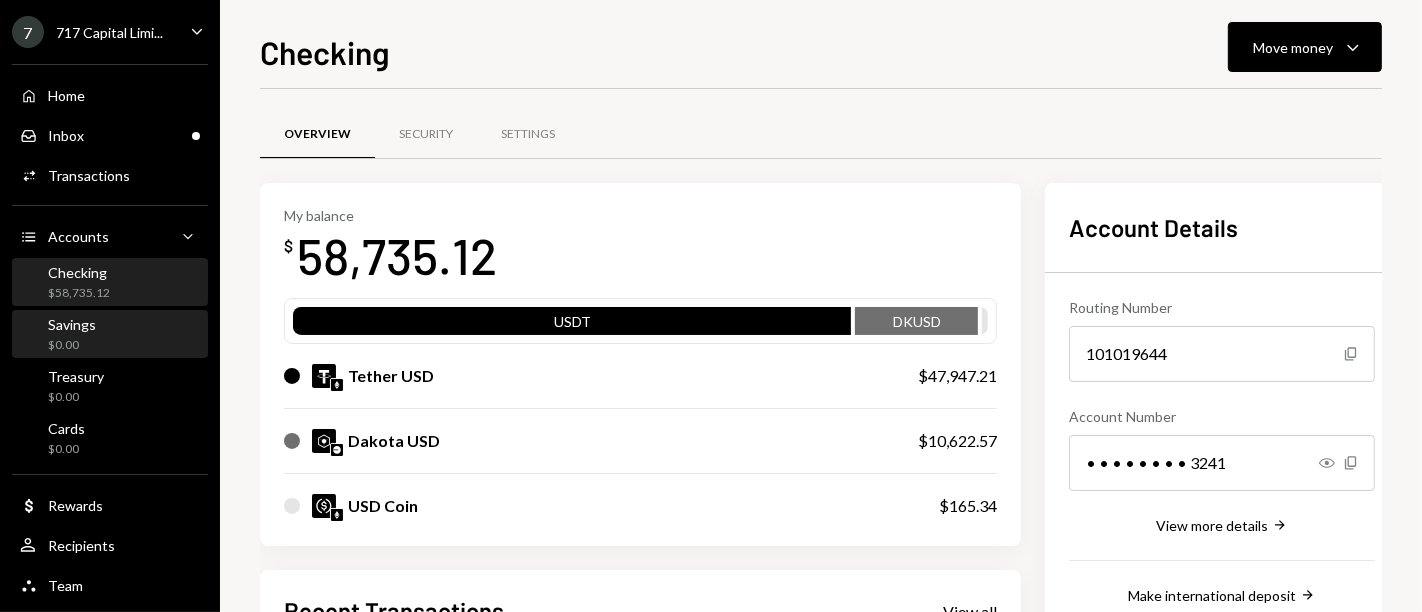 click on "Savings $0.00" at bounding box center [110, 335] 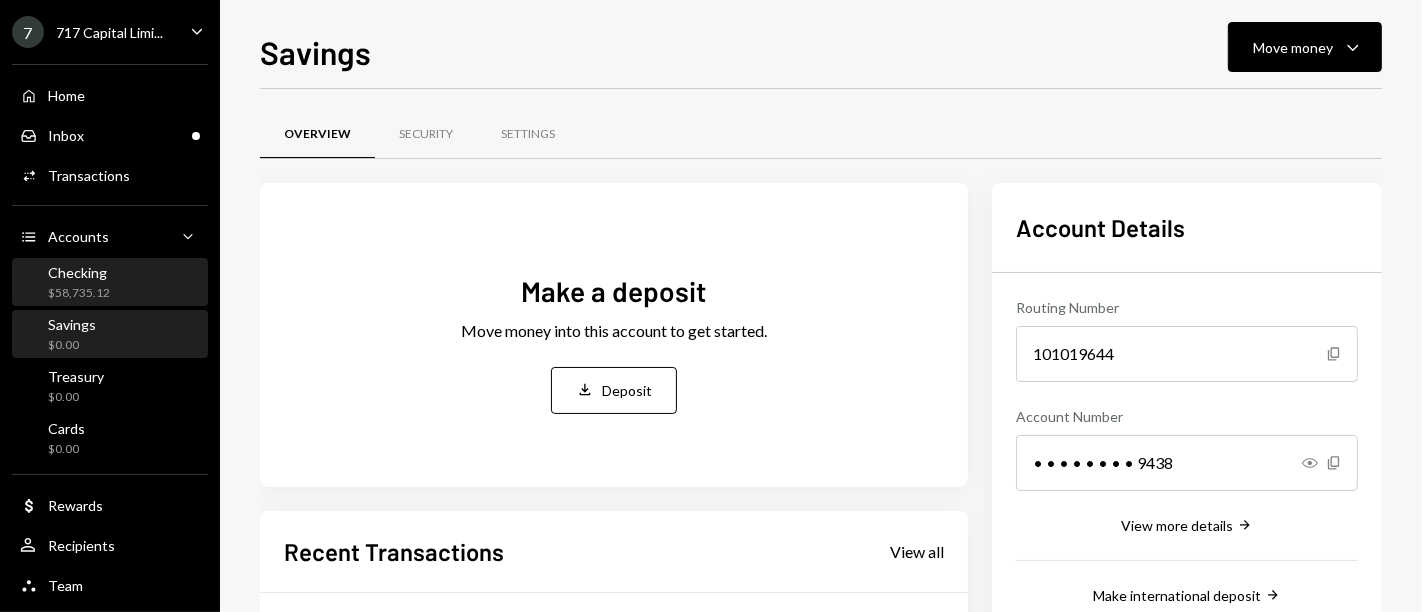 click on "Checking $58,735.12" at bounding box center (110, 283) 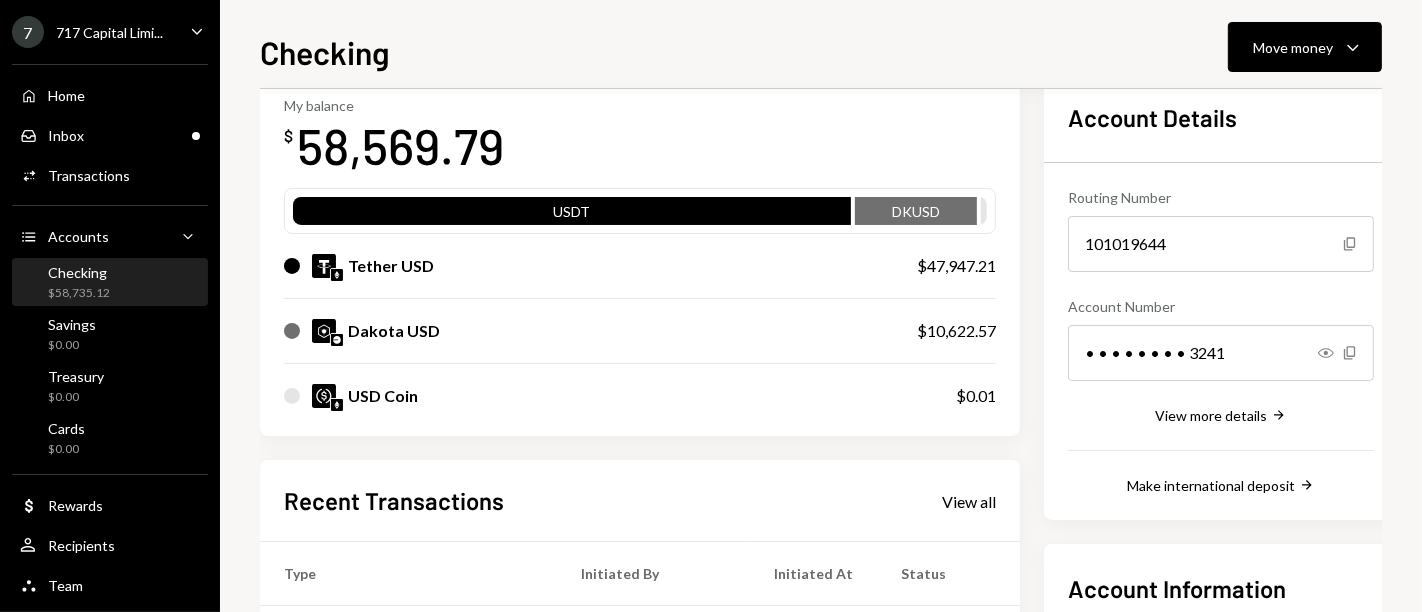 scroll, scrollTop: 0, scrollLeft: 0, axis: both 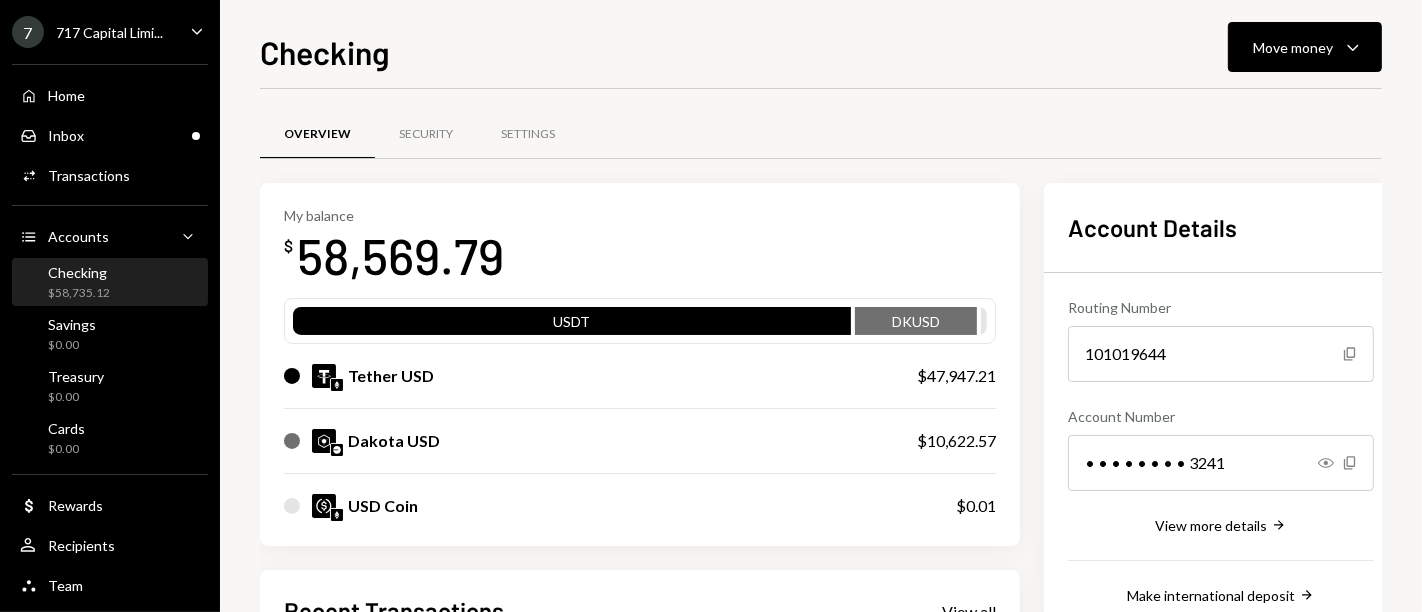 click on "My balance $ 58,569.79" at bounding box center (640, 247) 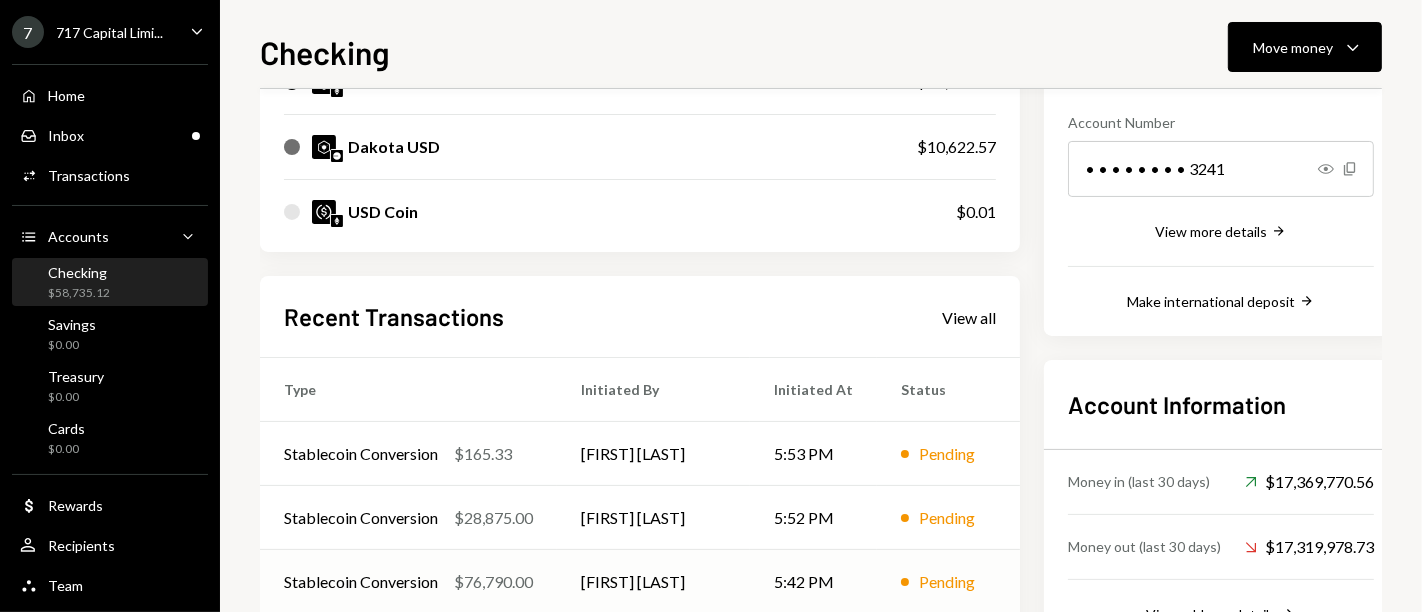 scroll, scrollTop: 462, scrollLeft: 0, axis: vertical 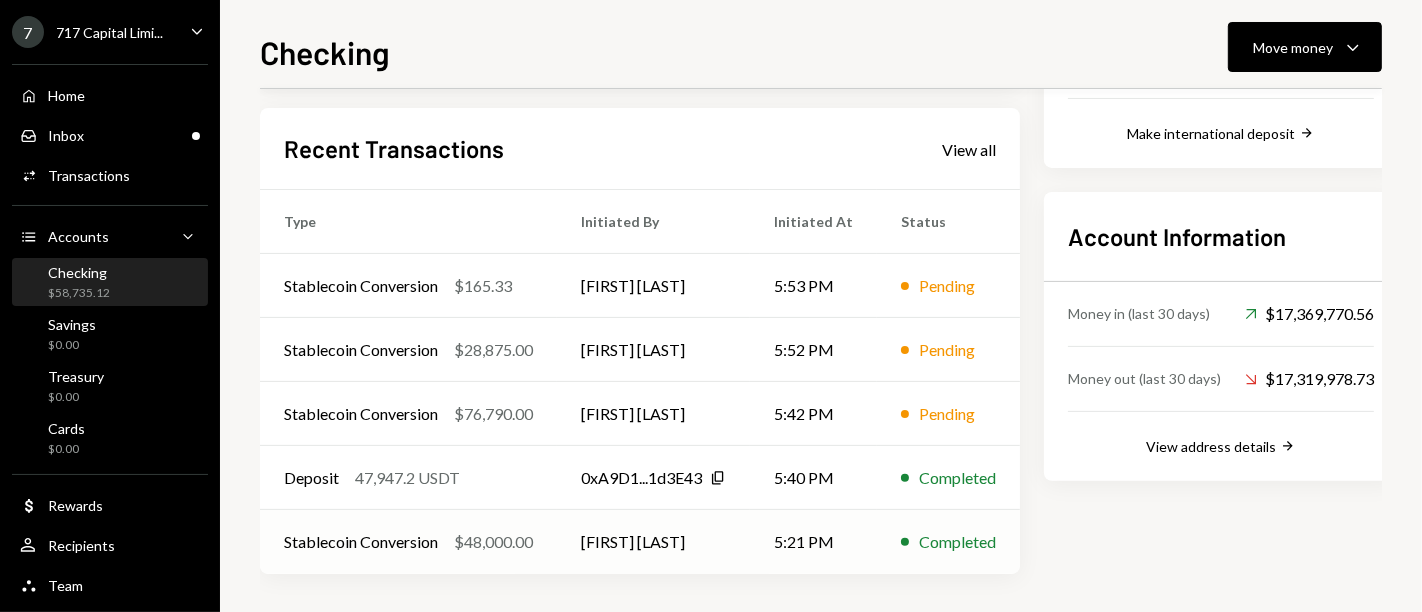 click on "$48,000.00" at bounding box center (493, 542) 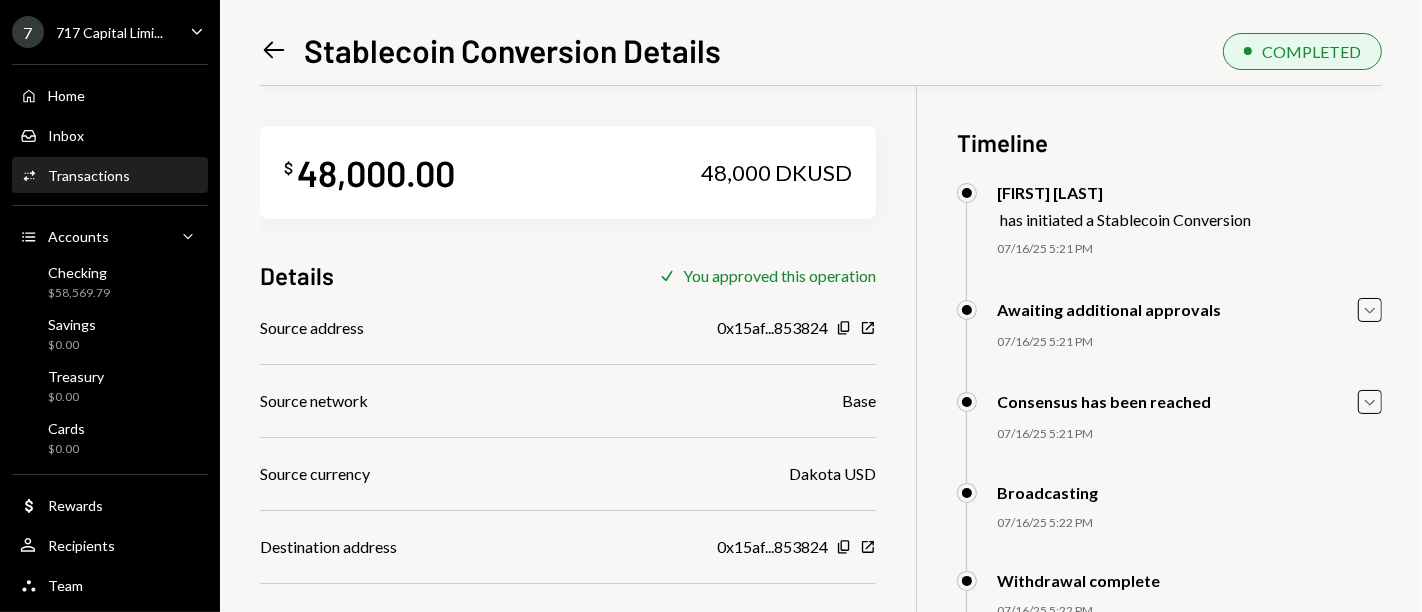 scroll, scrollTop: 311, scrollLeft: 0, axis: vertical 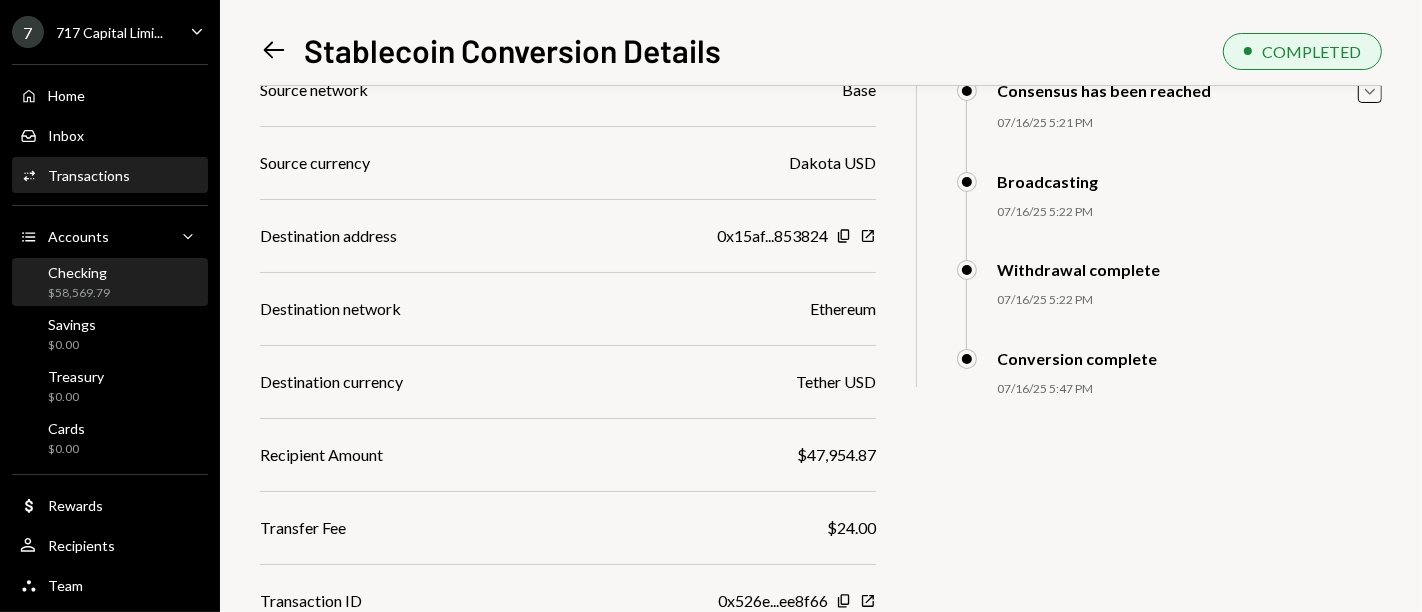 click on "Checking $58,569.79" at bounding box center (110, 283) 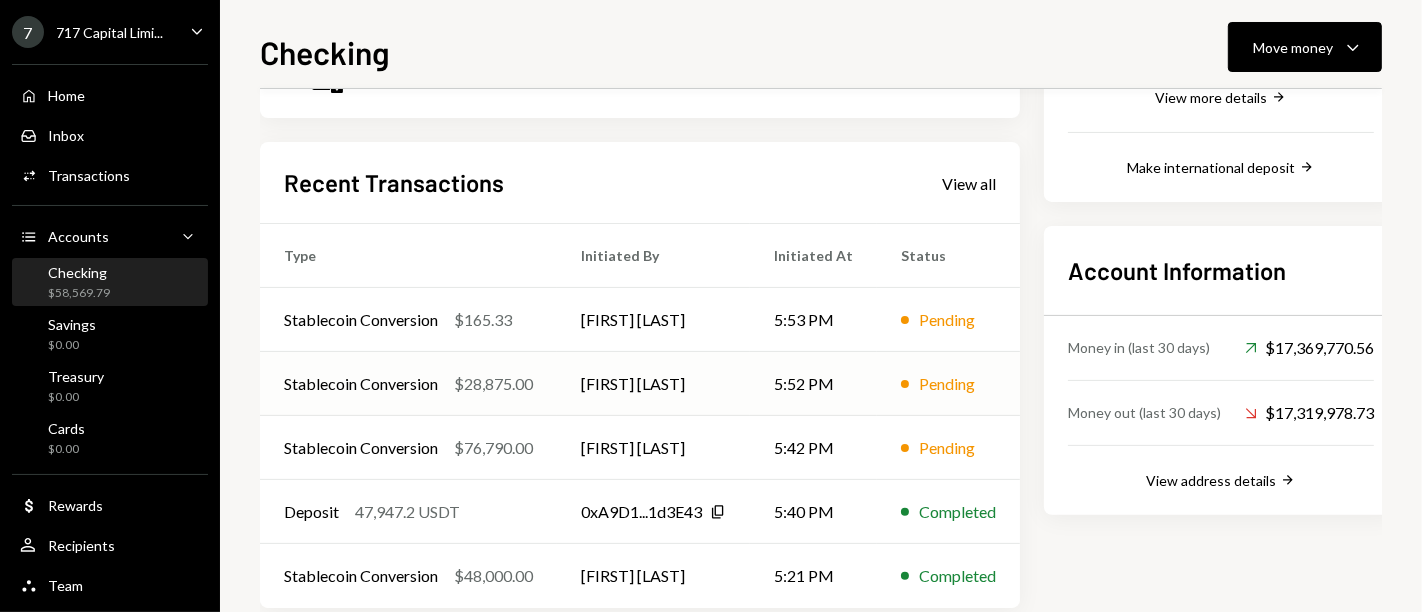 scroll, scrollTop: 430, scrollLeft: 0, axis: vertical 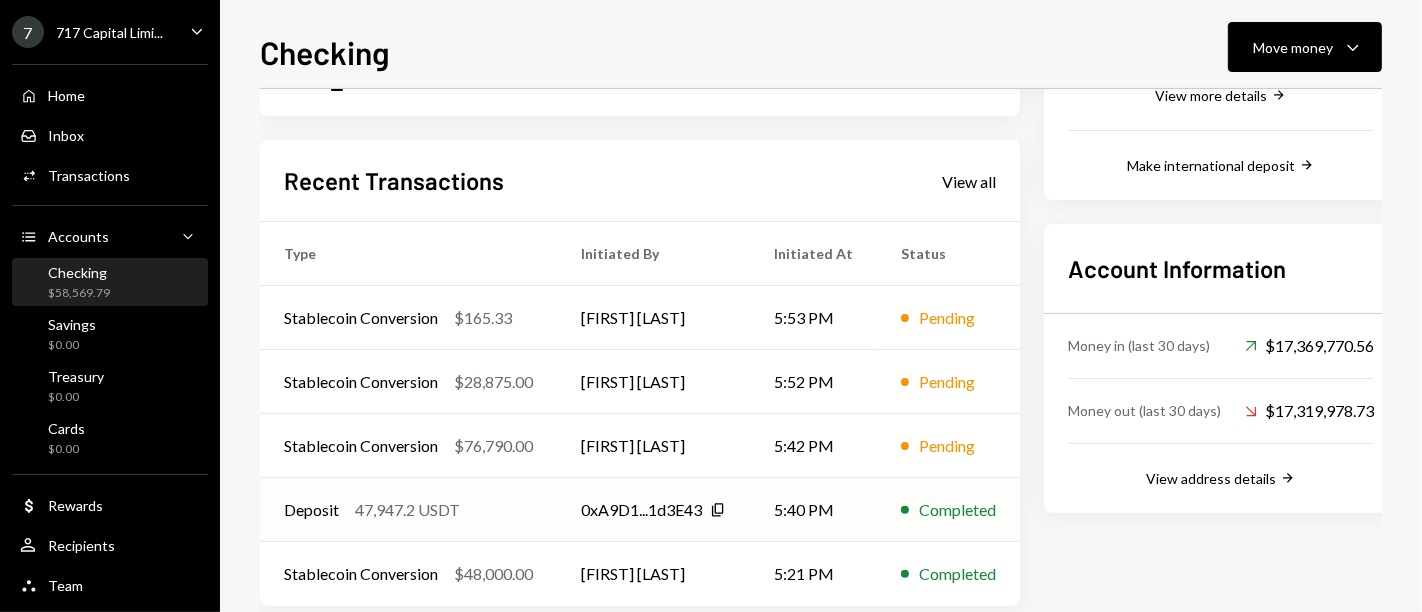 click on "47,947.2  USDT" at bounding box center (407, 510) 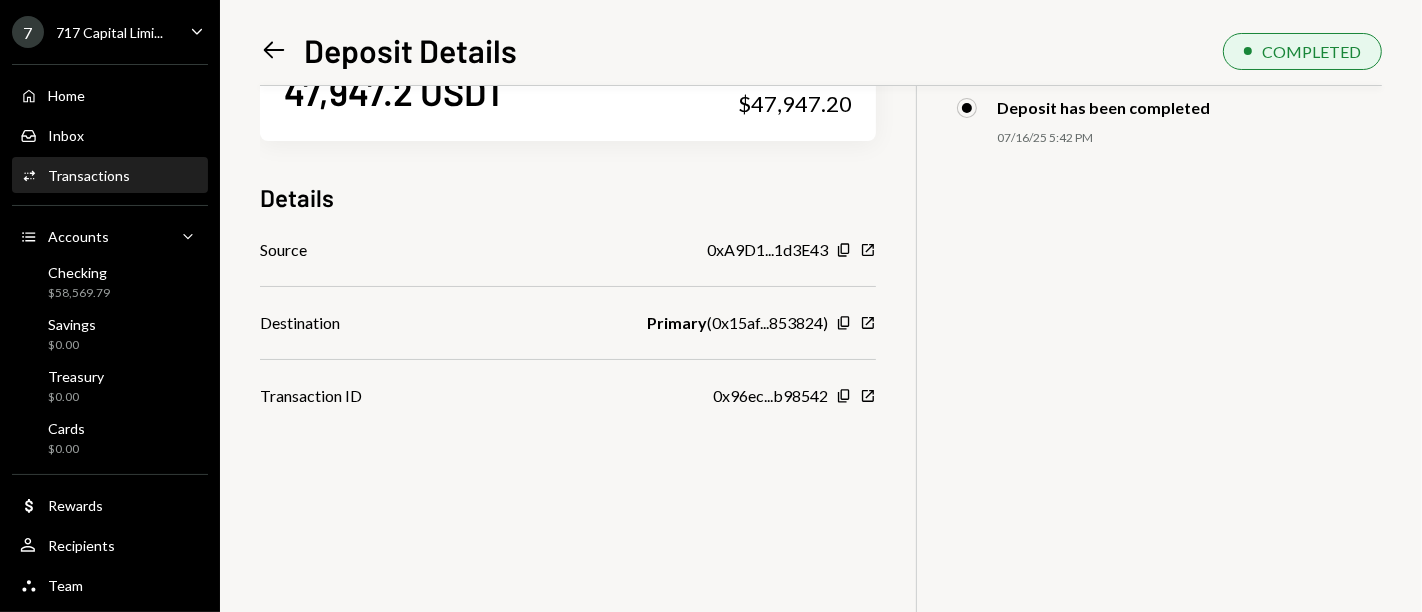 scroll, scrollTop: 0, scrollLeft: 0, axis: both 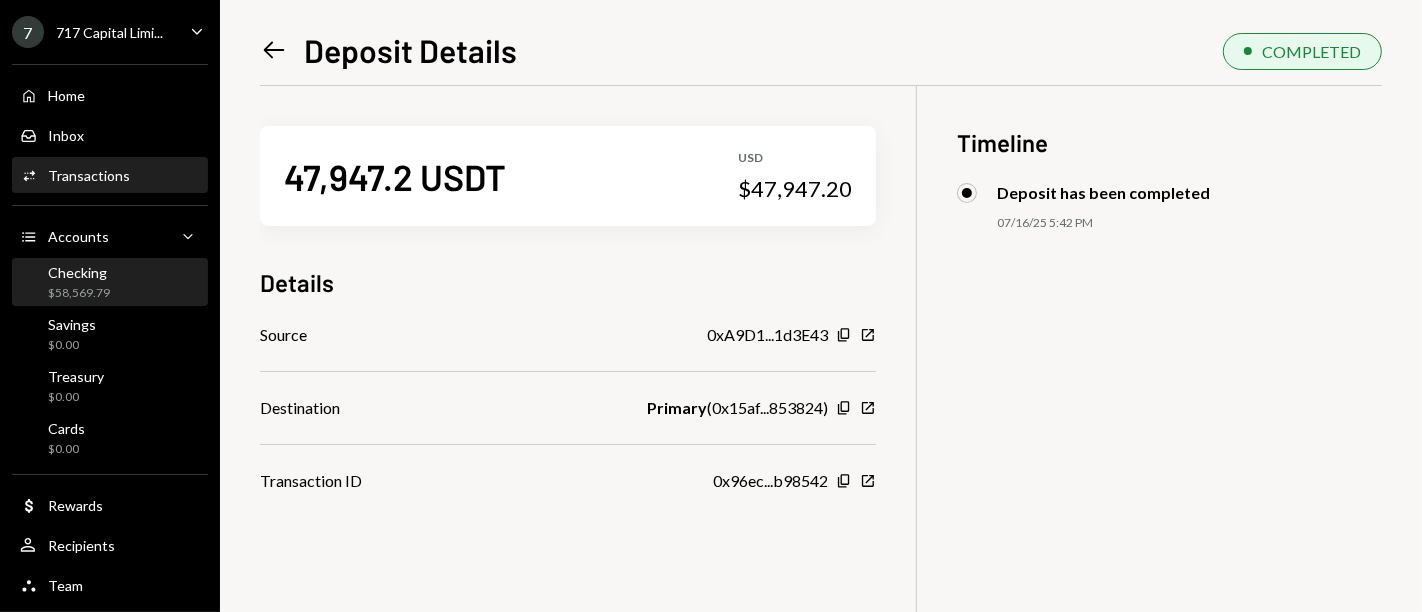 click on "Checking" at bounding box center [79, 272] 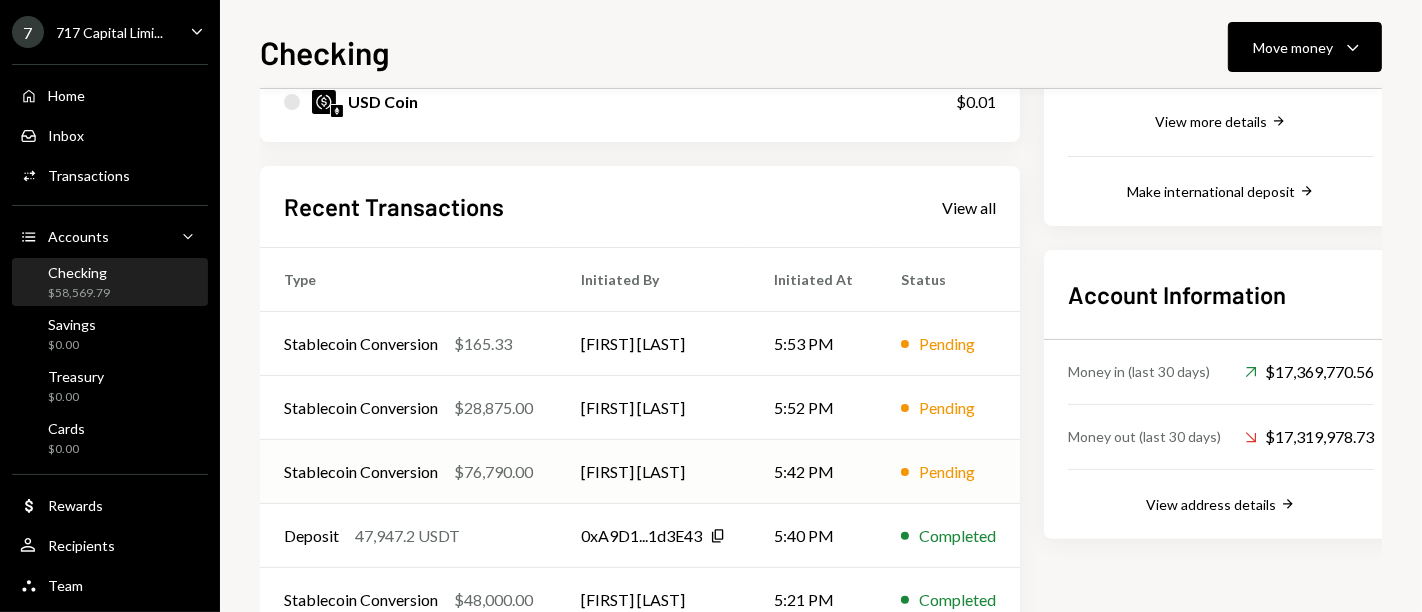 scroll, scrollTop: 462, scrollLeft: 0, axis: vertical 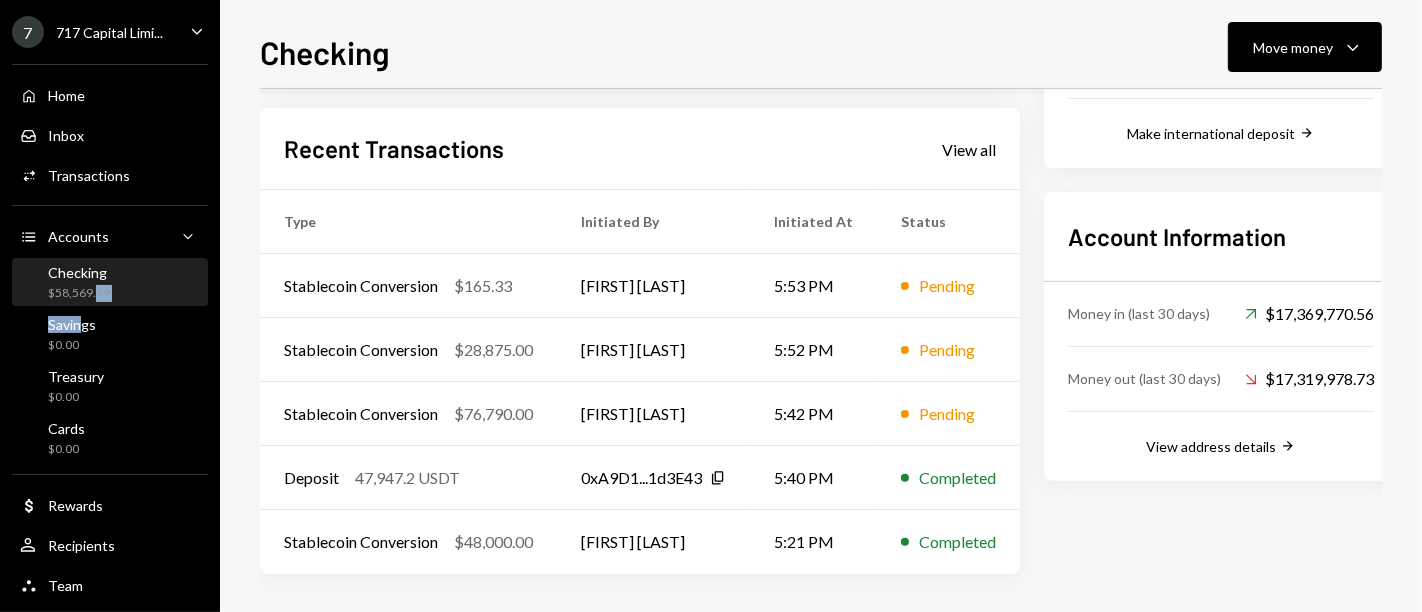 drag, startPoint x: 82, startPoint y: 306, endPoint x: 96, endPoint y: 287, distance: 23.600847 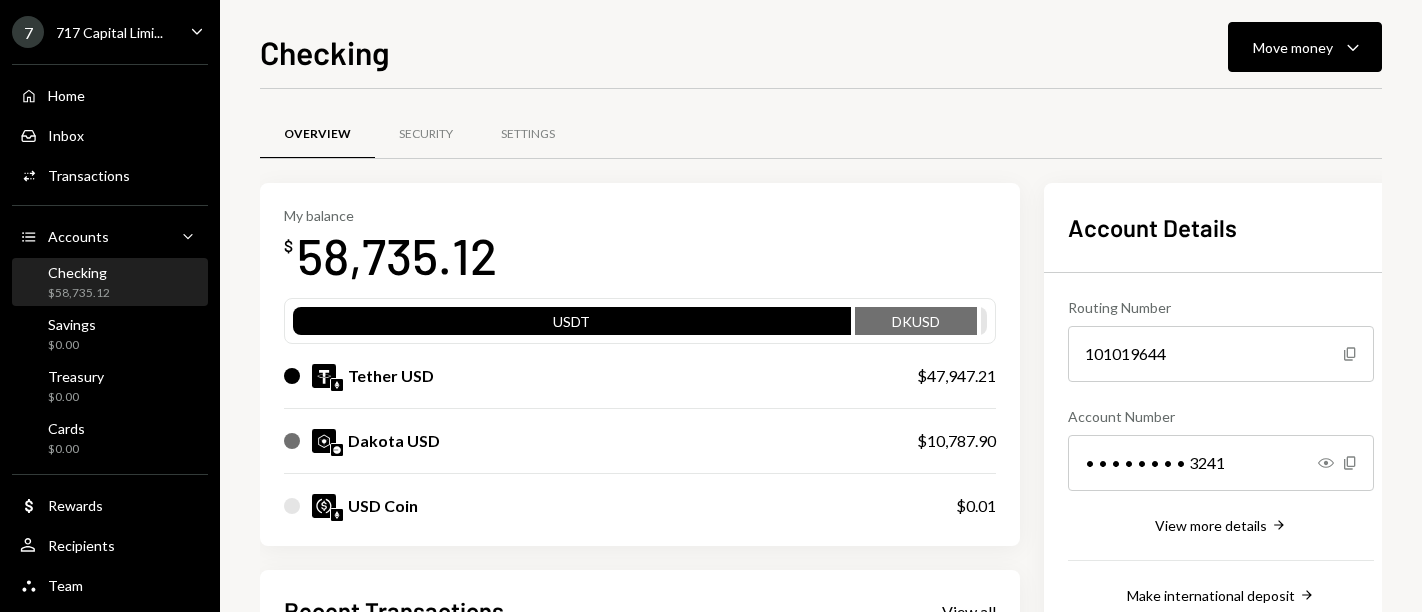 scroll, scrollTop: 0, scrollLeft: 0, axis: both 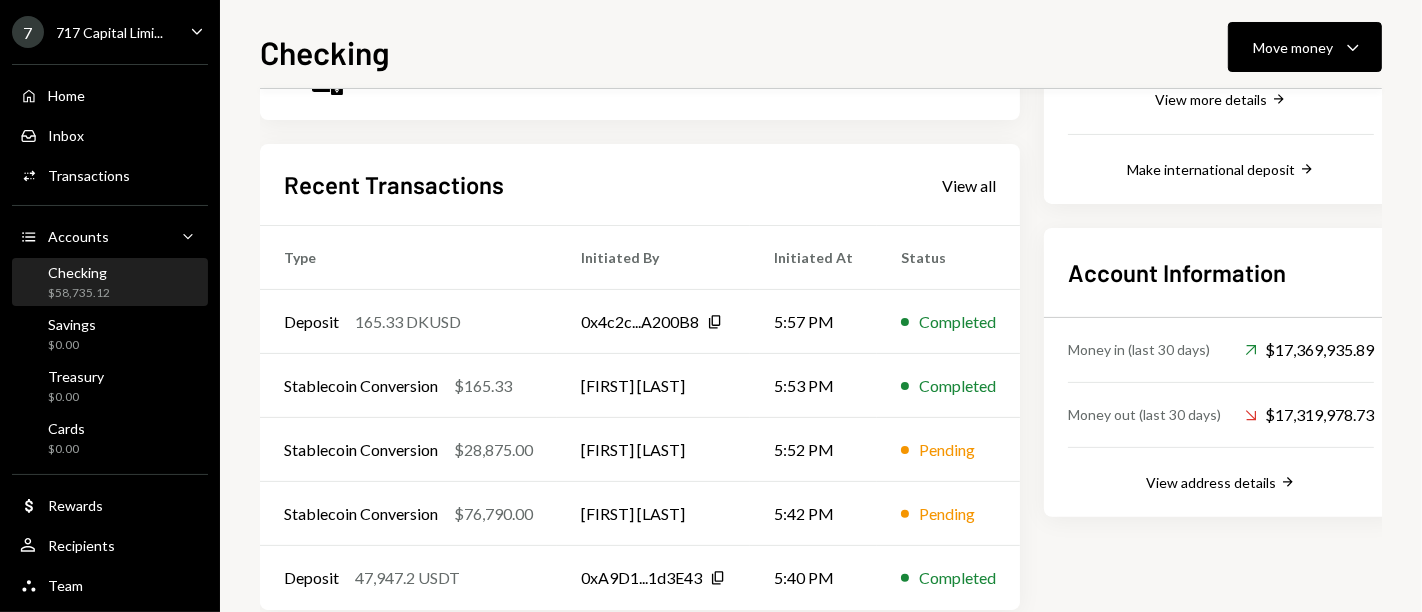 click on "Recent Transactions View all Type Initiated By Initiated At Status Deposit 165.33  DKUSD 0x4c2c...A200B8 Copy 5:57 PM Completed Stablecoin Conversion $165.33 [FIRST] [LAST] 5:53 PM Completed Stablecoin Conversion $28,875.00 [FIRST] [LAST] 5:52 PM Pending Stablecoin Conversion $76,790.00 [FIRST] [LAST] 5:42 PM Pending Deposit 47,947.2  USDT 0xA9D1...1d3E43 Copy 5:40 PM Completed" at bounding box center [640, 377] 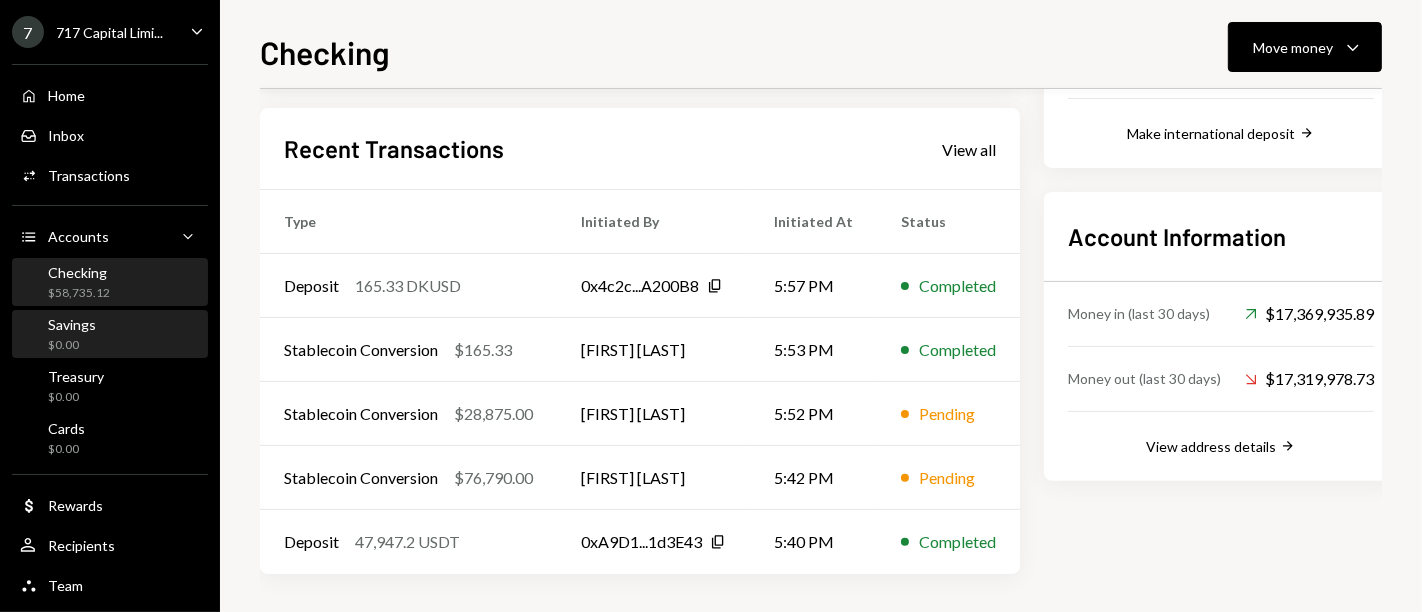 click on "Savings $0.00" at bounding box center (110, 335) 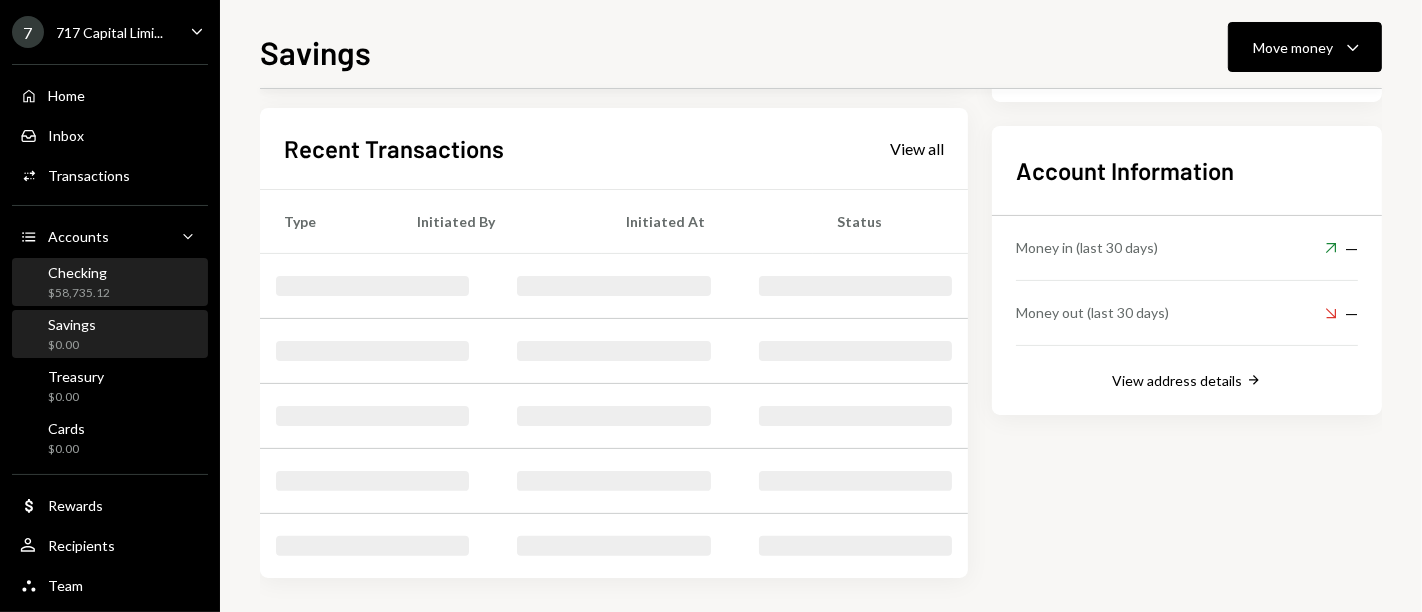 click on "Checking $58,735.12" at bounding box center (110, 283) 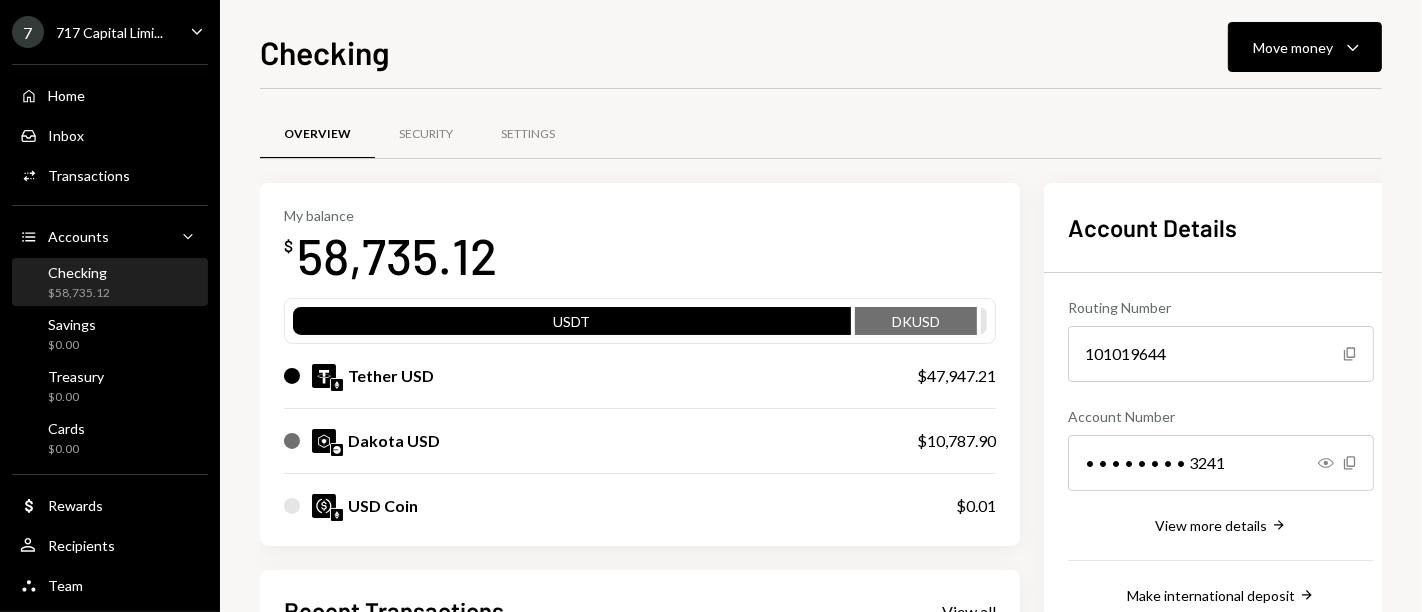 scroll, scrollTop: 462, scrollLeft: 0, axis: vertical 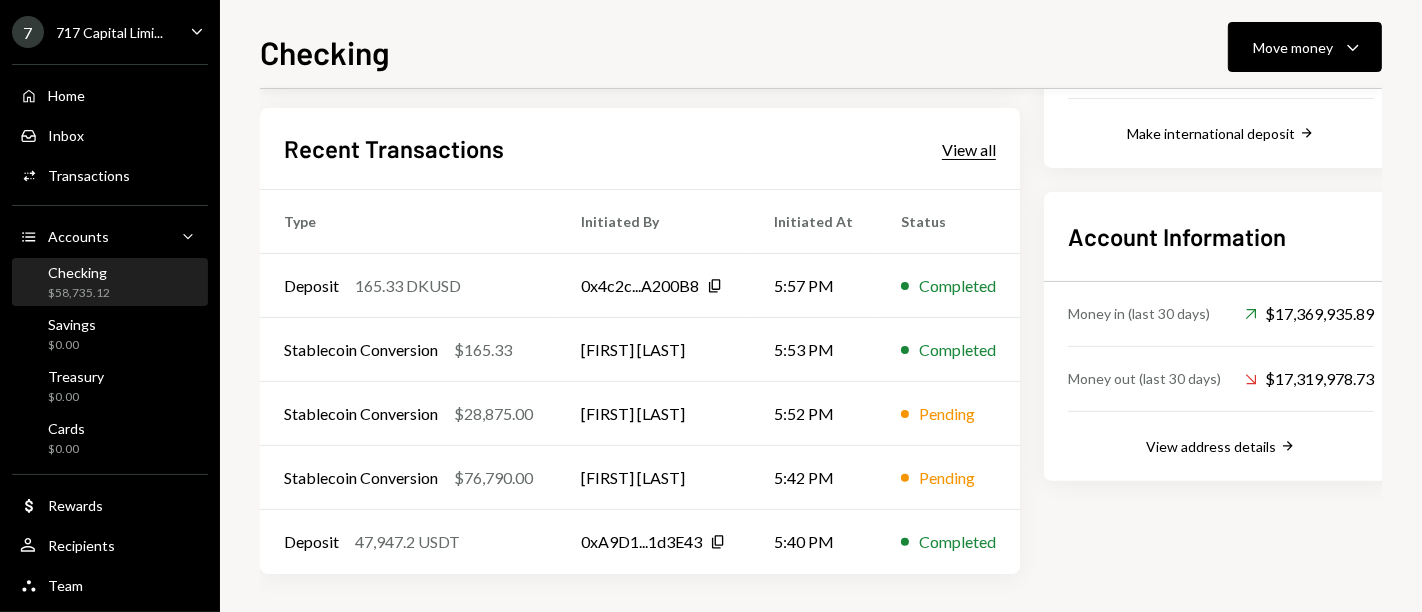 click on "View all" at bounding box center (969, 150) 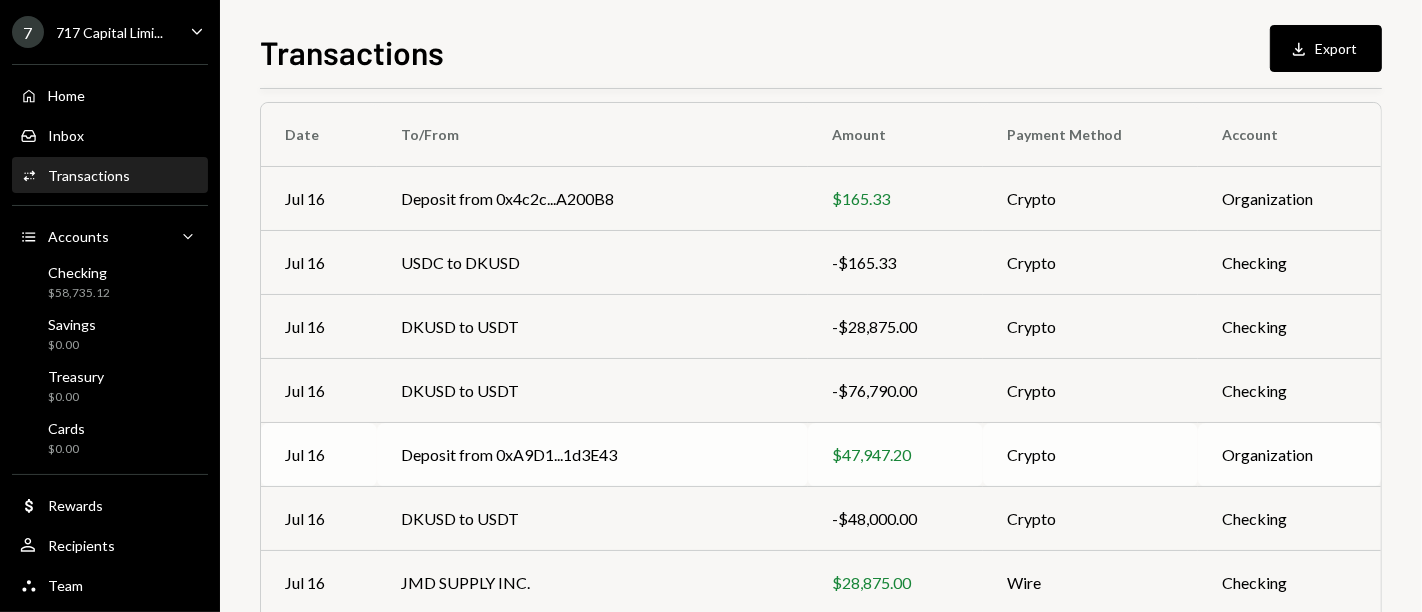scroll, scrollTop: 139, scrollLeft: 0, axis: vertical 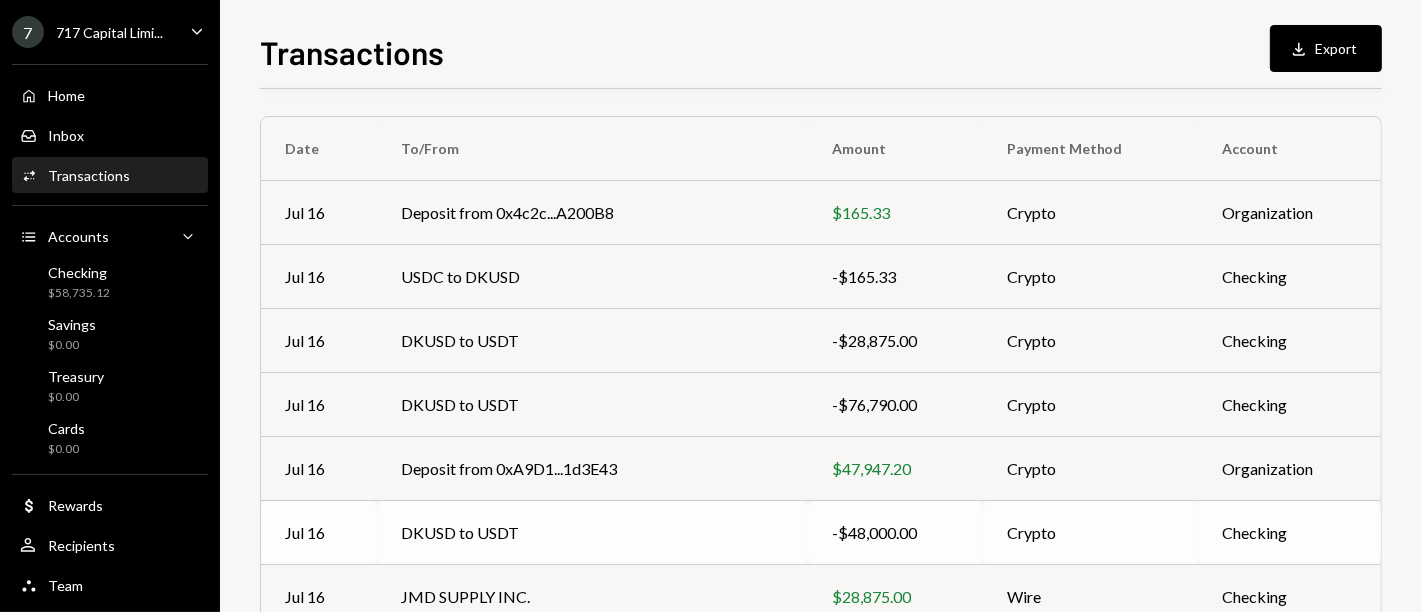 click on "DKUSD to USDT" at bounding box center [592, 533] 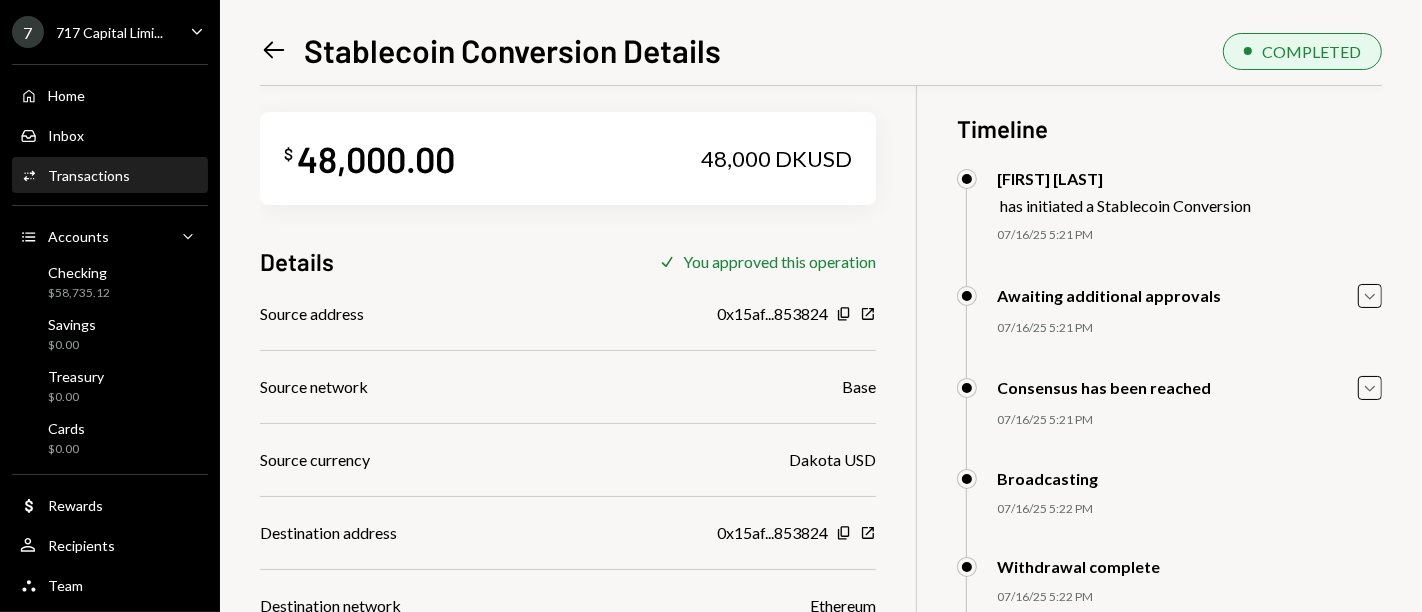 scroll, scrollTop: 311, scrollLeft: 0, axis: vertical 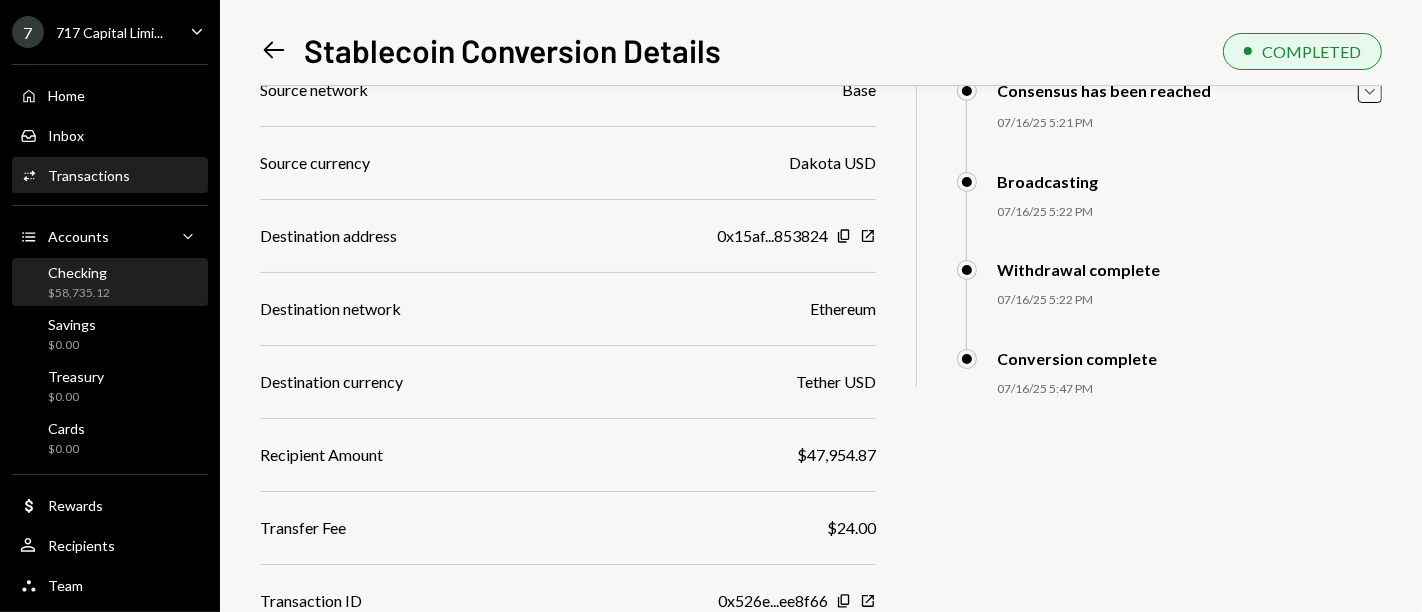 click on "Checking $58,735.12" at bounding box center (110, 283) 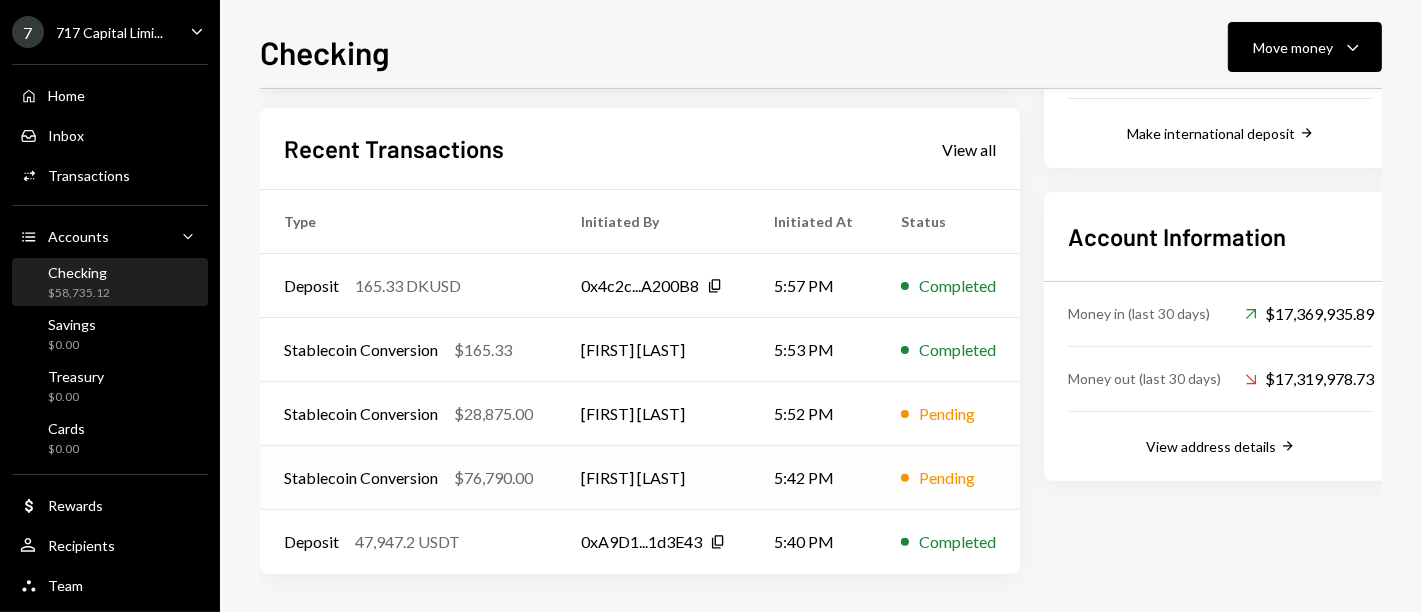 scroll, scrollTop: 439, scrollLeft: 0, axis: vertical 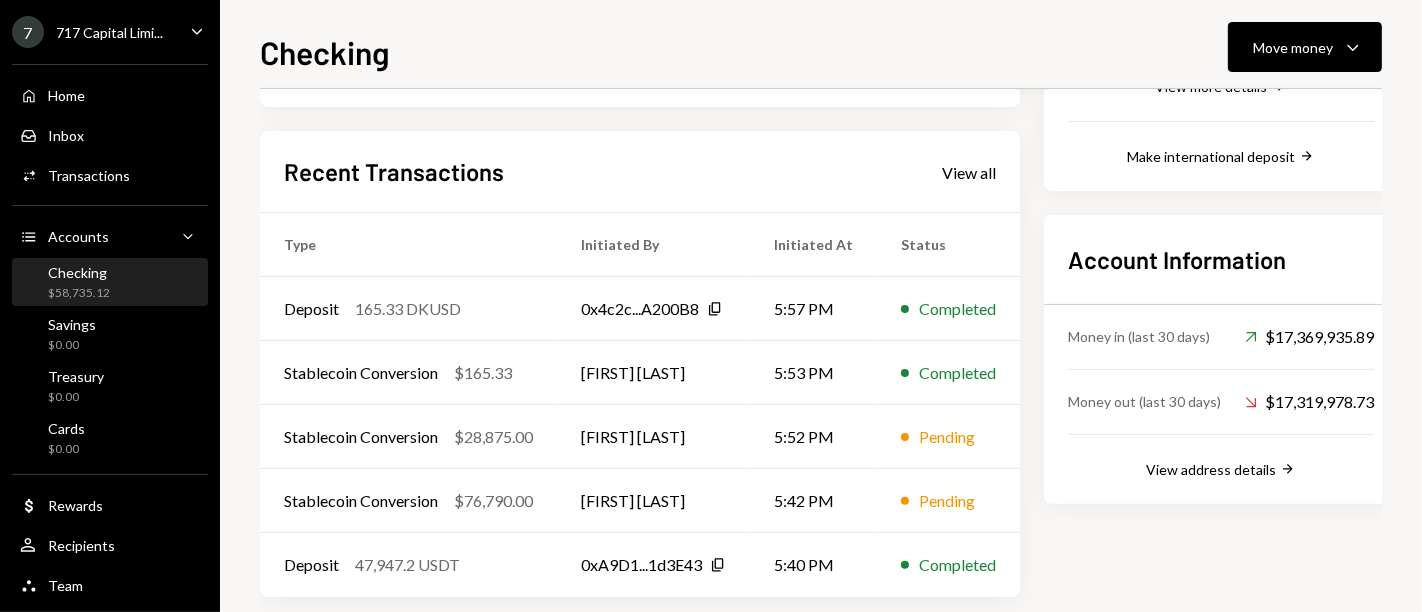 click on "Recent Transactions View all" at bounding box center [640, 171] 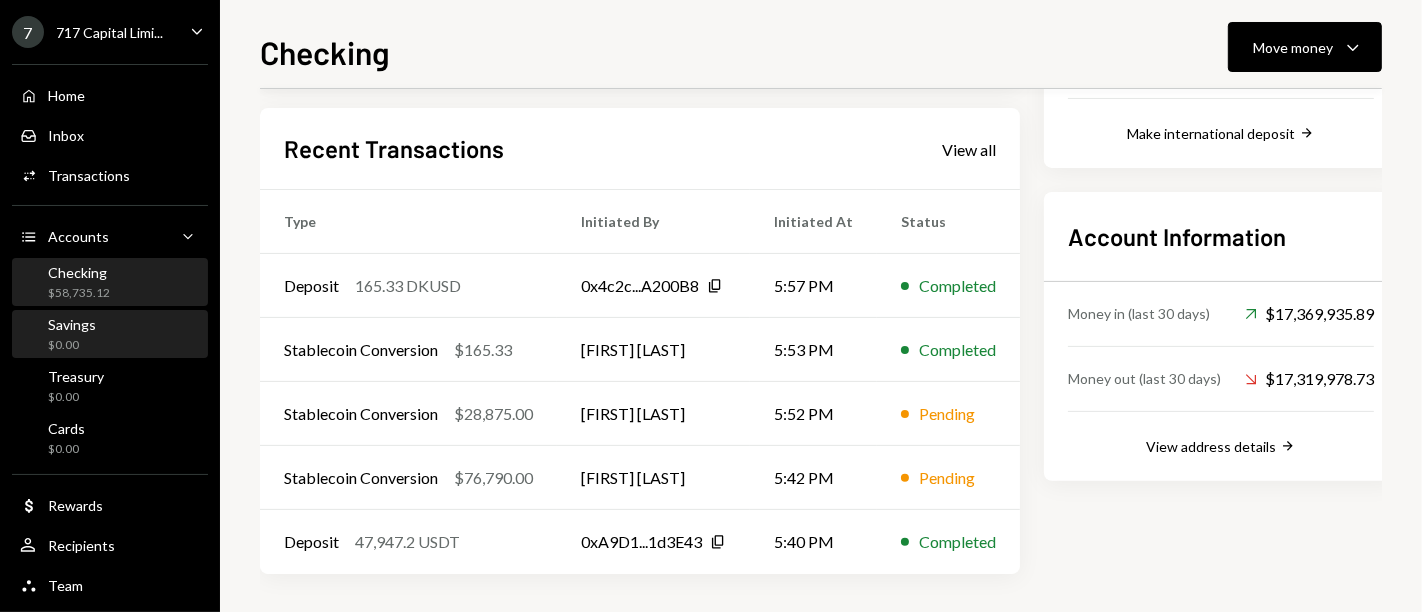 click on "Savings" at bounding box center [72, 324] 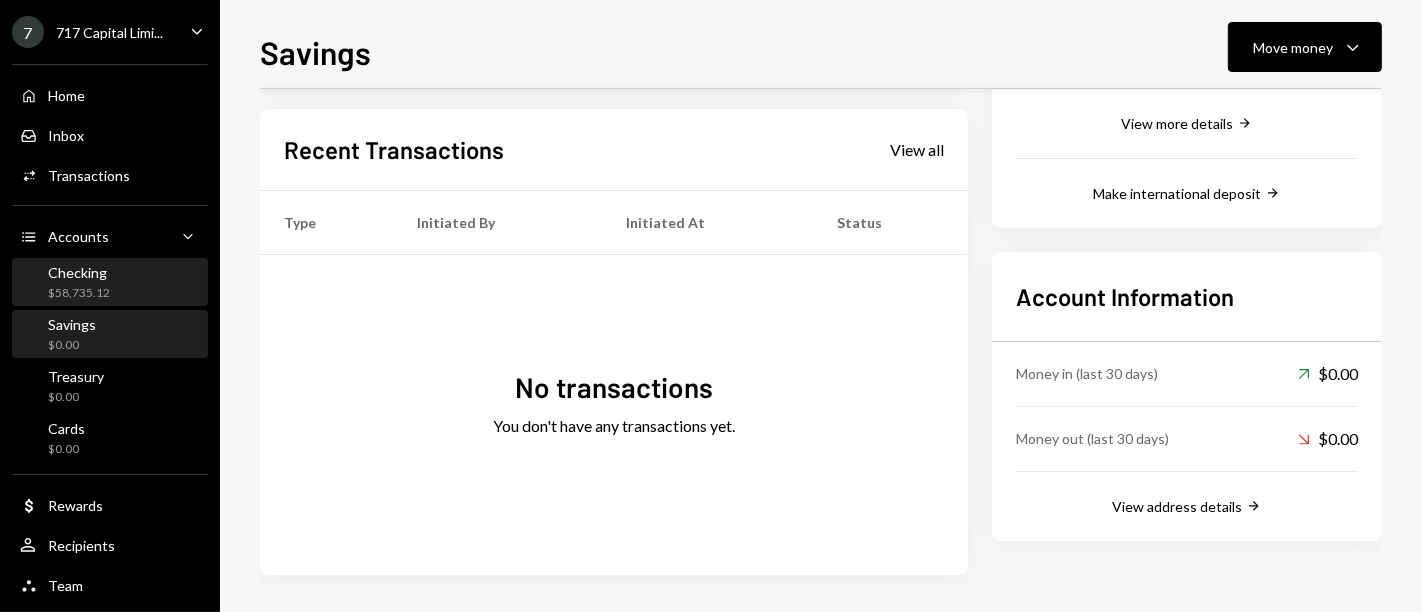click on "Checking $58,735.12" at bounding box center (110, 283) 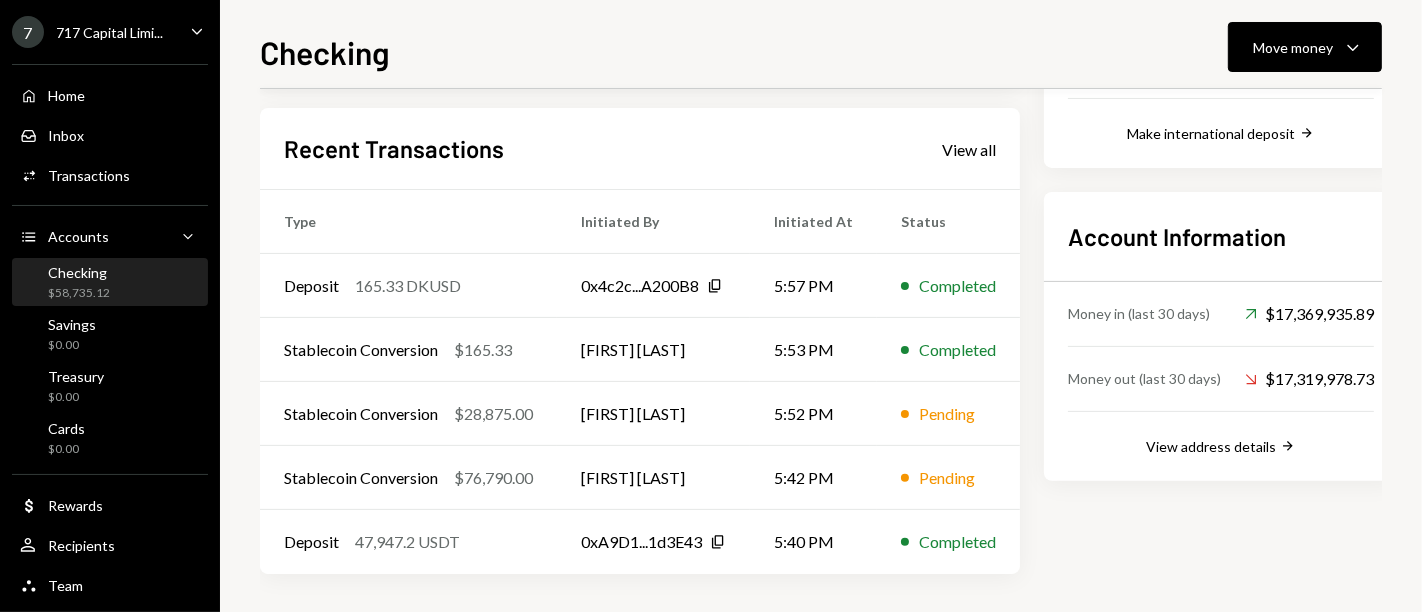 scroll, scrollTop: 0, scrollLeft: 0, axis: both 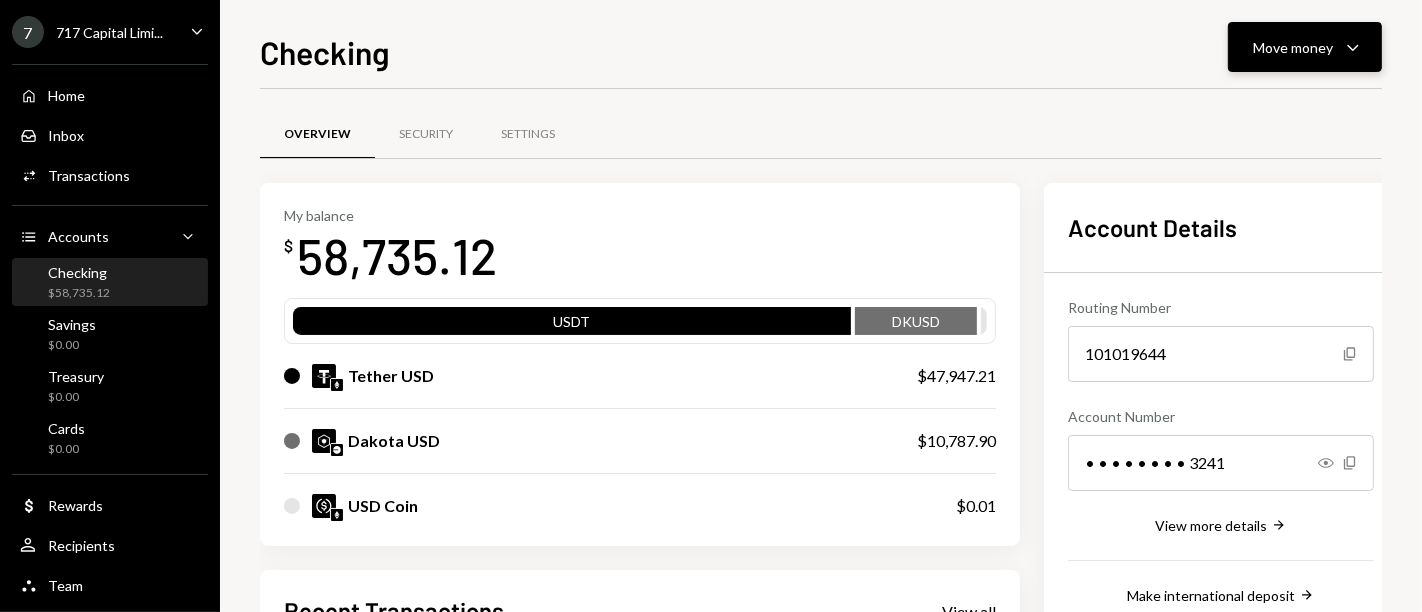 click on "Move money" at bounding box center (1293, 47) 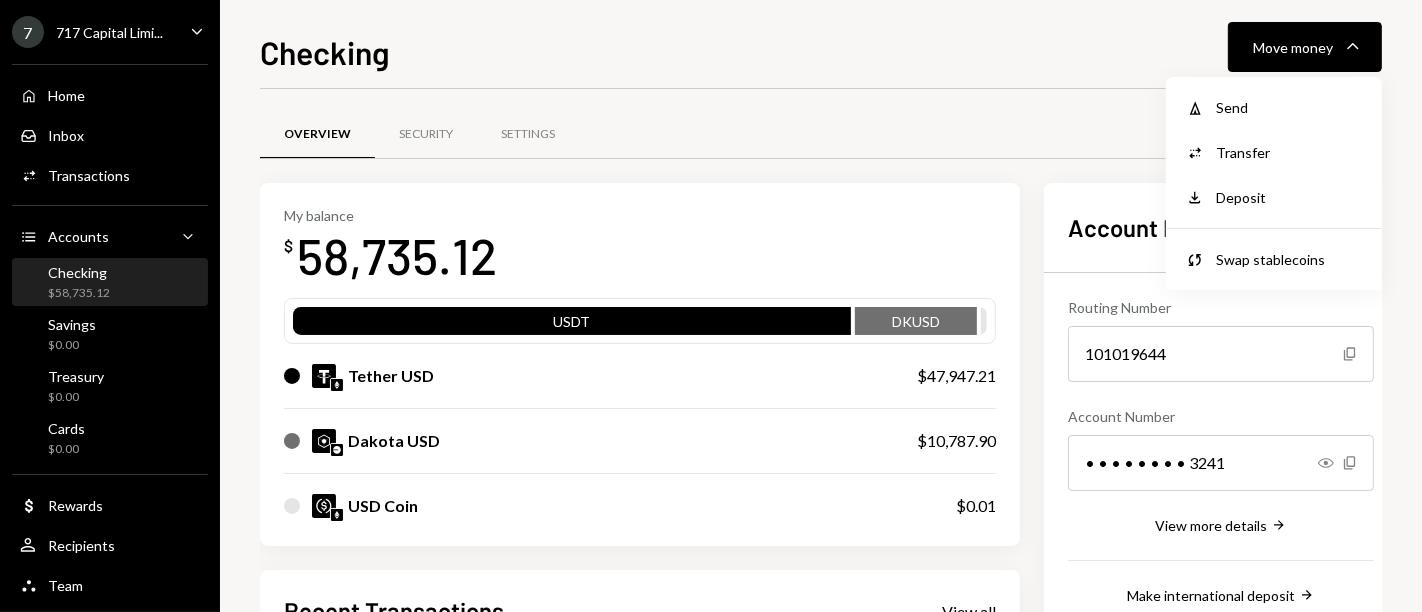 click on "Checking Move money Caret Down Overview Security Settings My balance $ 58,735.12 USDT DKUSD Tether USD $47,947.21 Dakota USD $10,787.90 USD Coin $0.01 Recent Transactions View all Type Initiated By Initiated At Status Deposit 165.33  DKUSD 0x4c2c...A200B8 Copy 5:57 PM Completed Stablecoin Conversion $165.33 Ryan Noonan 5:53 PM Completed Stablecoin Conversion $28,875.00 Ryan Noonan 5:52 PM Pending Stablecoin Conversion $76,790.00 Ryan Noonan 5:42 PM Pending Deposit 47,947.2  USDT 0xA9D1...1d3E43 Copy 5:40 PM Completed Account Details Routing Number 101019644 Copy Account Number • • • • • • • •  3241 Show Copy View more details Right Arrow Make international deposit Right Arrow Account Information Money in (last 30 days) Up Right Arrow $17,369,935.89 Money out (last 30 days) Down Right Arrow $17,319,978.73 View address details Right Arrow" at bounding box center (821, 320) 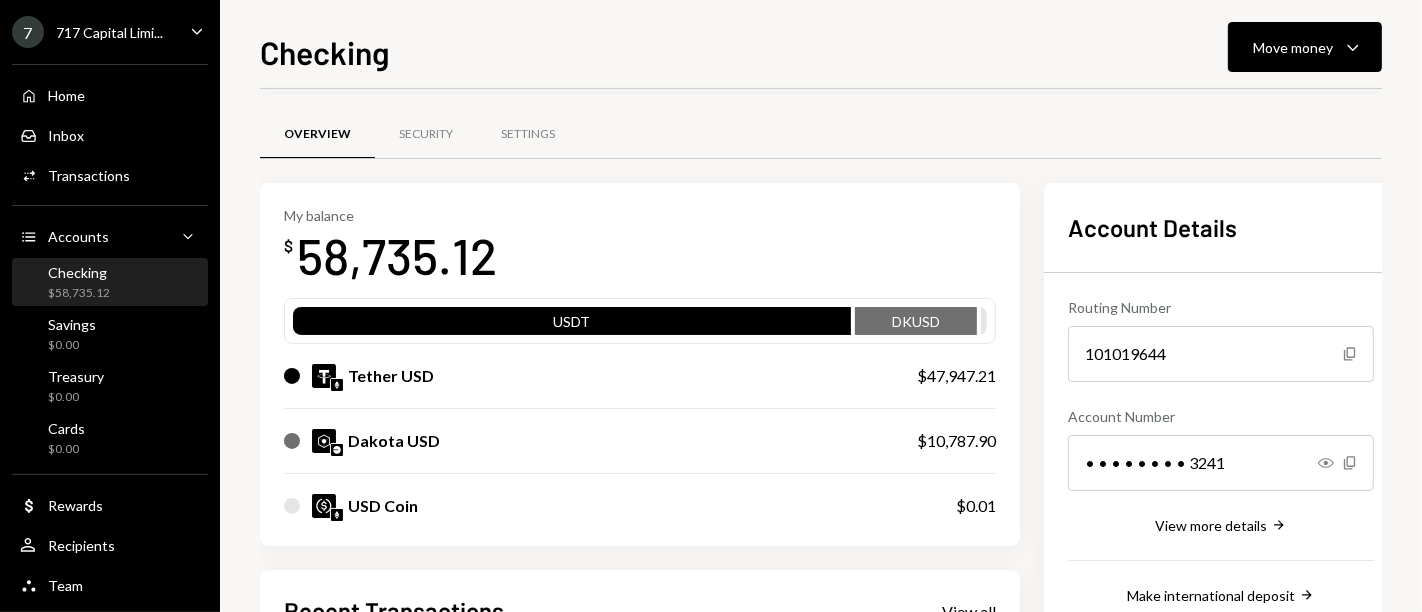 scroll, scrollTop: 462, scrollLeft: 0, axis: vertical 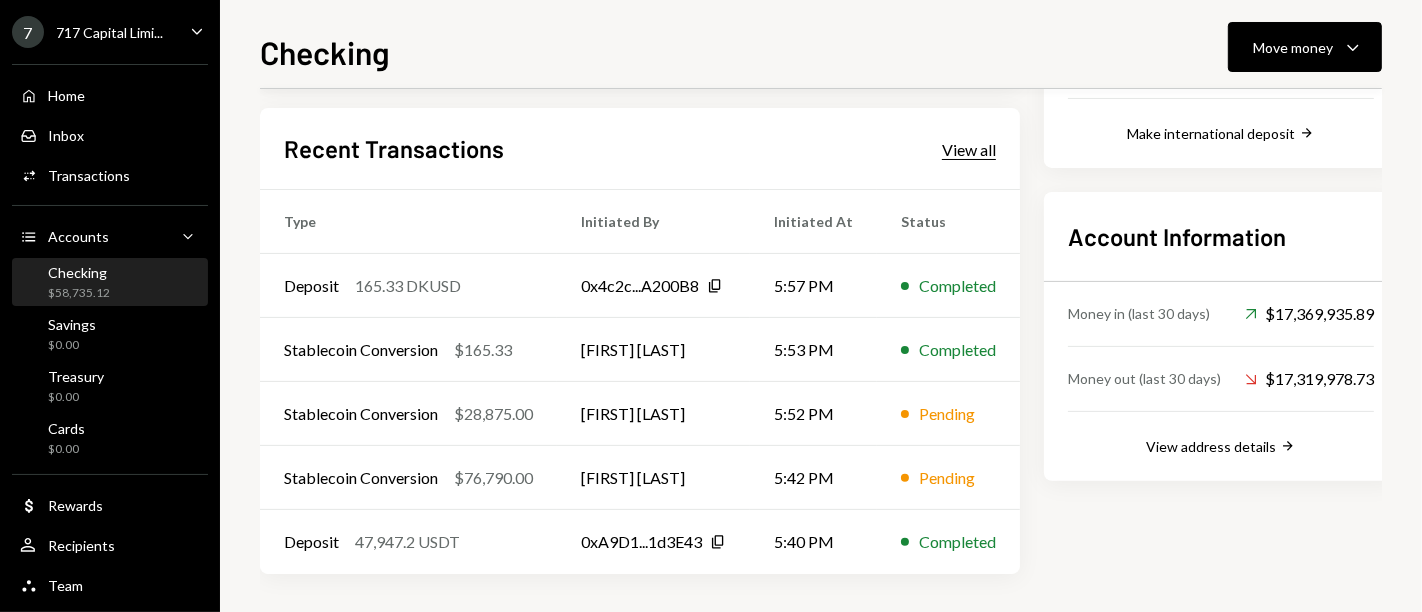 click on "View all" at bounding box center [969, 150] 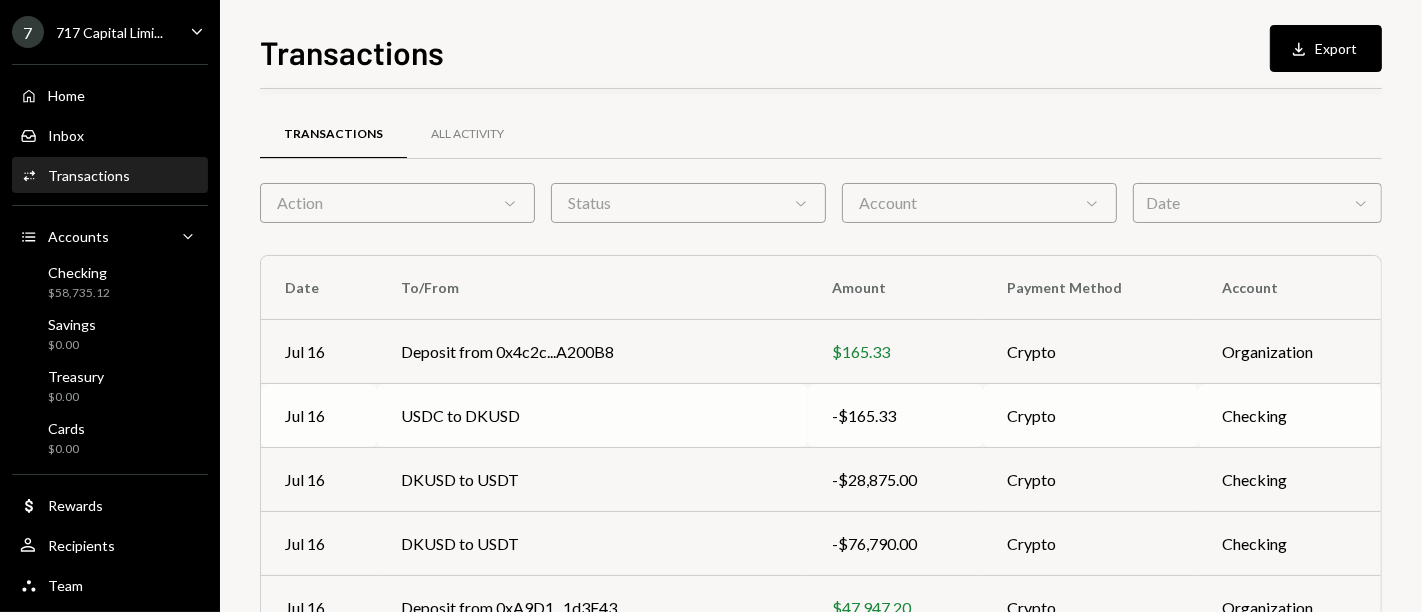 scroll, scrollTop: 430, scrollLeft: 0, axis: vertical 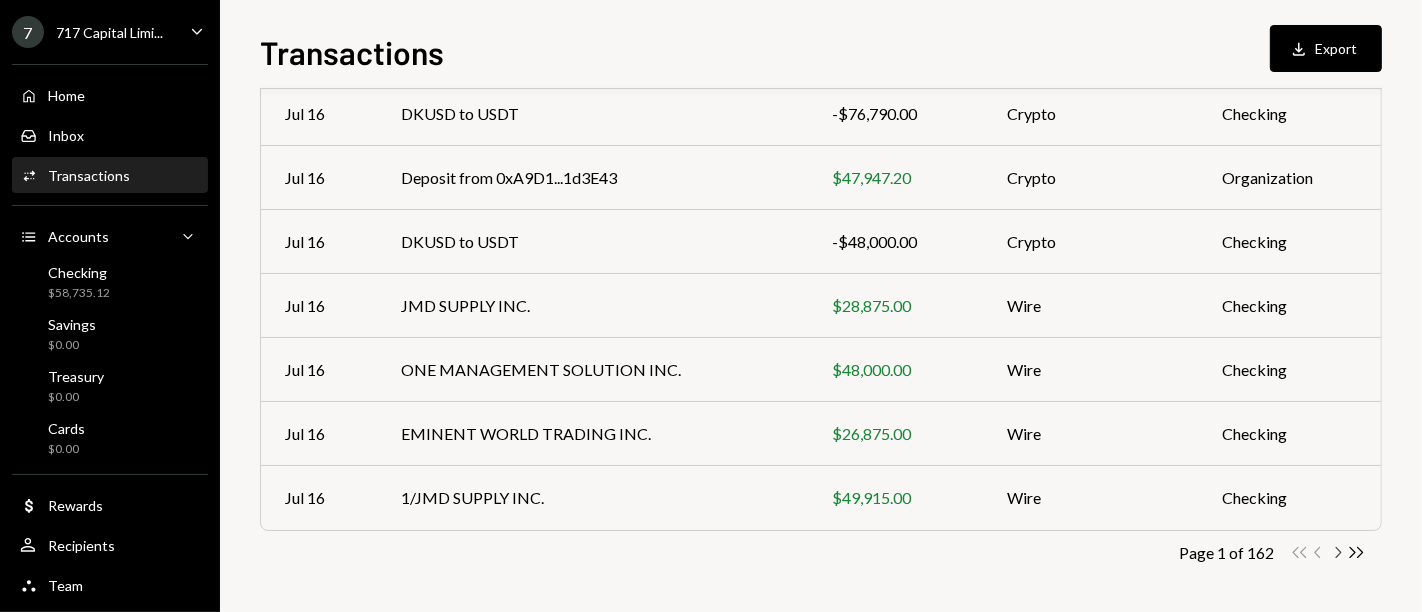 click on "Chevron Right" 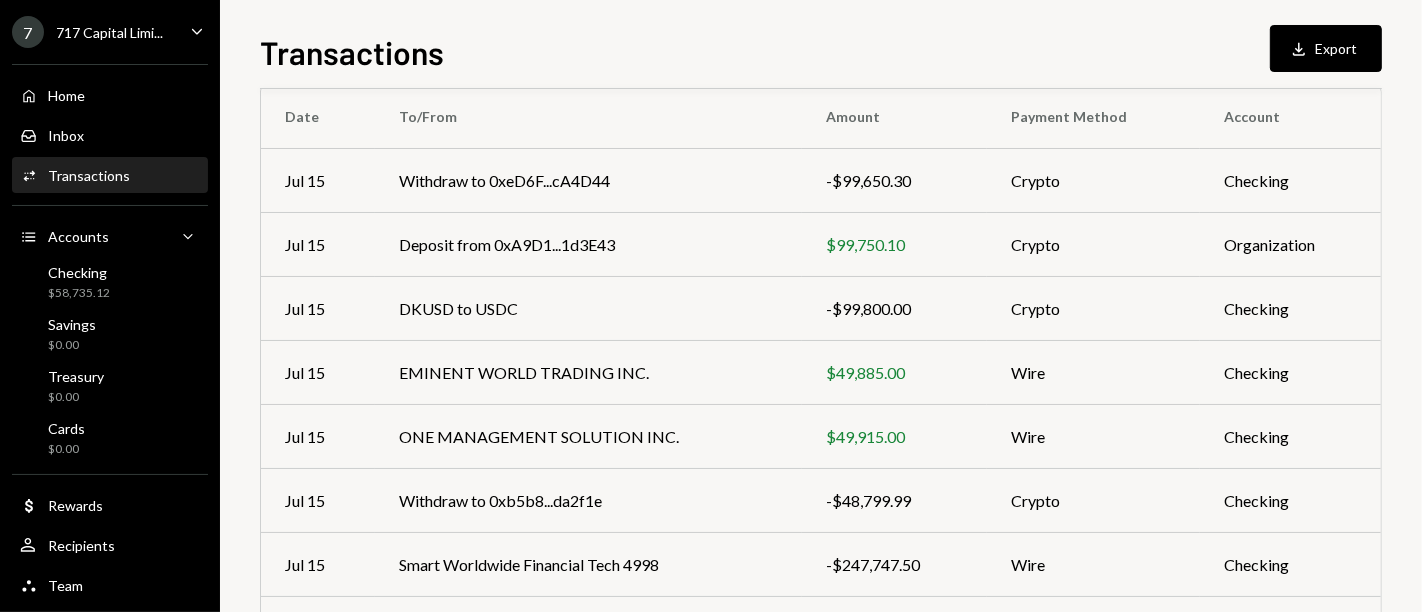 scroll, scrollTop: 430, scrollLeft: 0, axis: vertical 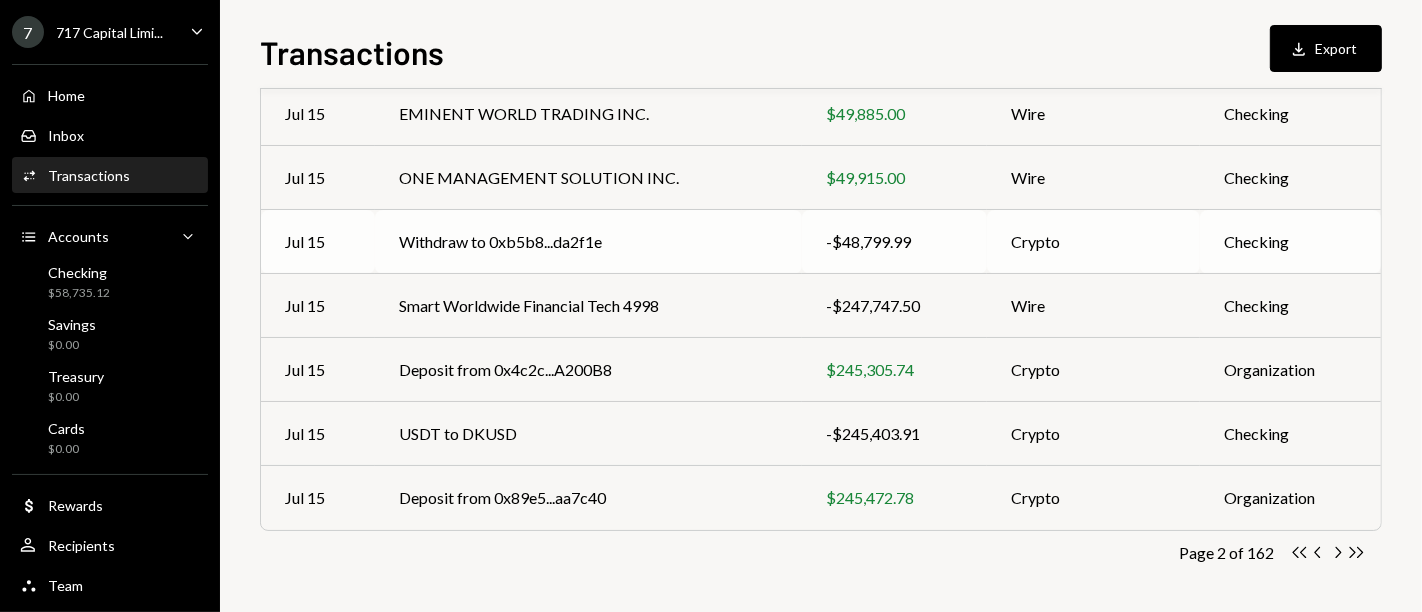 click on "Withdraw to 0xb5b8...da2f1e" at bounding box center [588, 242] 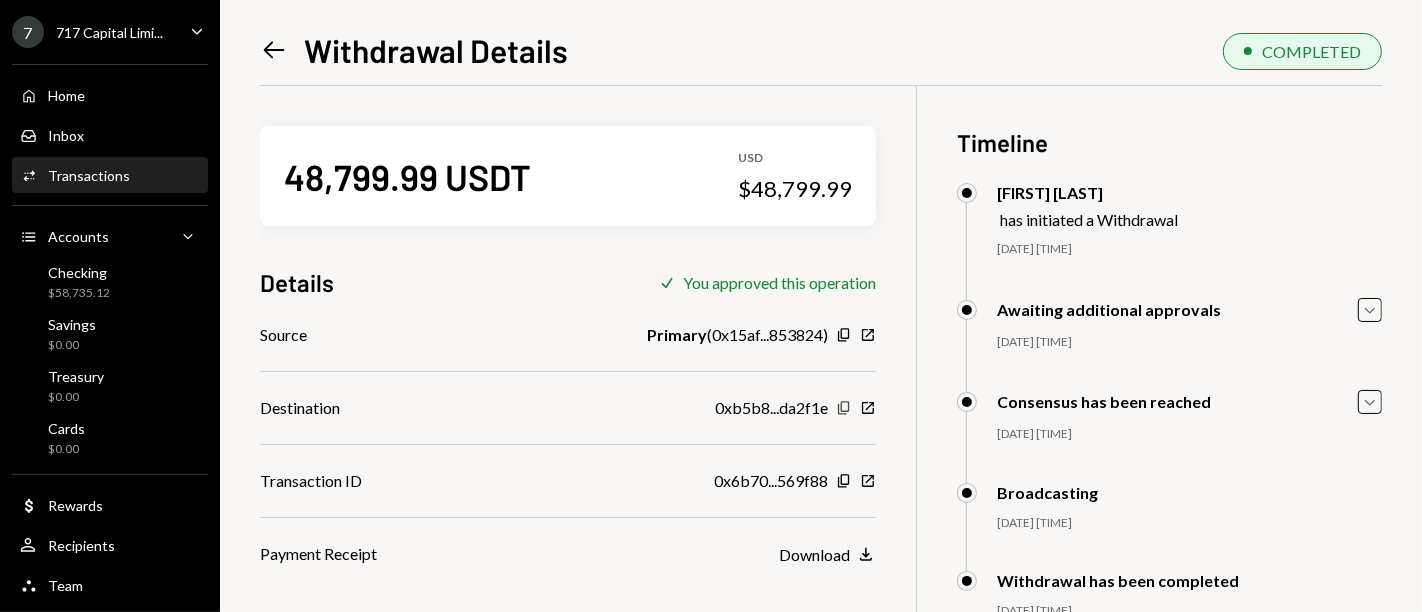 click on "Copy" 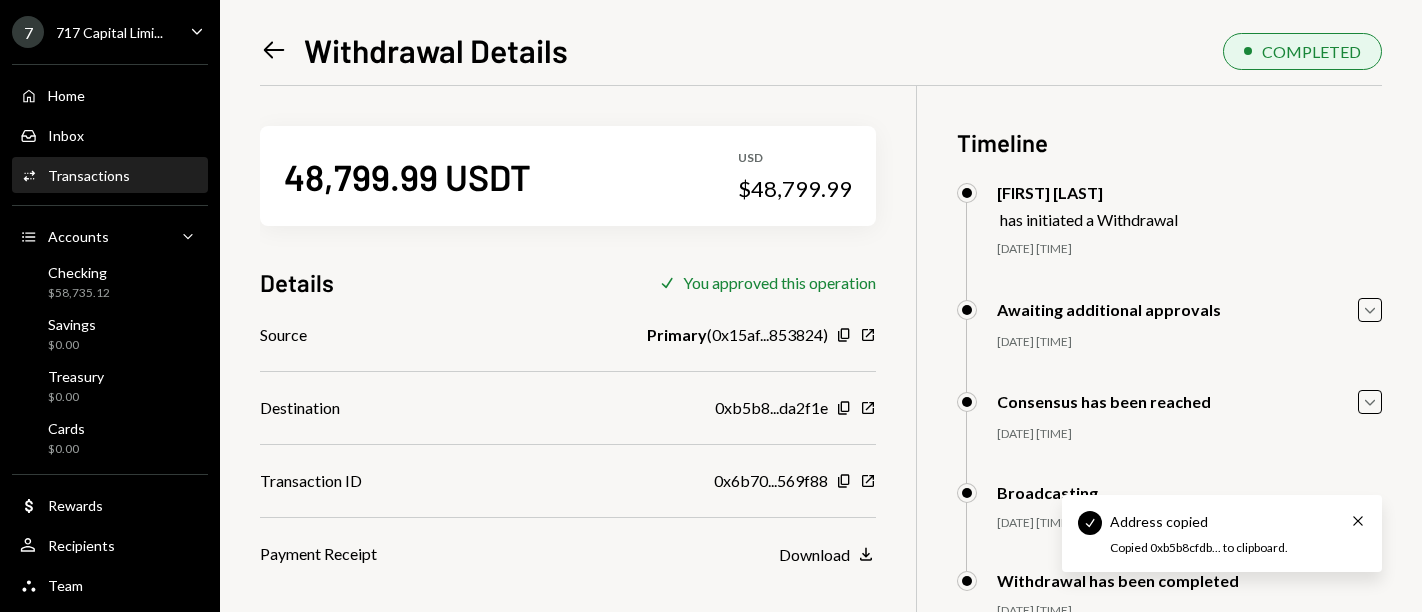 click on "Checking $58,735.12" at bounding box center [110, 283] 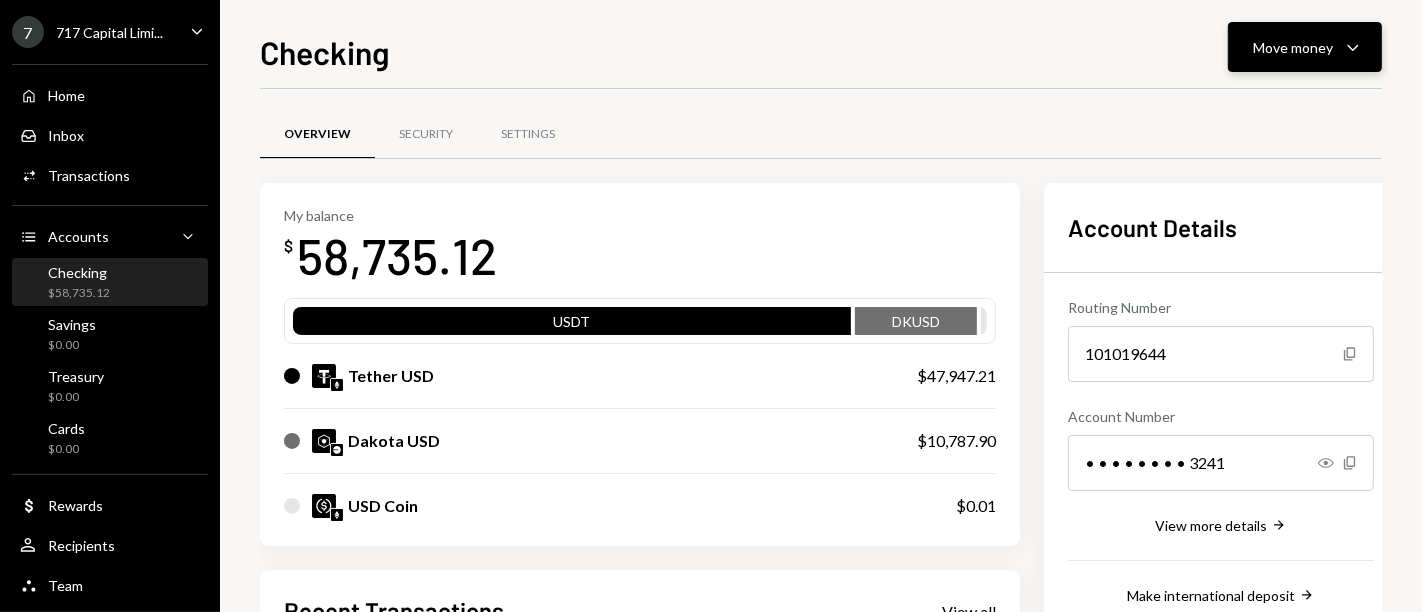 click on "Move money Caret Down" at bounding box center [1305, 47] 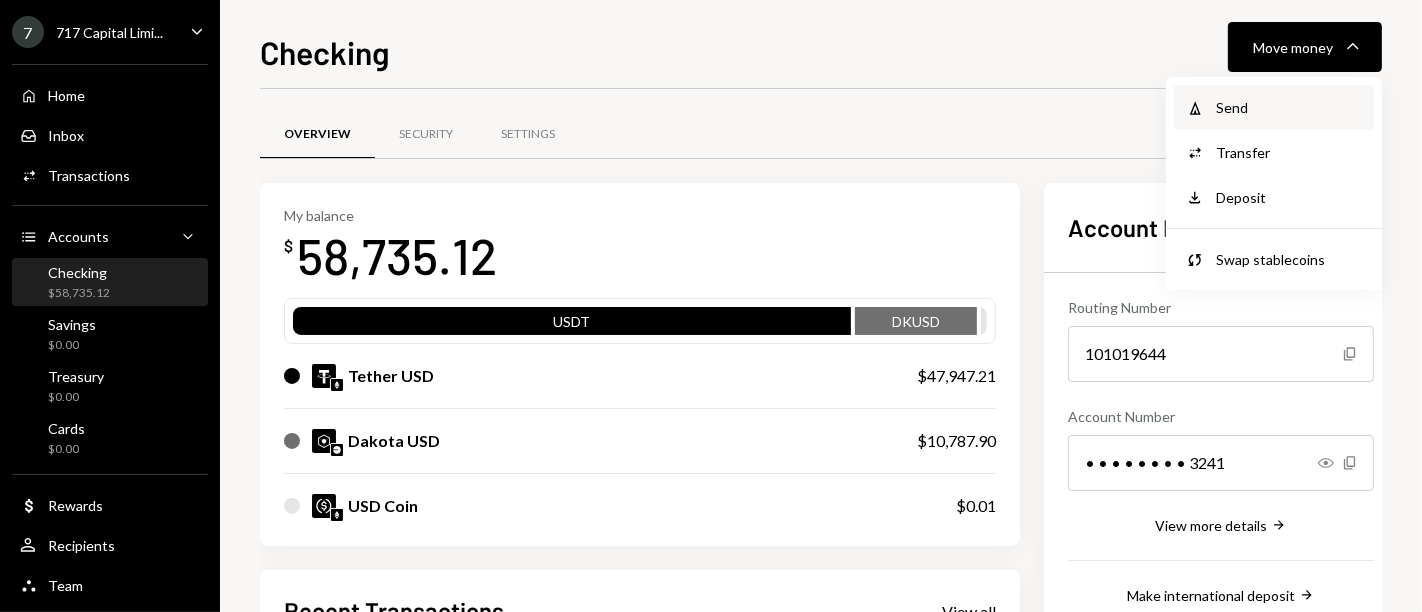 click on "Withdraw Send" at bounding box center [1274, 107] 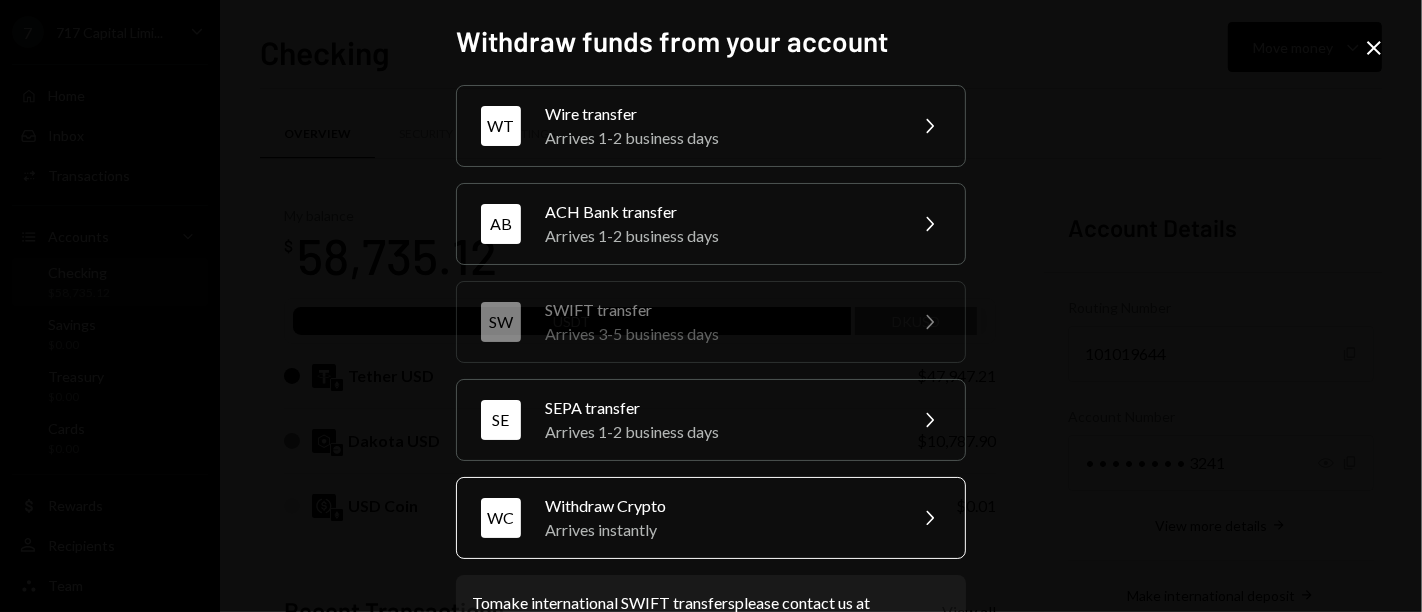 click on "Withdraw Crypto" at bounding box center (719, 506) 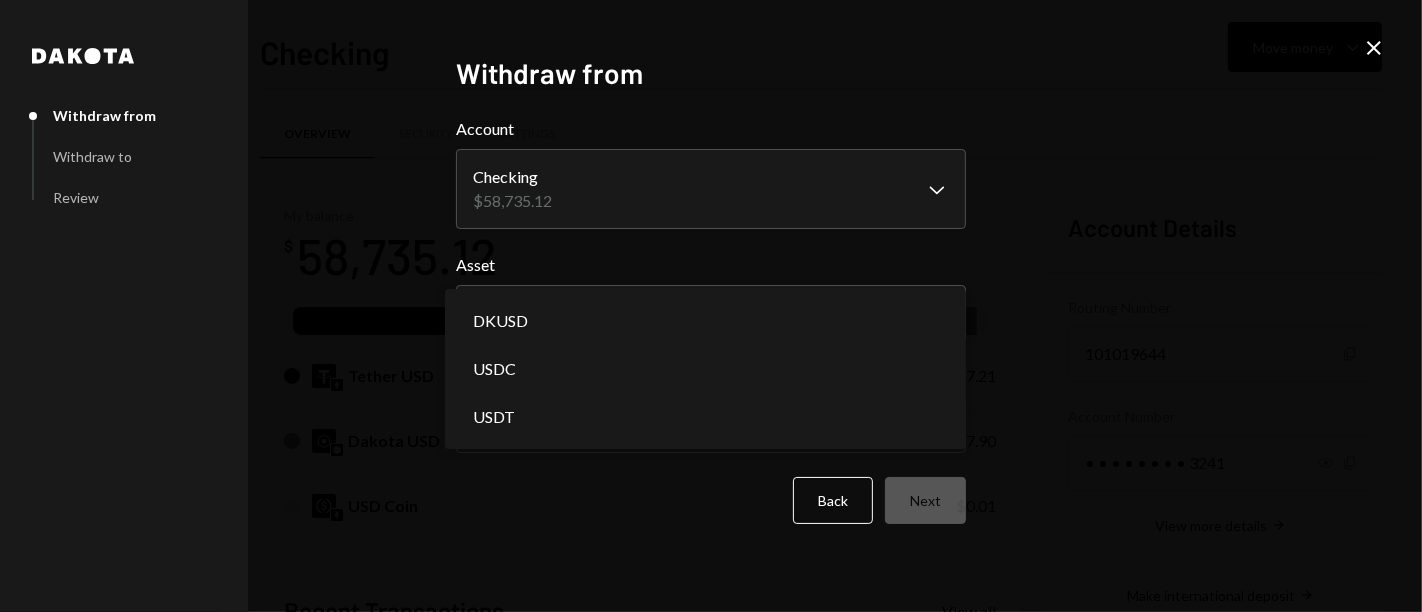 click on "7 717 Capital Limi... Caret Down Home Home Inbox Inbox Activities Transactions Accounts Accounts Caret Down Checking $58,735.12 Savings $0.00 Treasury $0.00 Cards $0.00 Dollar Rewards User Recipients Team Team Checking Move money Caret Down Overview Security Settings My balance $ 58,735.12 USDT DKUSD Tether USD $47,947.21 Dakota USD $10,787.90 USD Coin $0.01 Recent Transactions View all Type Initiated By Initiated At Status Deposit 165.33  DKUSD 0x4c2c...A200B8 Copy 5:57 PM Completed Stablecoin Conversion $165.33 [FIRST] [LAST] 5:53 PM Completed Stablecoin Conversion $28,875.00 [FIRST] [LAST] 5:52 PM Pending Stablecoin Conversion $76,790.00 [FIRST] [LAST] 5:42 PM Pending Deposit 47,947.2  USDT 0xA9D1...1d3E43 Copy 5:40 PM Completed Account Details Routing Number 101019644 Copy Account Number • • • • • • • •  3241 Show Copy View more details Right Arrow Make international deposit Right Arrow Account Information Money in (last 30 days) Up Right Arrow $17,369,935.89 Money out (last 30 days) $17,319,978.73" at bounding box center [711, 306] 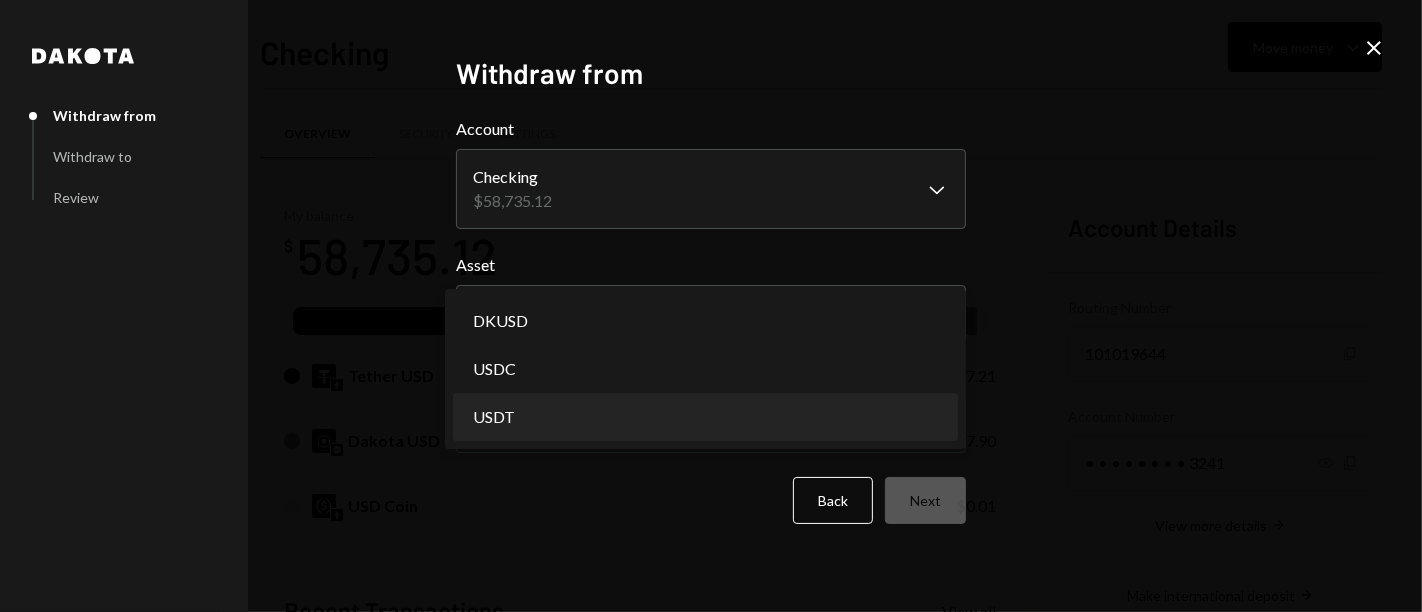 select on "****" 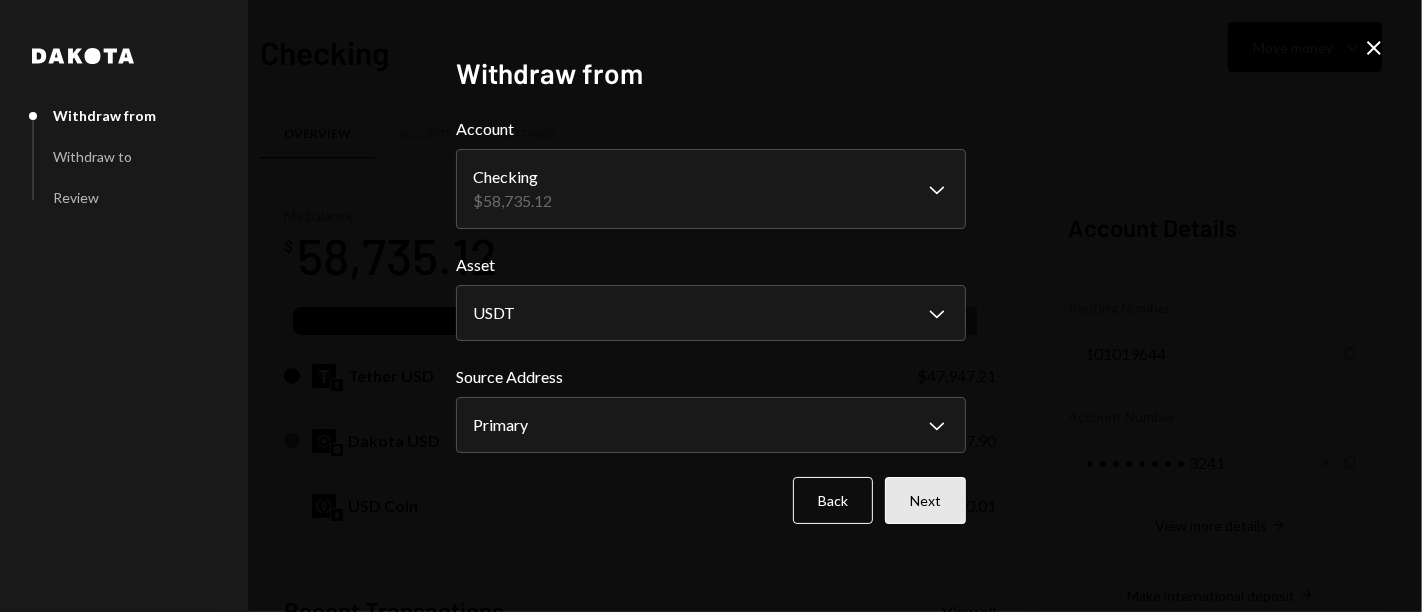 click on "Next" at bounding box center (925, 500) 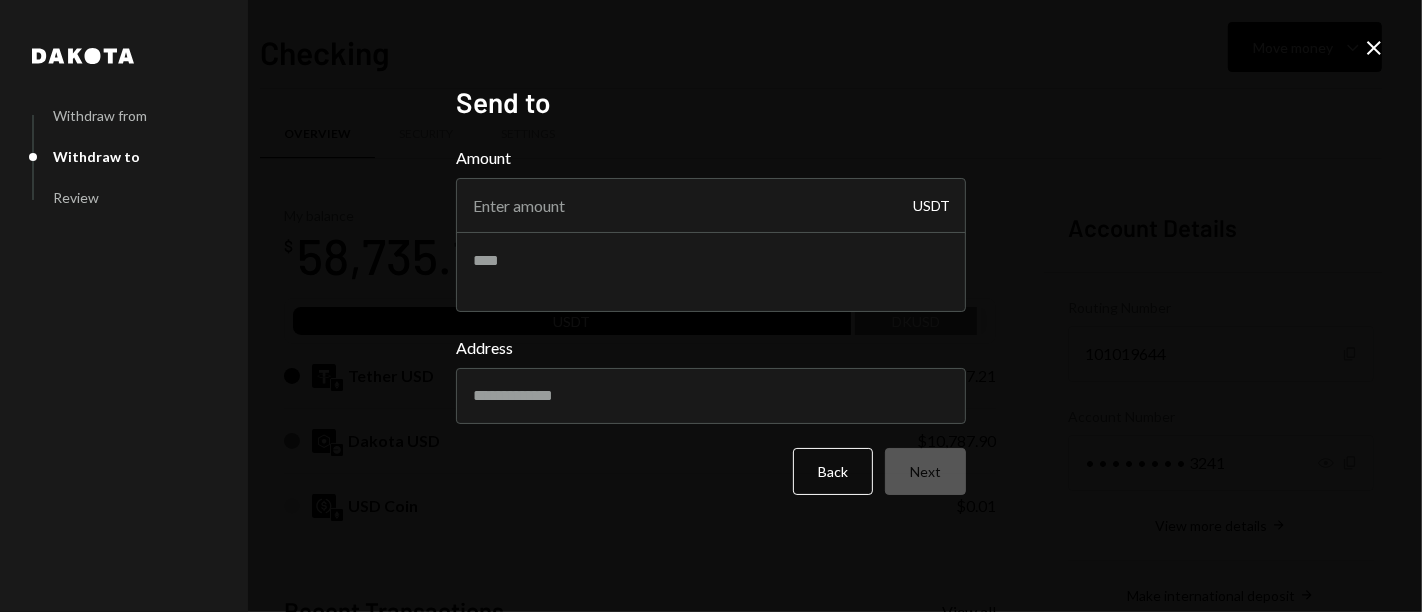 click on "Close" 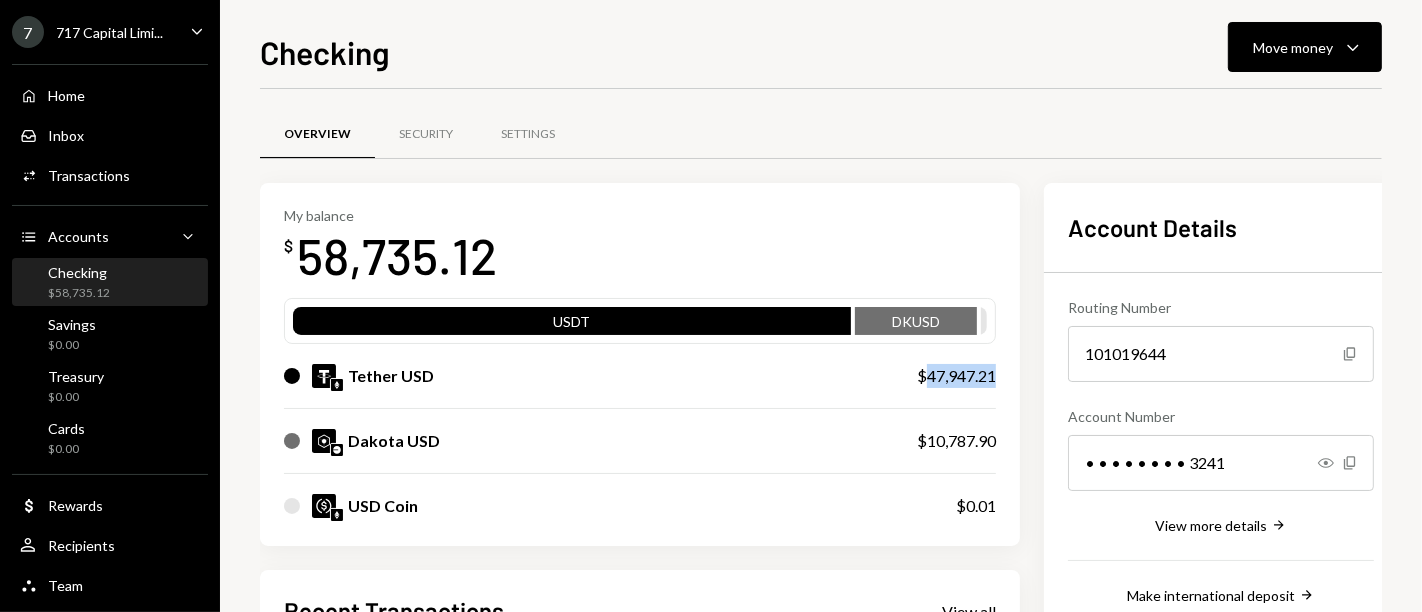 drag, startPoint x: 922, startPoint y: 378, endPoint x: 994, endPoint y: 379, distance: 72.00694 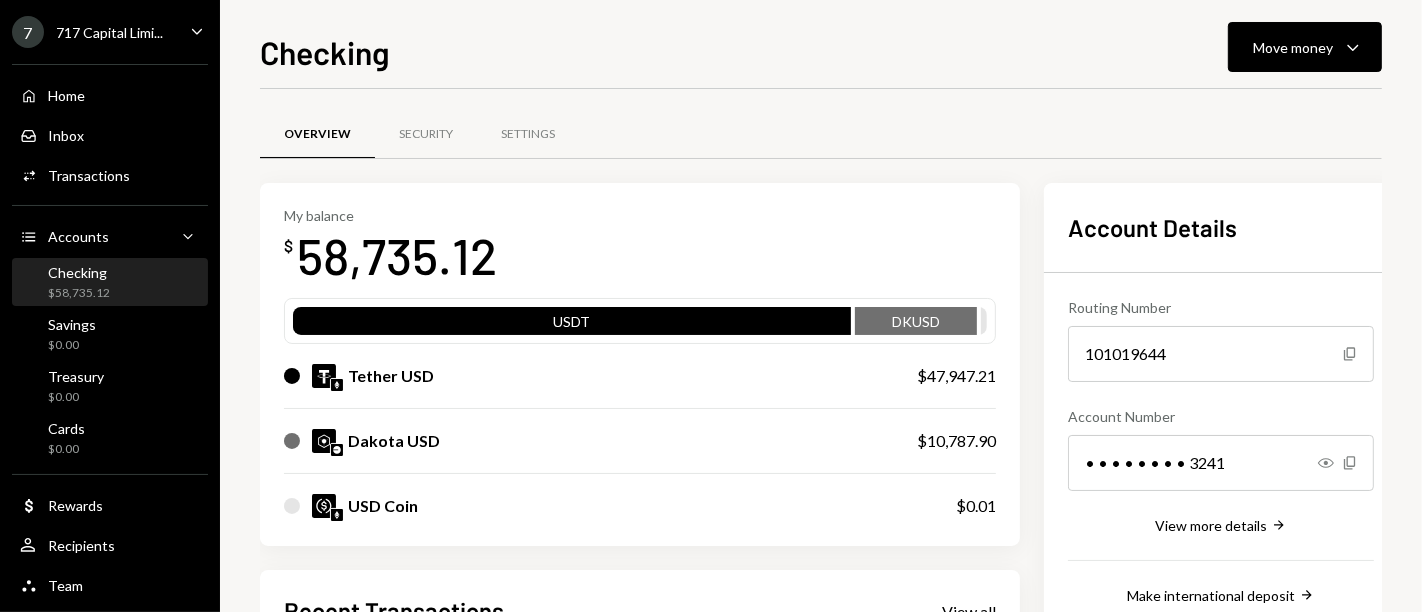 click on "My balance $ 58,735.12" at bounding box center (640, 247) 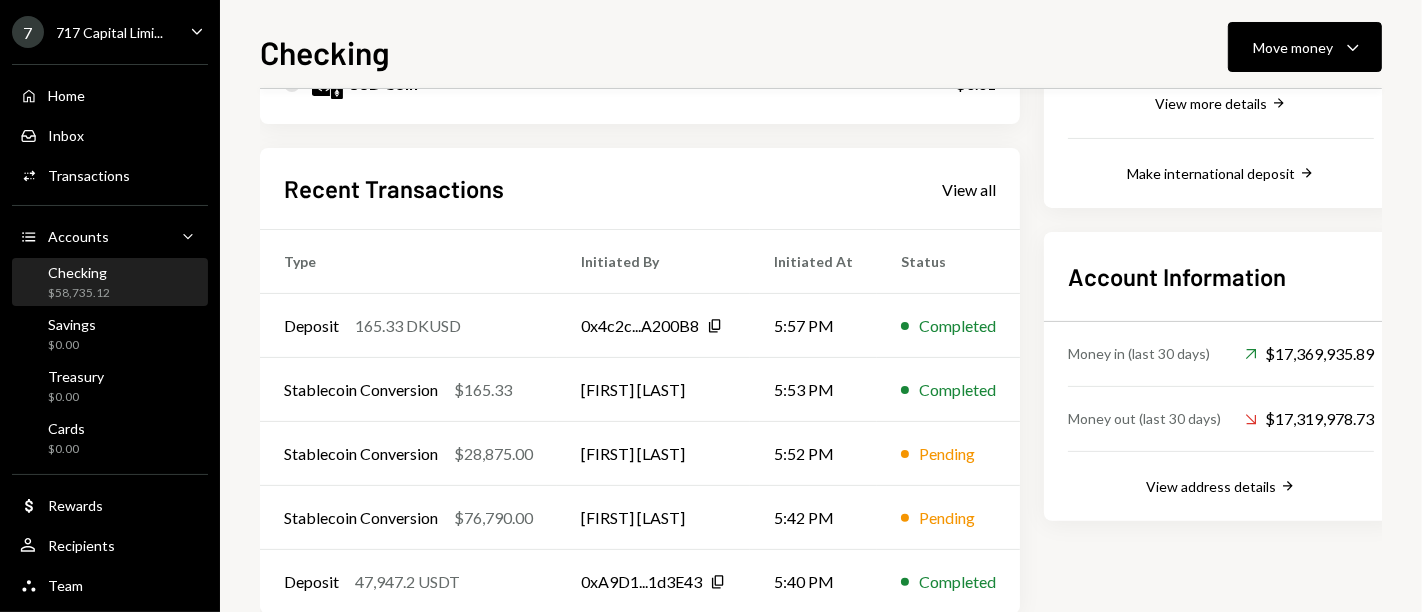 scroll, scrollTop: 0, scrollLeft: 0, axis: both 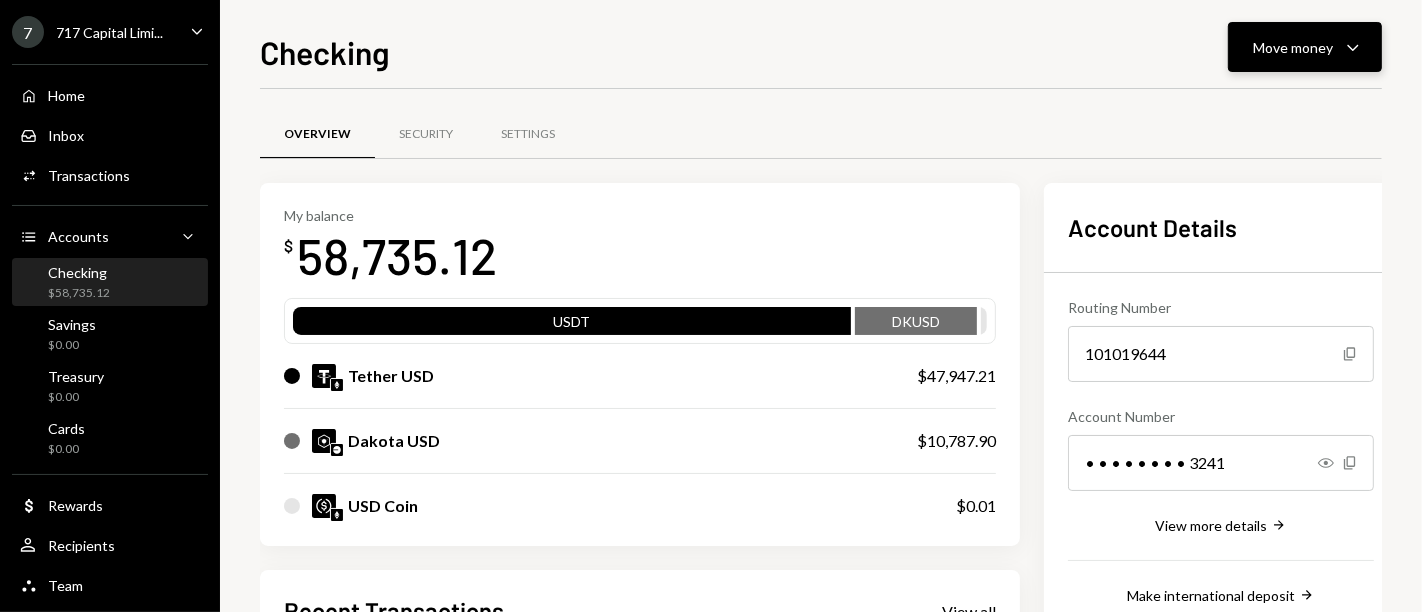 click on "Move money" at bounding box center (1293, 47) 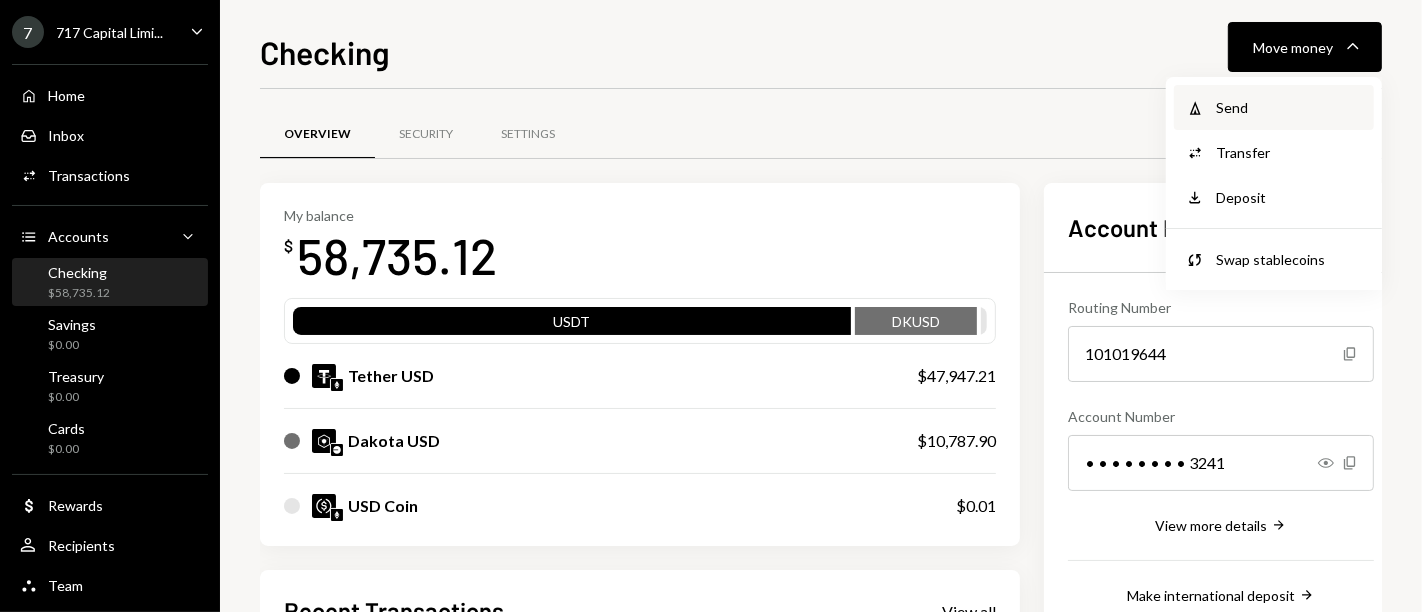 click on "Send" at bounding box center (1289, 107) 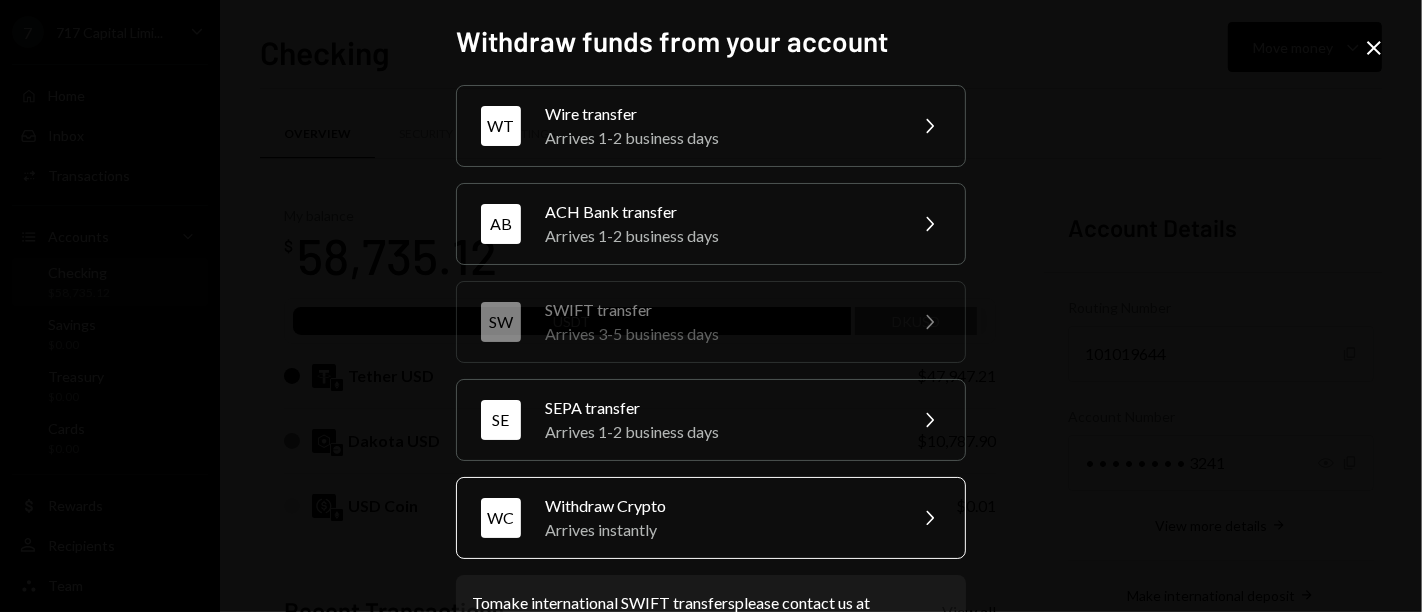 click on "Withdraw Crypto" at bounding box center [719, 506] 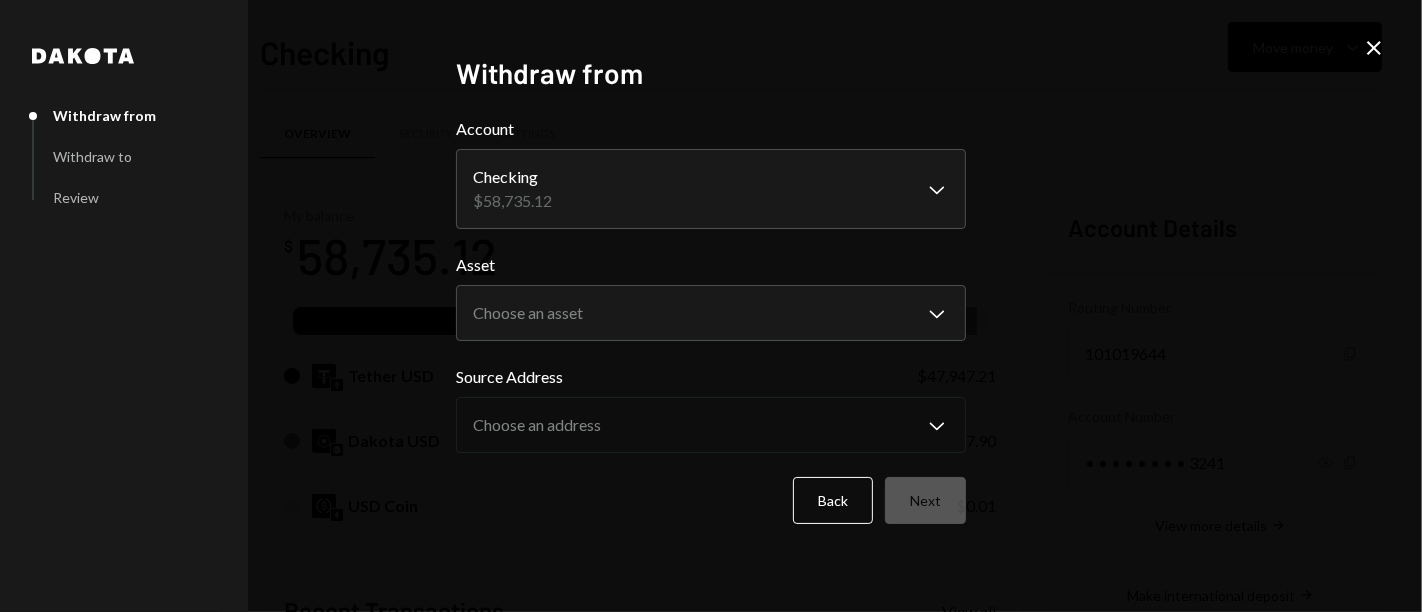 click on "**********" at bounding box center (711, 320) 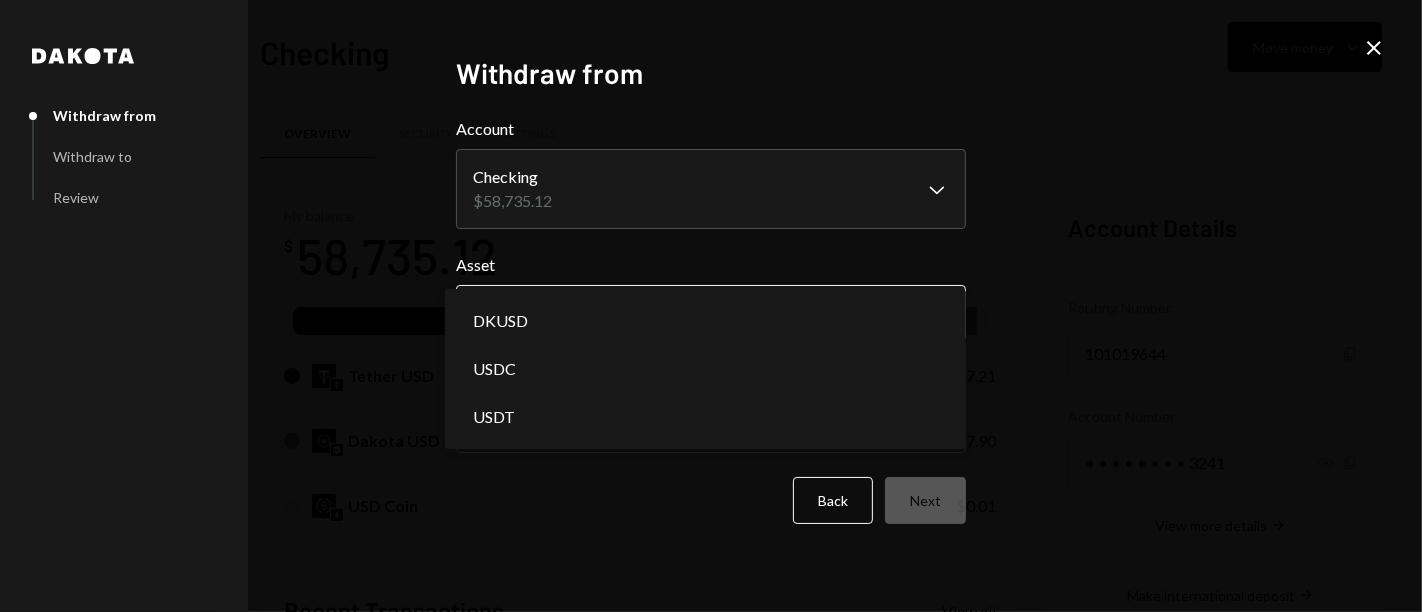 click on "7 717 Capital Limi... Caret Down Home Home Inbox Inbox Activities Transactions Accounts Accounts Caret Down Checking $58,735.12 Savings $0.00 Treasury $0.00 Cards $0.00 Dollar Rewards User Recipients Team Team Checking Move money Caret Down Overview Security Settings My balance $ 58,735.12 USDT DKUSD Tether USD $47,947.21 Dakota USD $10,787.90 USD Coin $0.01 Recent Transactions View all Type Initiated By Initiated At Status Deposit 165.33  DKUSD 0x4c2c...A200B8 Copy 5:57 PM Completed Stablecoin Conversion $165.33 Ryan Noonan 5:53 PM Completed Stablecoin Conversion $28,875.00 Ryan Noonan 5:52 PM Pending Stablecoin Conversion $76,790.00 Ryan Noonan 5:42 PM Pending Deposit 47,947.2  USDT 0xA9D1...1d3E43 Copy 5:40 PM Completed Account Details Routing Number 101019644 Copy Account Number • • • • • • • •  3241 Show Copy View more details Right Arrow Make international deposit Right Arrow Account Information Money in (last 30 days) Up Right Arrow $17,369,935.89 Money out (last 30 days) $17,319,978.73" at bounding box center [711, 306] 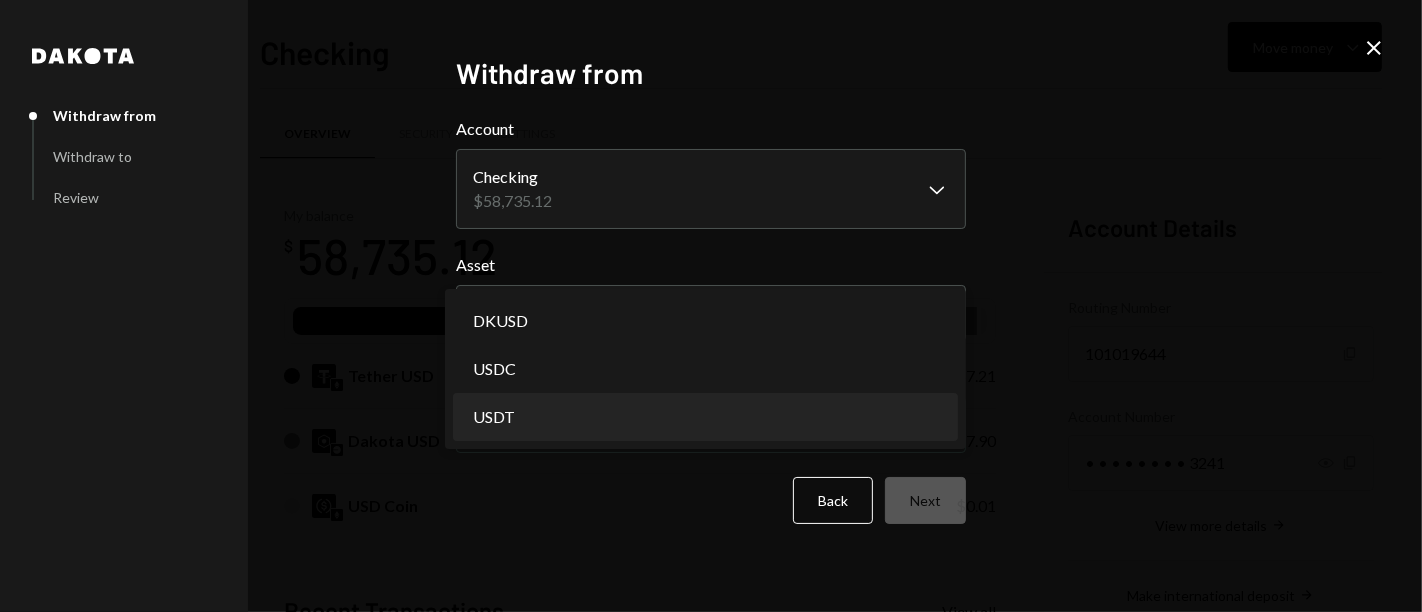 select on "****" 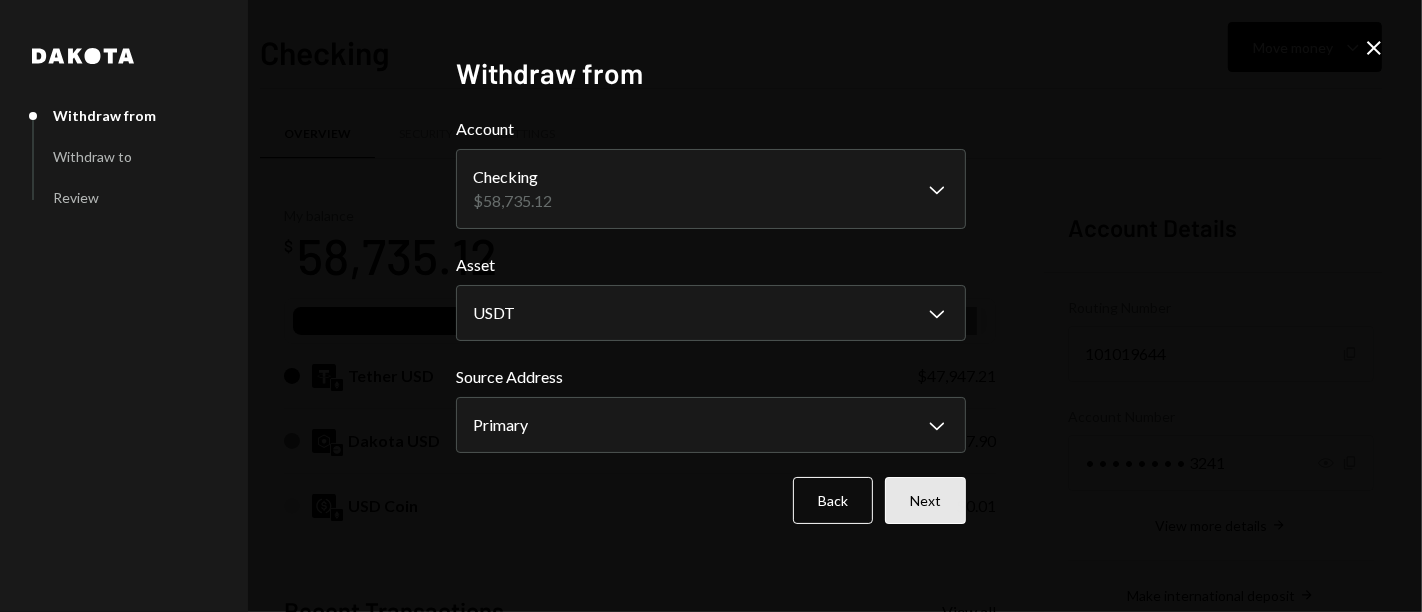 click on "Next" at bounding box center [925, 500] 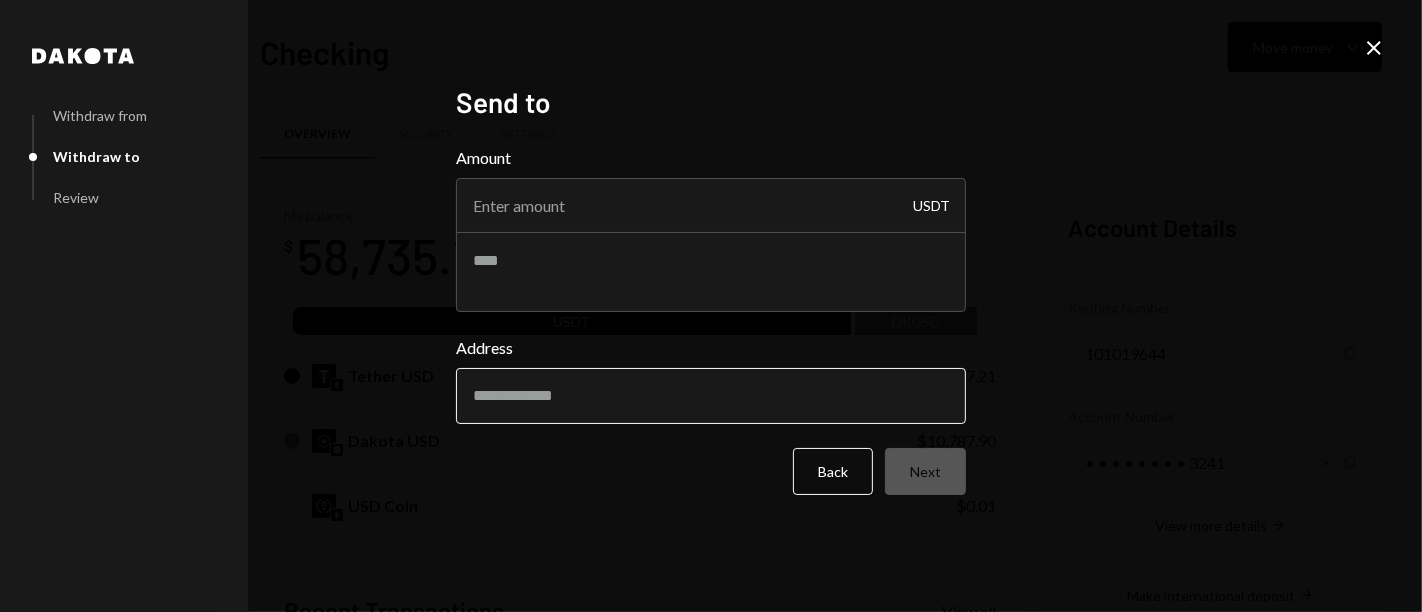 click on "Address" at bounding box center [711, 396] 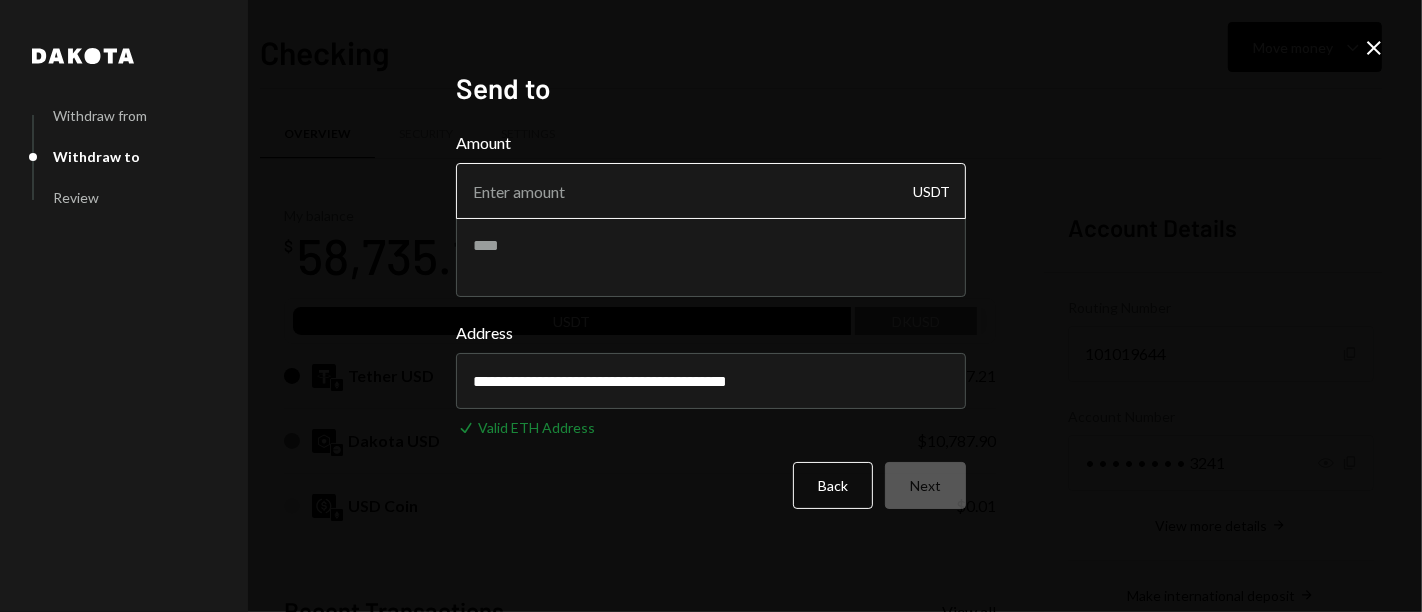 type on "**********" 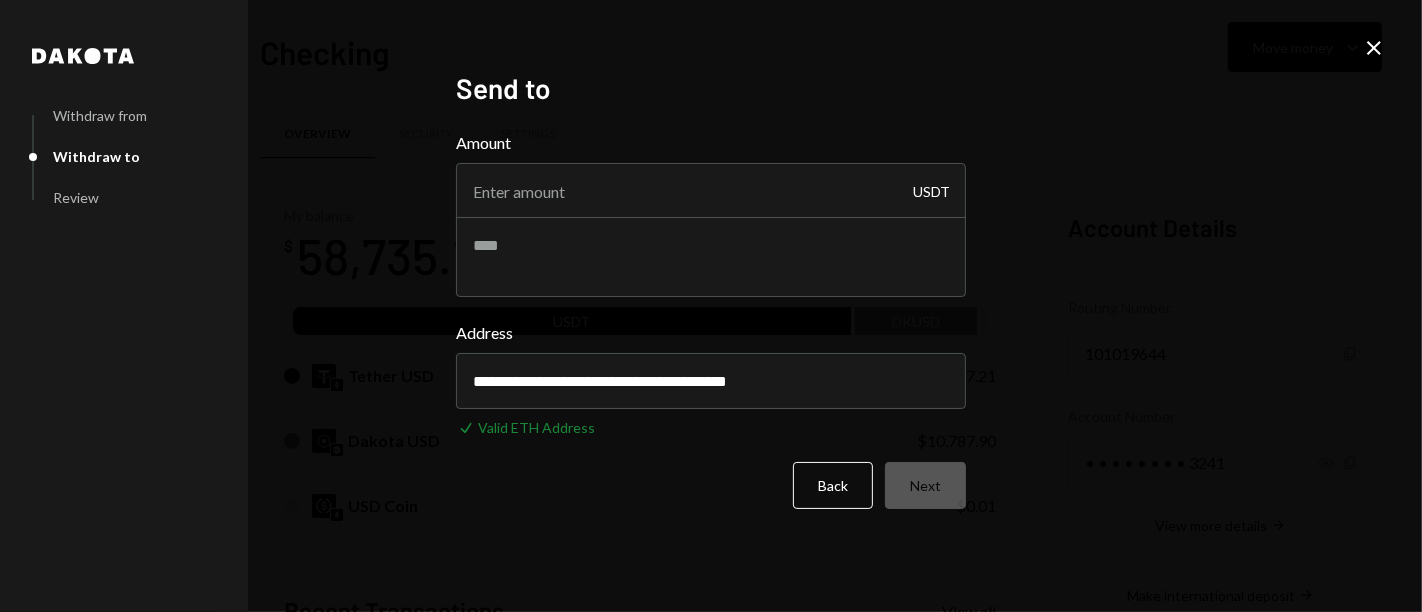click on "**********" at bounding box center [711, 306] 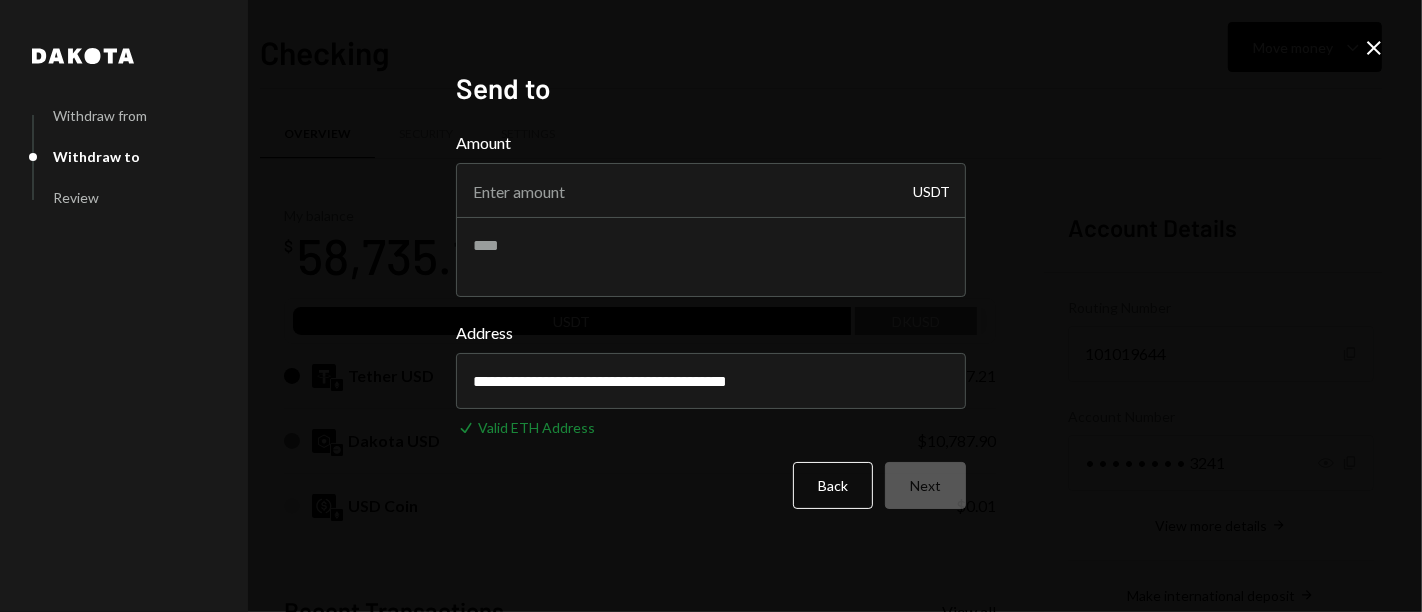 click 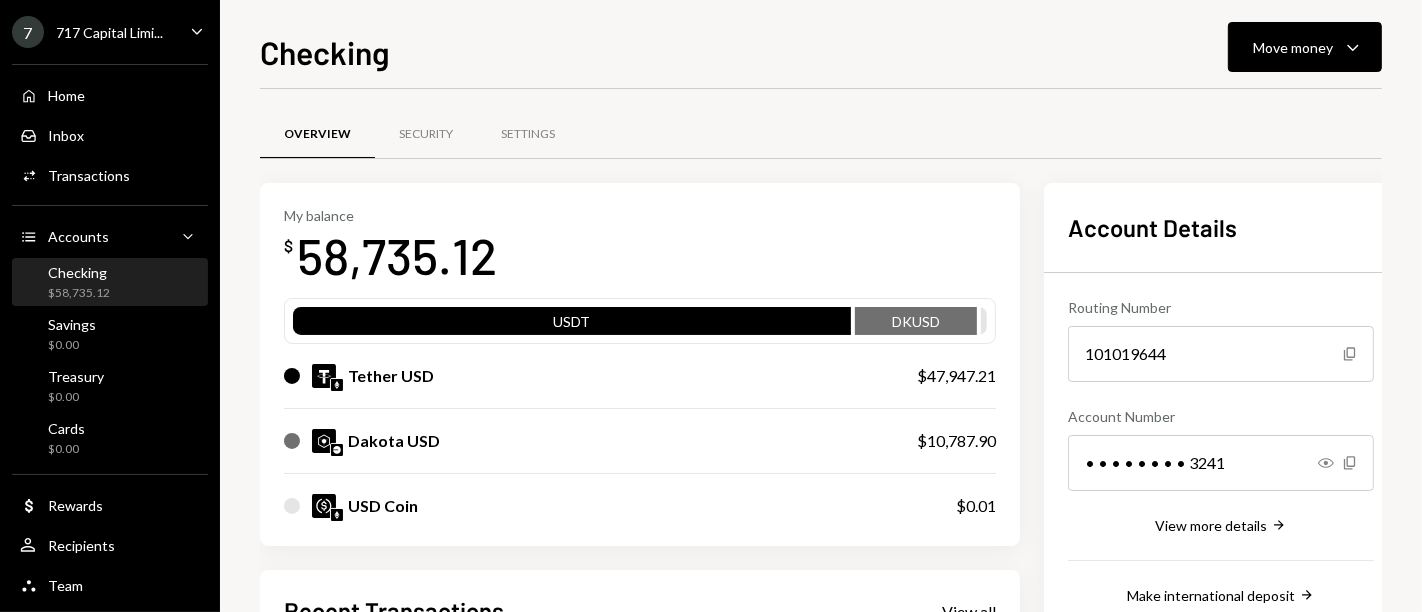 click on "My balance $ 58,735.12 USDT DKUSD Tether USD $47,947.21 Dakota USD $10,787.90 USD Coin $0.01 Recent Transactions View all Type Initiated By Initiated At Status Deposit 165.33  DKUSD 0x4c2c...A200B8 Copy 5:57 PM Completed Stablecoin Conversion $165.33 Ryan Noonan 5:53 PM Completed Stablecoin Conversion $28,875.00 Ryan Noonan 5:52 PM Pending Stablecoin Conversion $76,790.00 Ryan Noonan 5:42 PM Pending Deposit 47,947.2  USDT 0xA9D1...1d3E43 Copy 5:40 PM Completed Account Details Routing Number 101019644 Copy Account Number • • • • • • • •  3241 Show Copy View more details Right Arrow Make international deposit Right Arrow Account Information Money in (last 30 days) Up Right Arrow $17,369,935.89 Money out (last 30 days) Down Right Arrow $17,319,978.73 View address details Right Arrow" at bounding box center [821, 609] 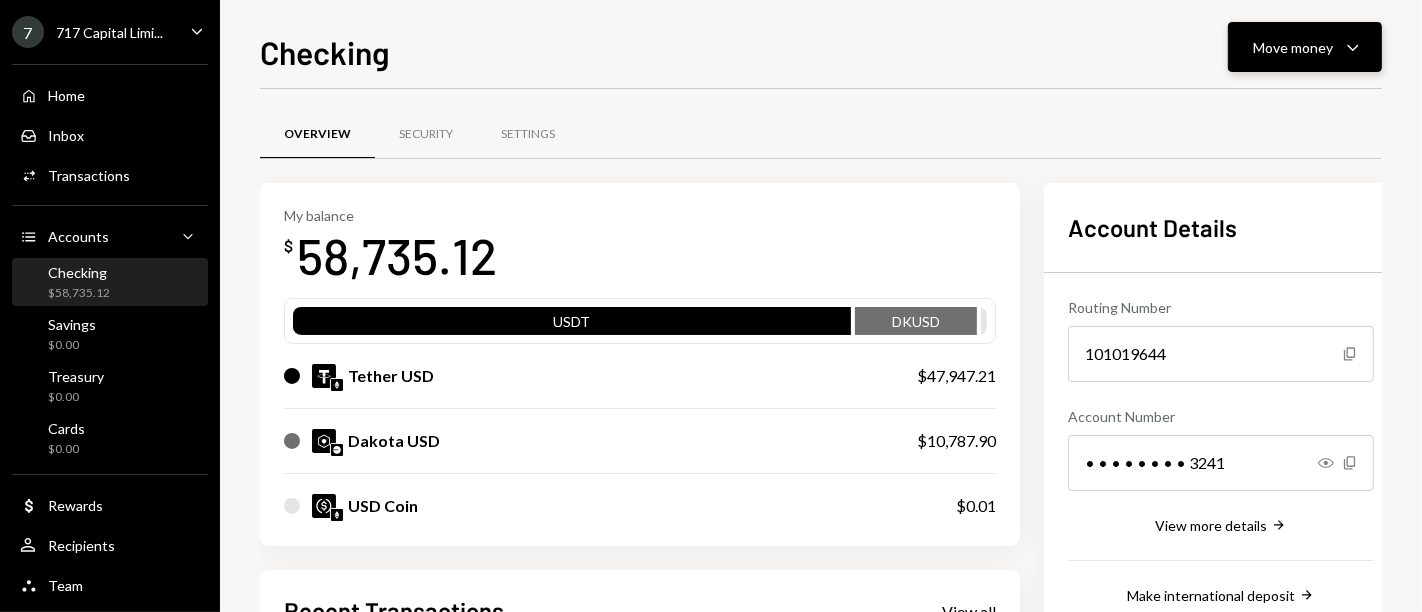 click on "Move money" at bounding box center [1293, 47] 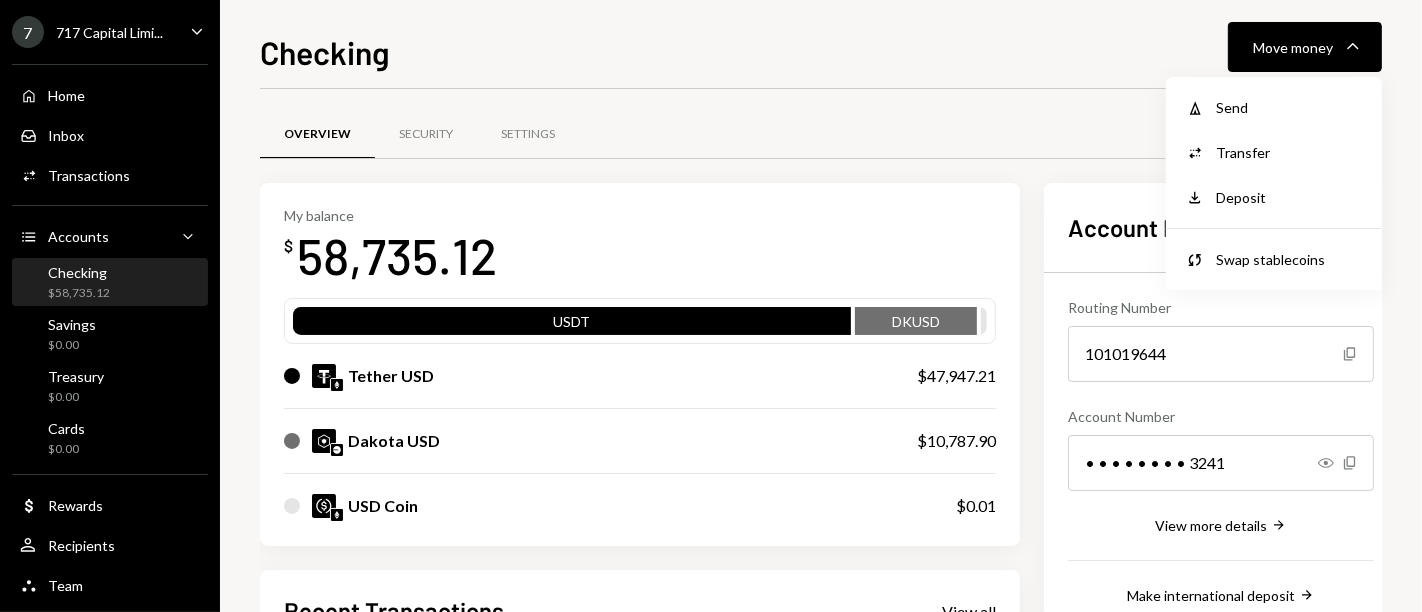 click on "Overview Security Settings" at bounding box center (821, 146) 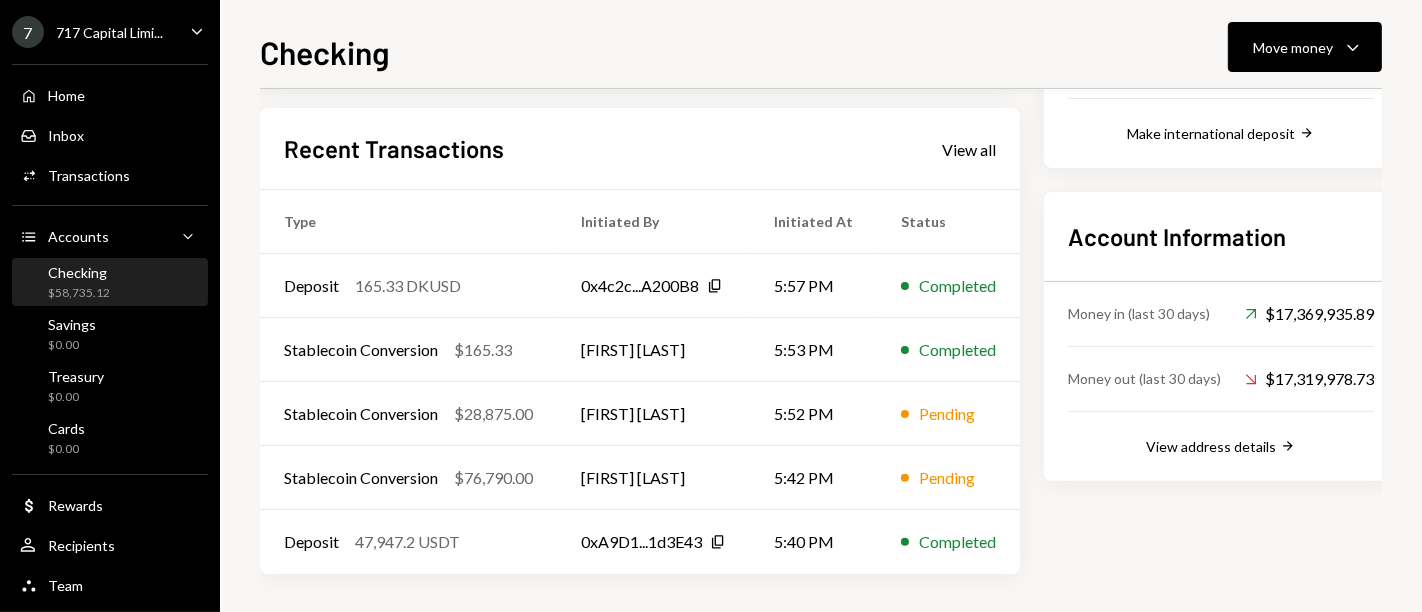 scroll, scrollTop: 0, scrollLeft: 0, axis: both 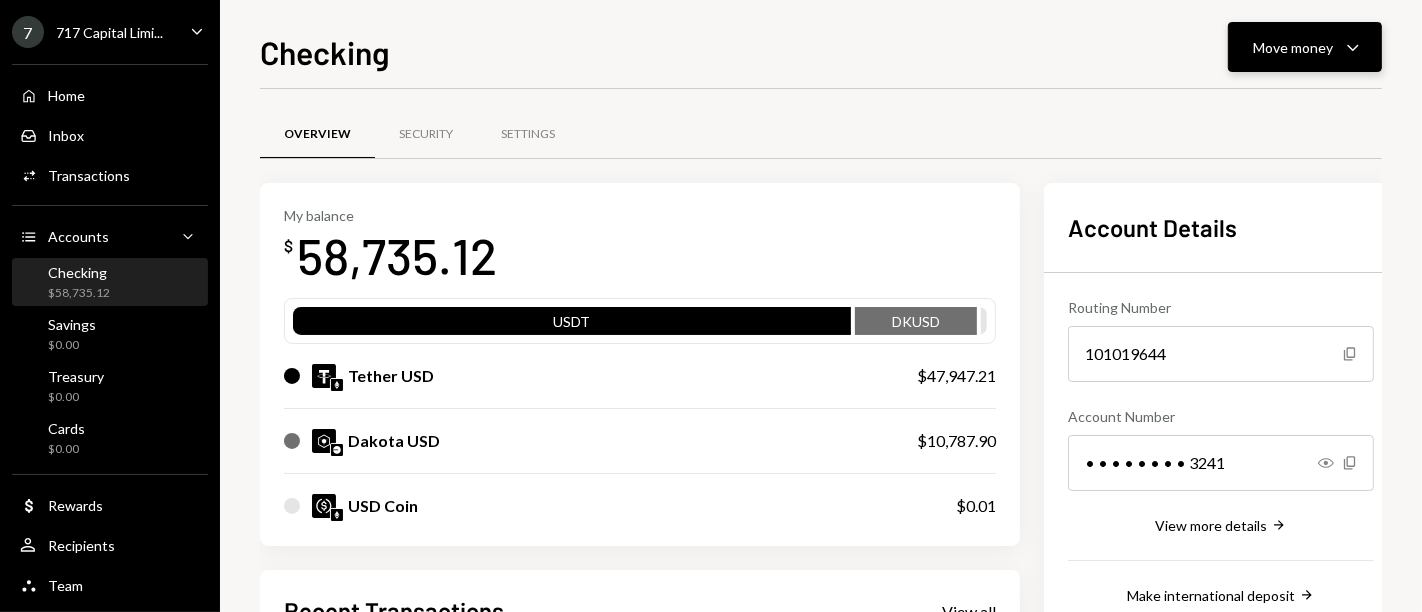 click on "Move money Caret Down" at bounding box center (1305, 47) 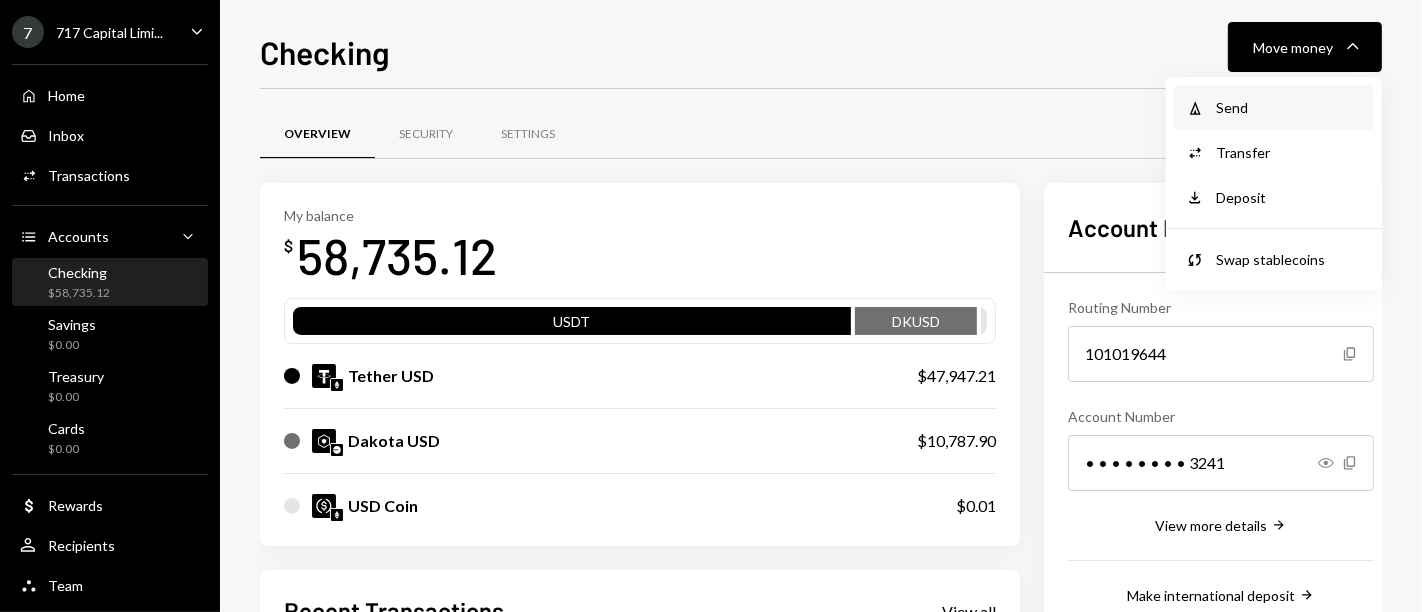 click on "Send" at bounding box center (1289, 107) 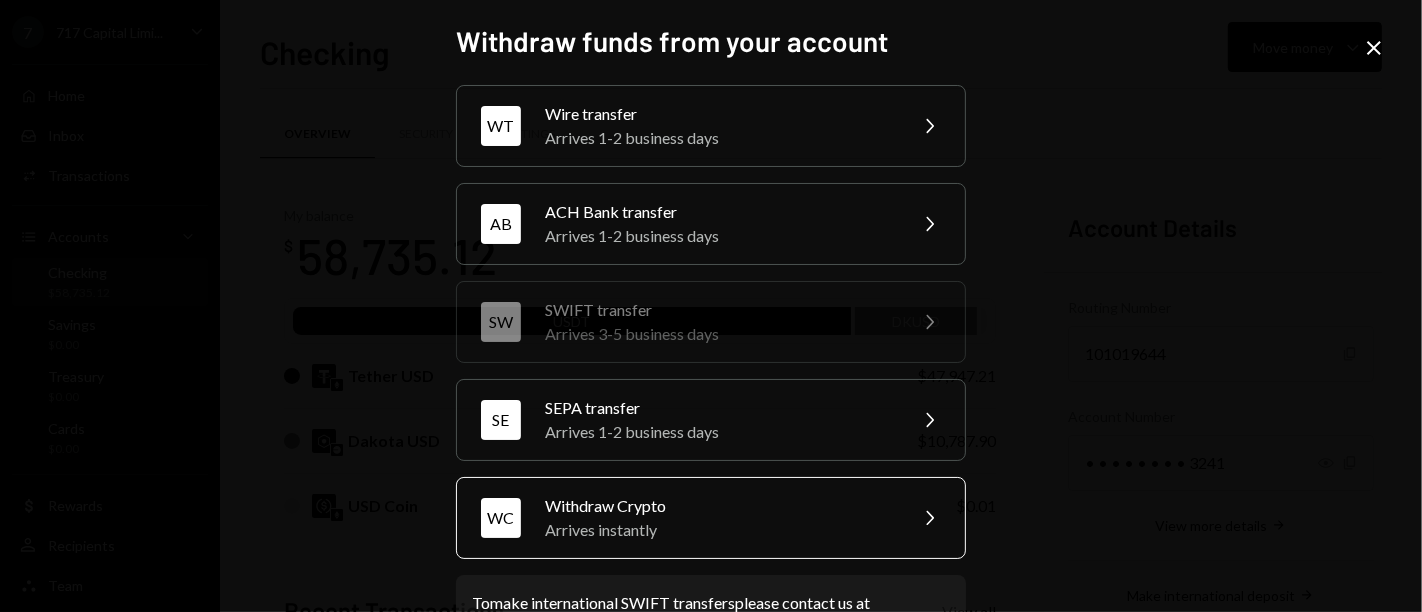 click on "Withdraw Crypto" at bounding box center (719, 506) 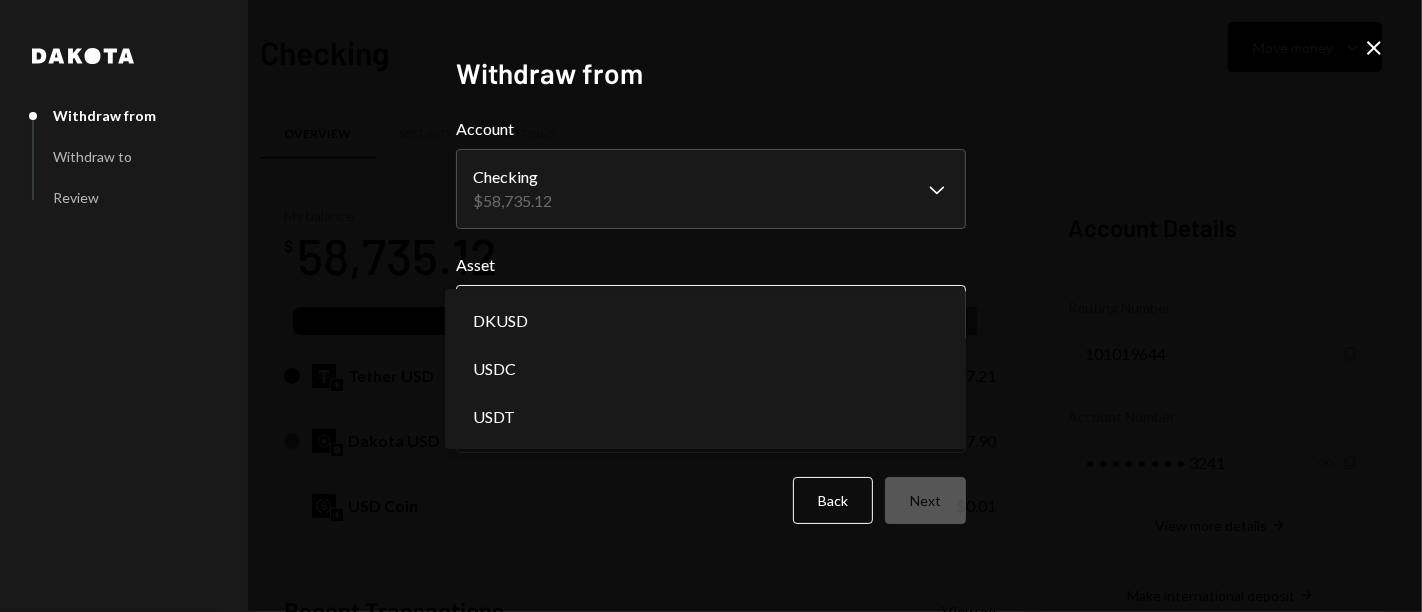 click on "7 717 Capital Limi... Caret Down Home Home Inbox Inbox Activities Transactions Accounts Accounts Caret Down Checking $58,735.12 Savings $0.00 Treasury $0.00 Cards $0.00 Dollar Rewards User Recipients Team Team Checking Move money Caret Down Overview Security Settings My balance $ 58,735.12 USDT DKUSD Tether USD $47,947.21 Dakota USD $10,787.90 USD Coin $0.01 Recent Transactions View all Type Initiated By Initiated At Status Deposit 165.33  DKUSD 0x4c2c...A200B8 Copy 5:57 PM Completed Stablecoin Conversion $165.33 Ryan Noonan 5:53 PM Completed Stablecoin Conversion $28,875.00 Ryan Noonan 5:52 PM Pending Stablecoin Conversion $76,790.00 Ryan Noonan 5:42 PM Pending Deposit 47,947.2  USDT 0xA9D1...1d3E43 Copy 5:40 PM Completed Account Details Routing Number 101019644 Copy Account Number • • • • • • • •  3241 Show Copy View more details Right Arrow Make international deposit Right Arrow Account Information Money in (last 30 days) Up Right Arrow $17,369,935.89 Money out (last 30 days) $17,319,978.73" at bounding box center (711, 306) 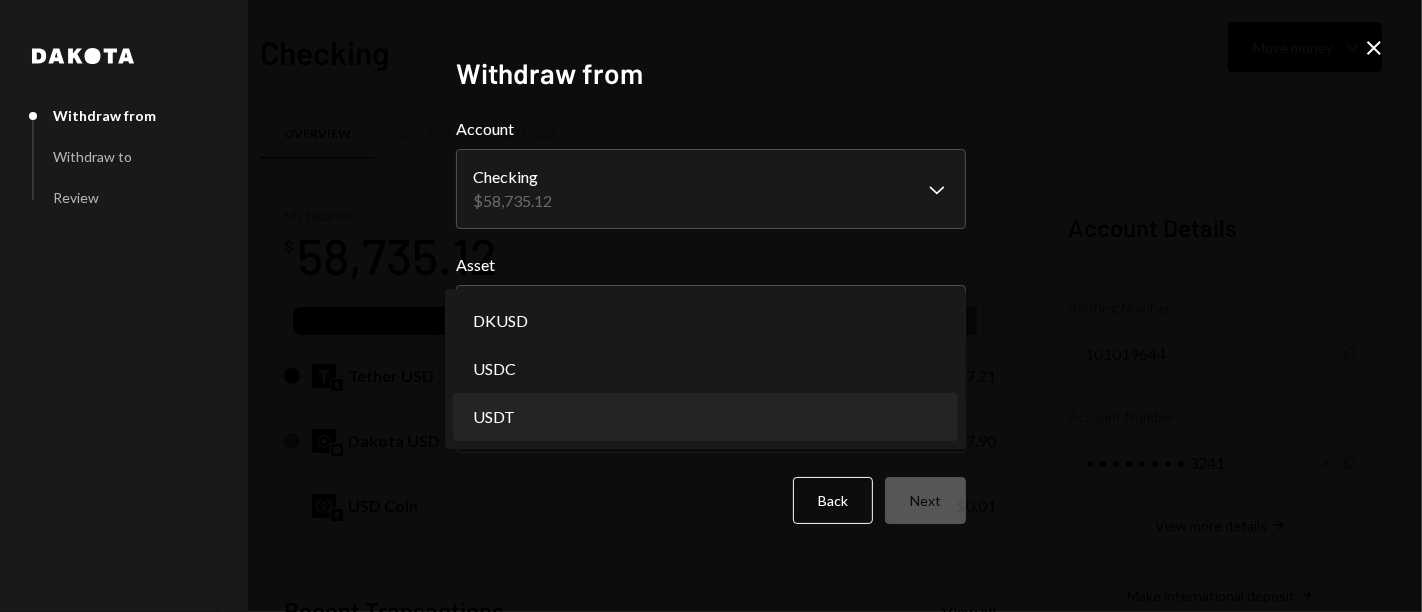 select on "****" 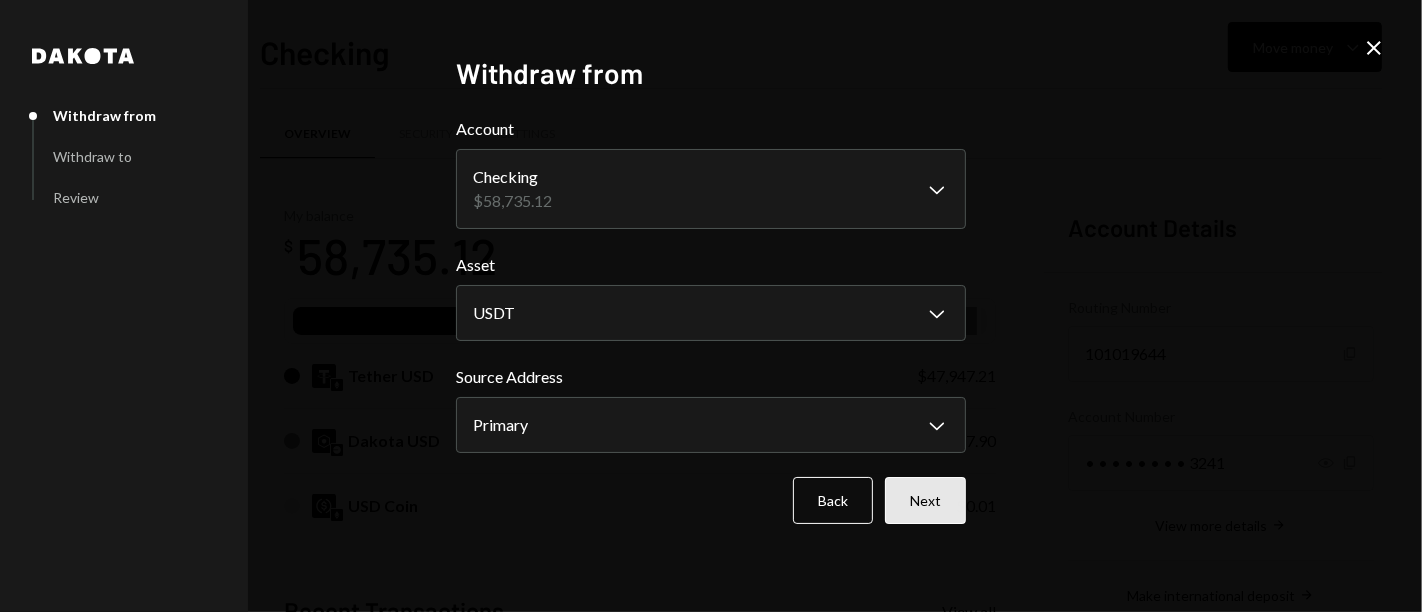 click on "Next" at bounding box center (925, 500) 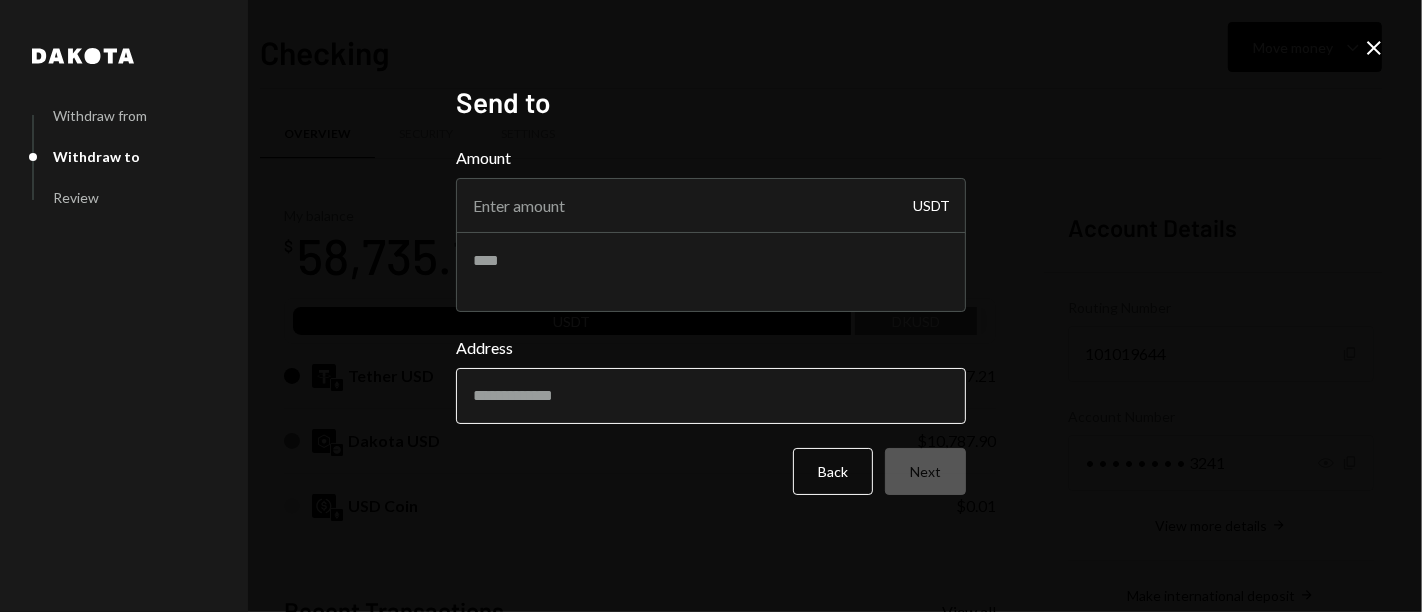 click on "Address" at bounding box center (711, 396) 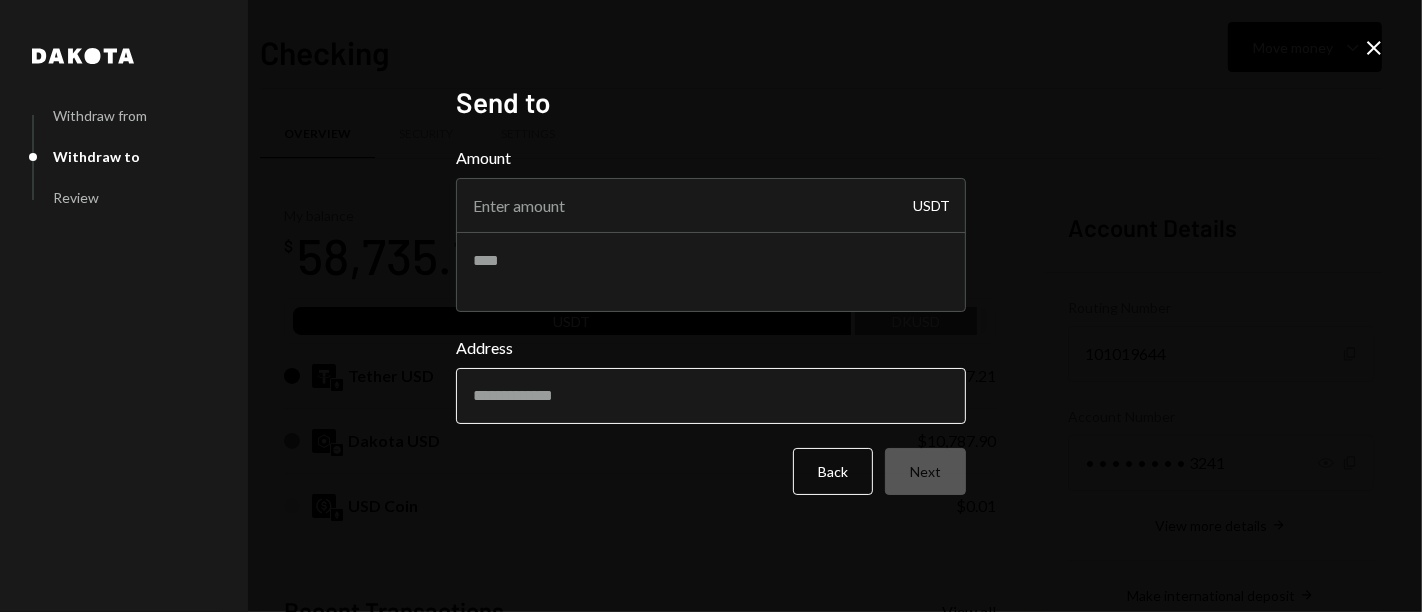 paste on "**********" 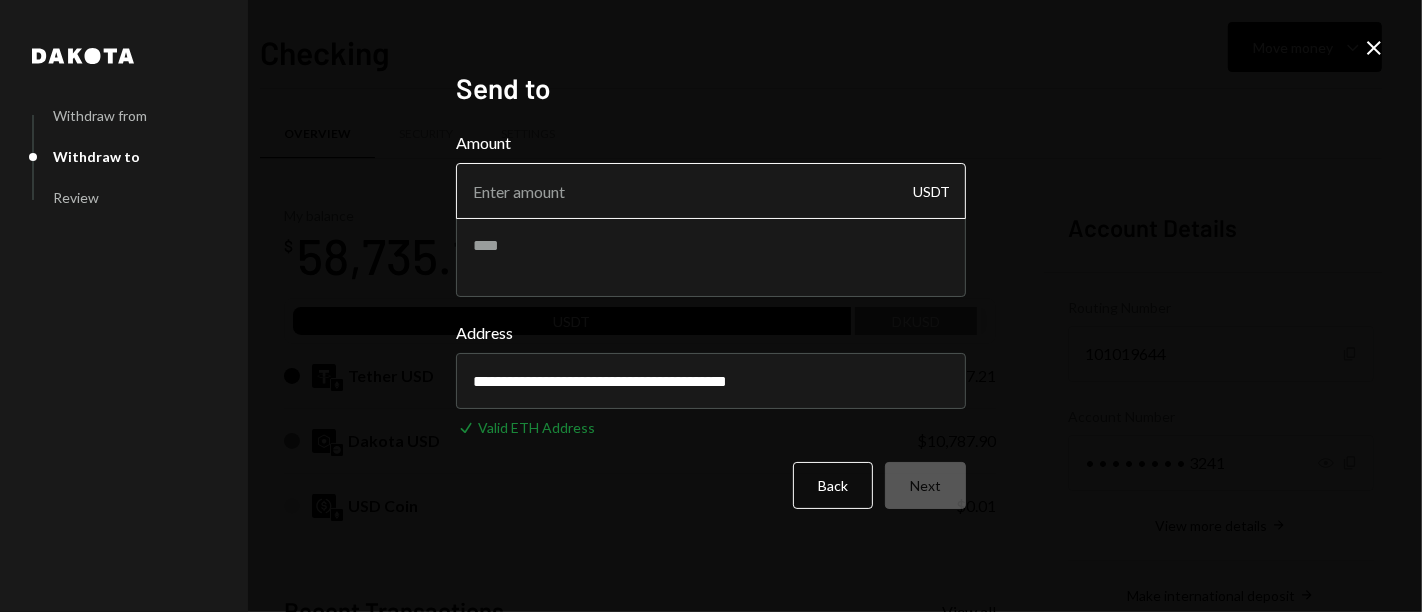 type on "**********" 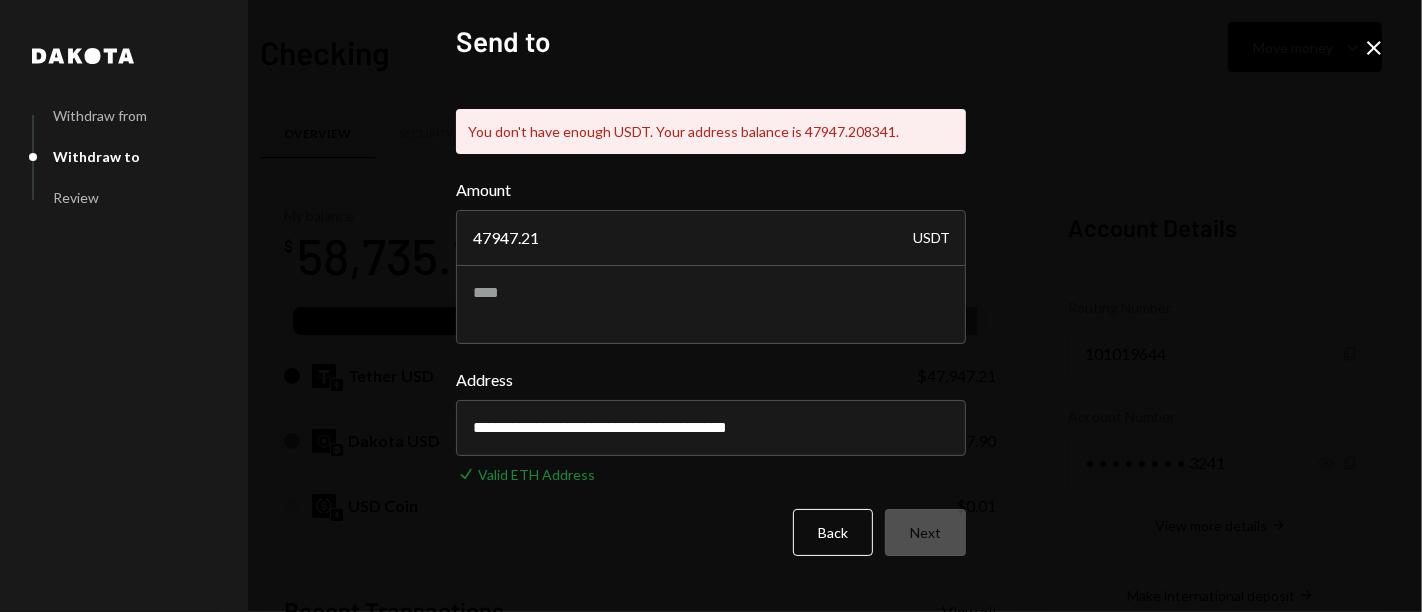 click on "**********" at bounding box center (711, 367) 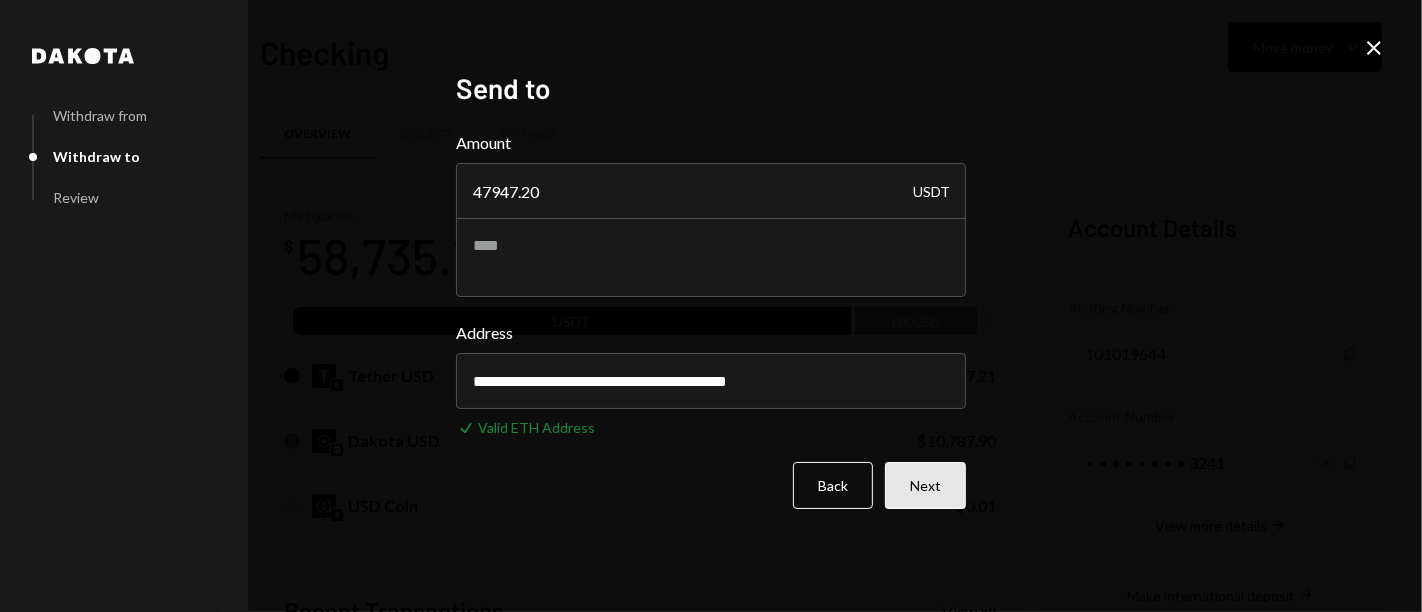 type on "47947.20" 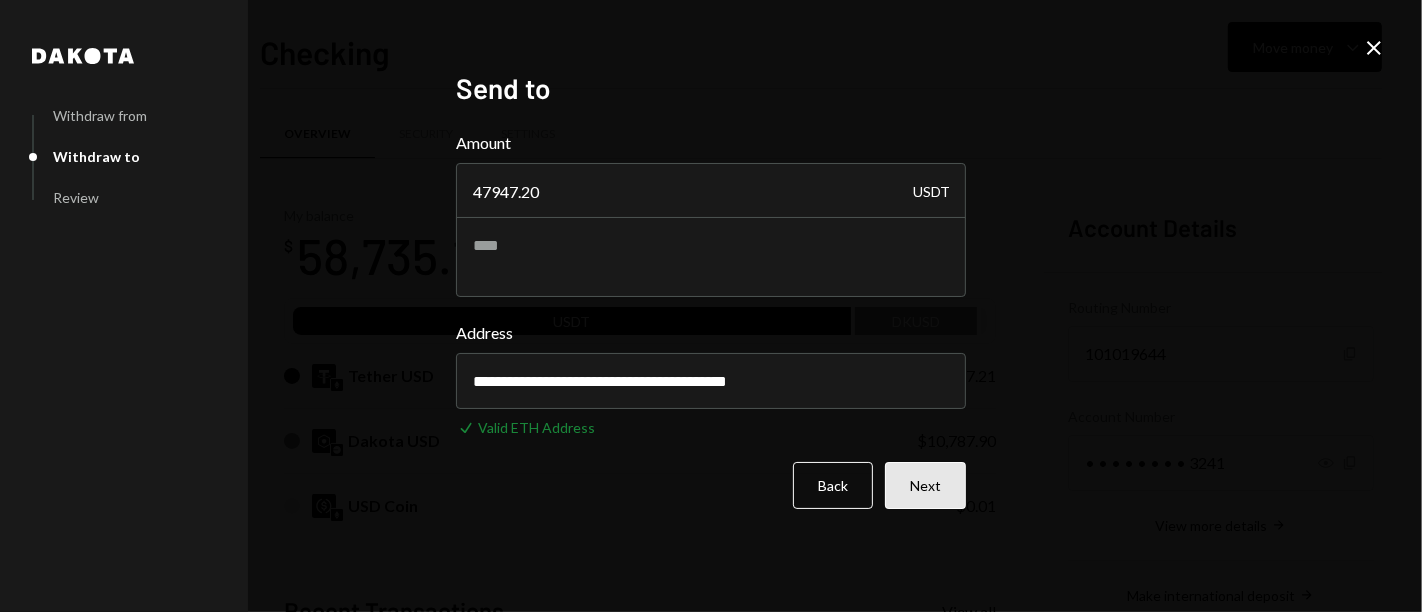 click on "Next" at bounding box center [925, 485] 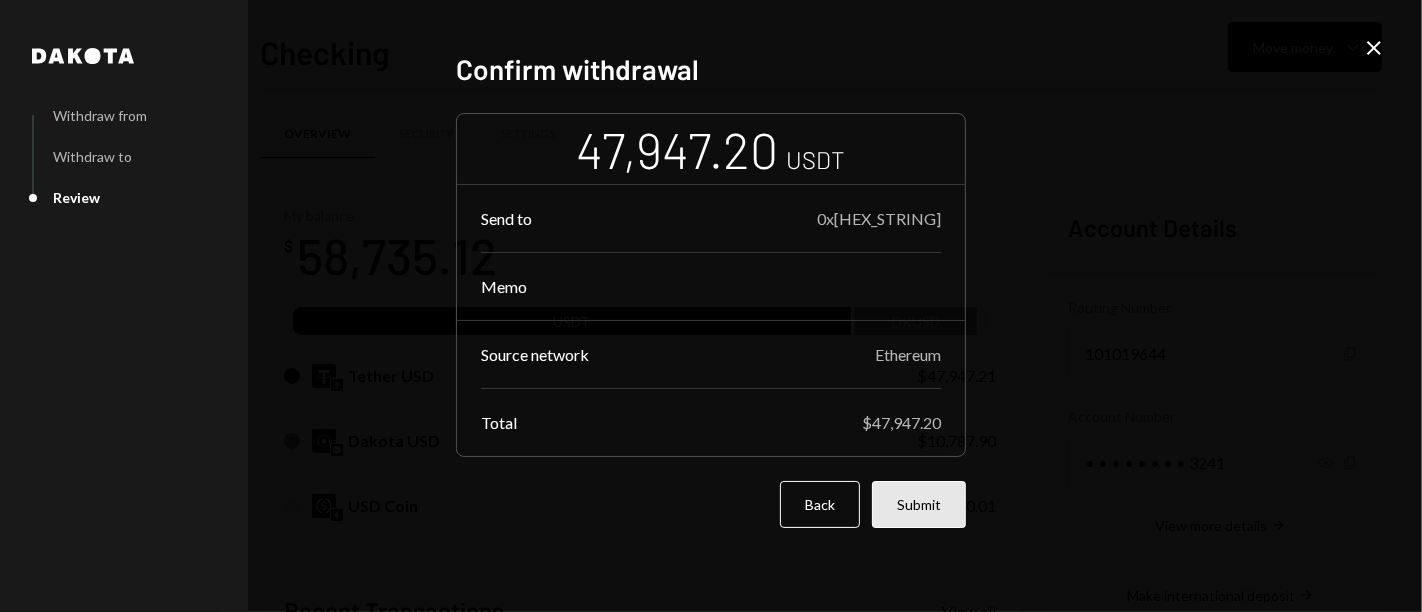 click on "Submit" at bounding box center (919, 504) 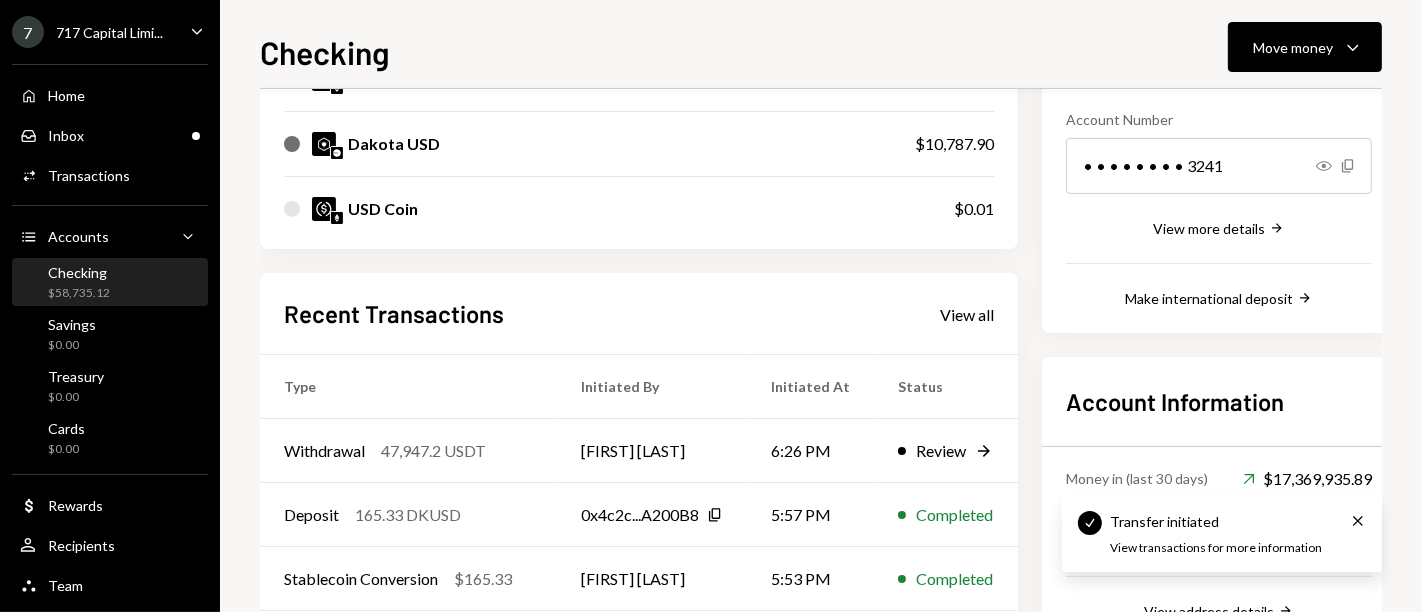 scroll, scrollTop: 462, scrollLeft: 0, axis: vertical 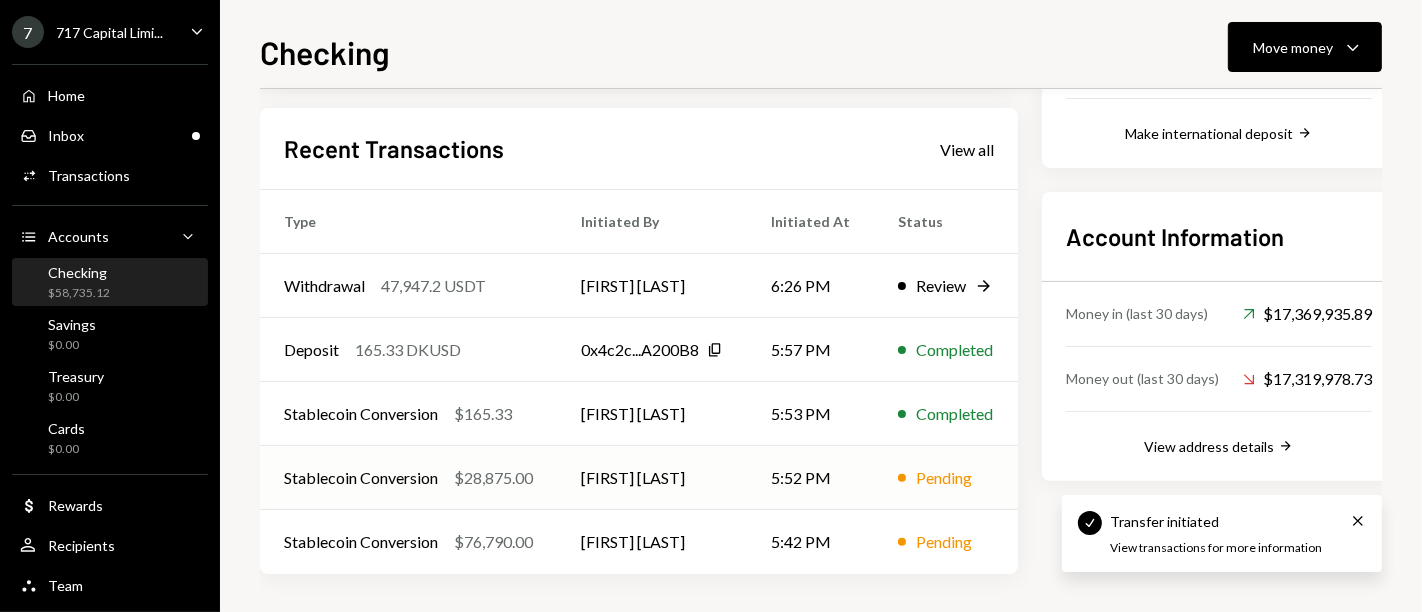 click on "[FIRST] [LAST]" at bounding box center (652, 478) 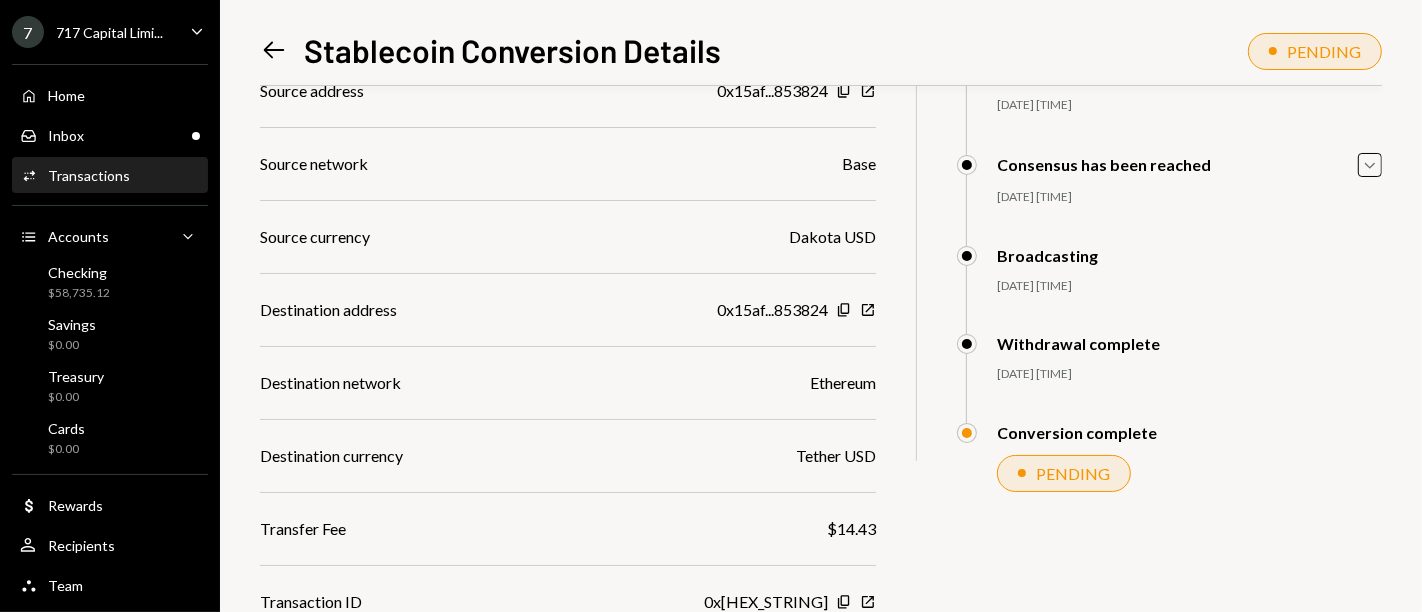 scroll, scrollTop: 0, scrollLeft: 0, axis: both 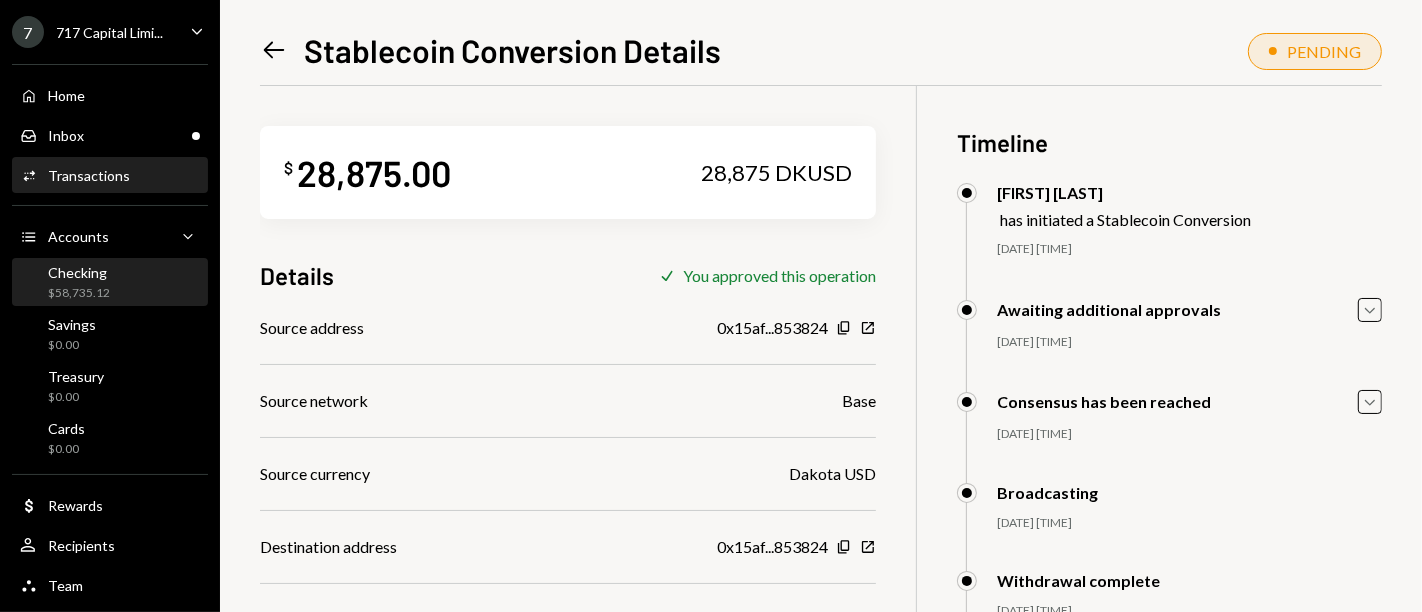 click on "Checking $58,735.12" at bounding box center [110, 283] 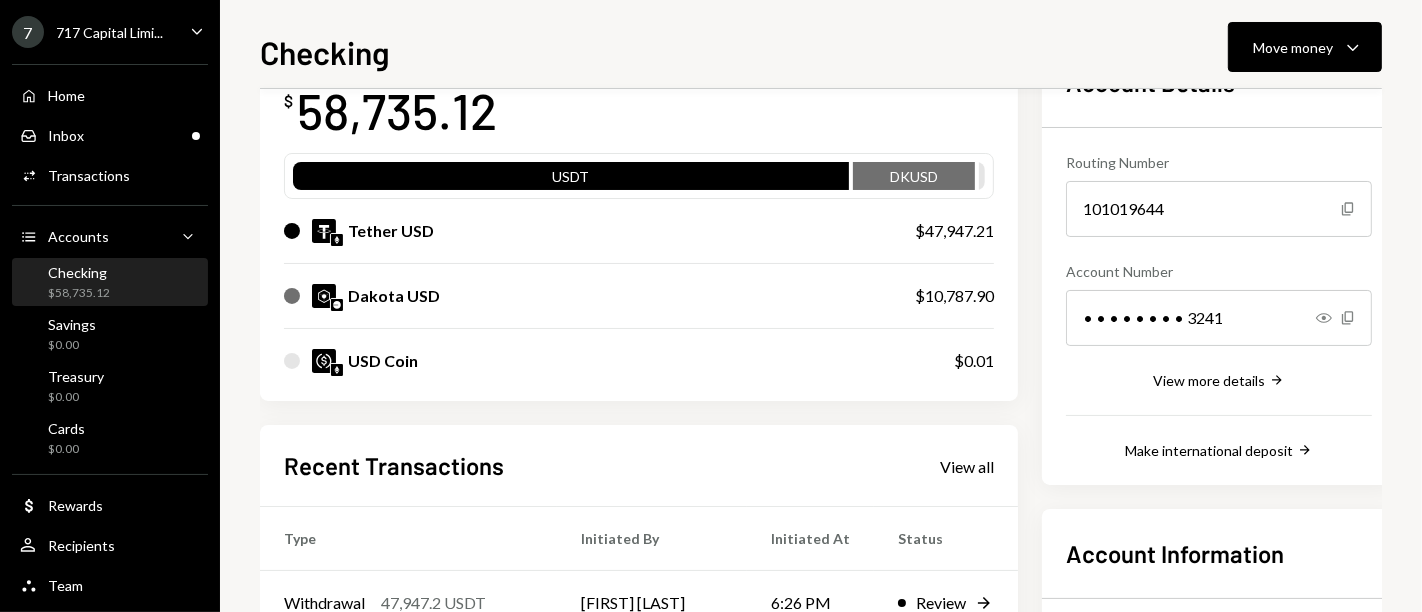 scroll, scrollTop: 0, scrollLeft: 0, axis: both 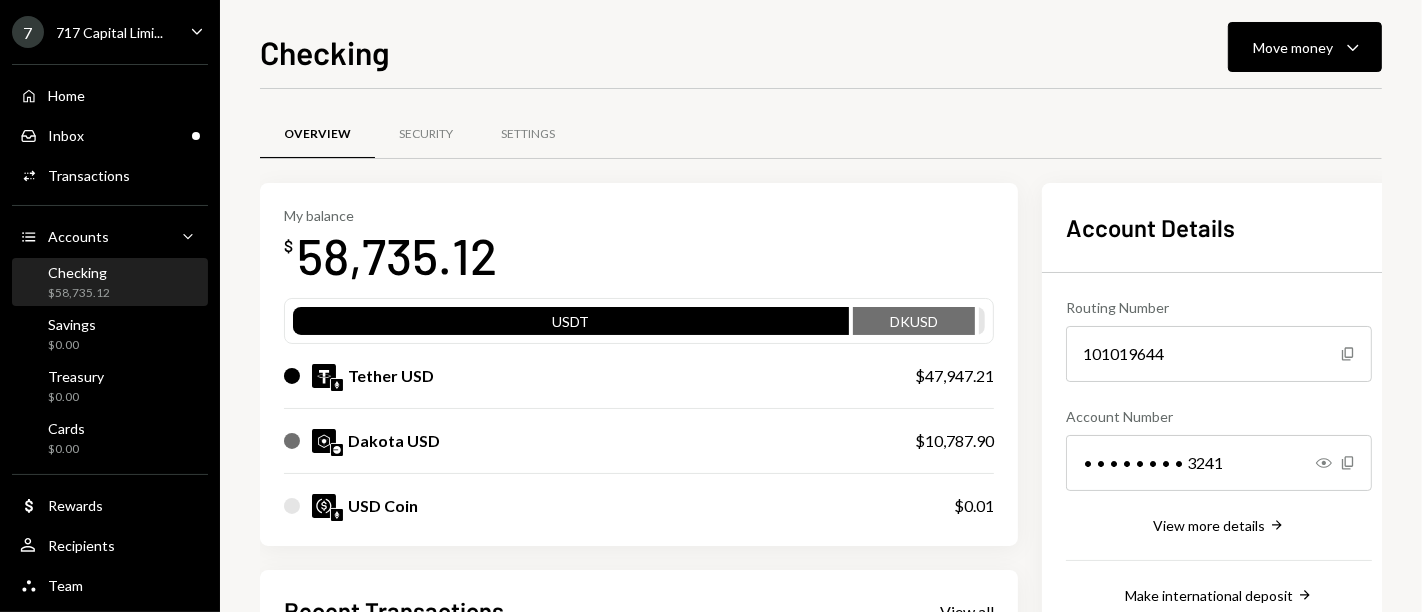 click on "Overview Security Settings" at bounding box center (821, 134) 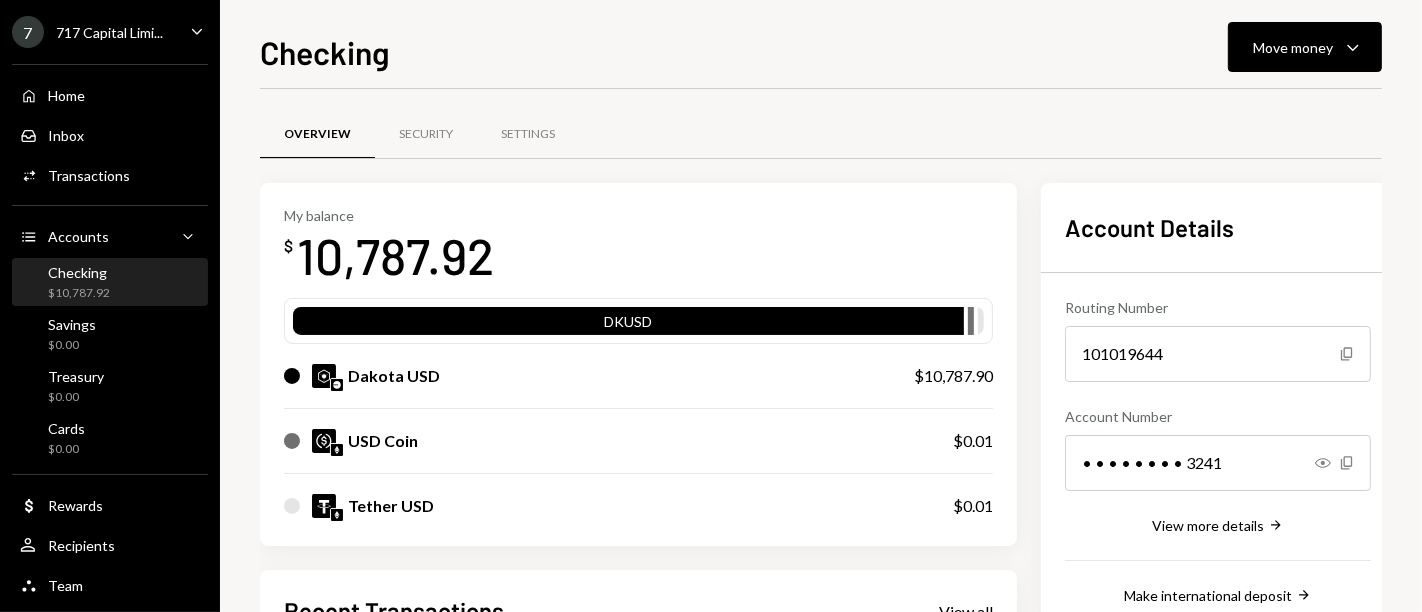 click on "Checking Move money Caret Down Overview Security Settings My balance $ 10,787.92 DKUSD Dakota USD $10,787.90 USD Coin $0.01 Tether USD $0.01 Recent Transactions View all Type Initiated By Initiated At Status Withdrawal 47,947.2  USDT Ryan Noonan 6:26 PM Completed Deposit 165.33  DKUSD 0x4c2c...A200B8 Copy 5:57 PM Completed Stablecoin Conversion $165.33 Ryan Noonan 5:53 PM Completed Stablecoin Conversion $28,875.00 Ryan Noonan 5:52 PM Pending Stablecoin Conversion $76,790.00 Ryan Noonan 5:42 PM Pending Account Details Routing Number 101019644 Copy Account Number • • • • • • • •  3241 Show Copy View more details Right Arrow Make international deposit Right Arrow Account Information Money in (last 30 days) Up Right Arrow $17,369,935.89 Money out (last 30 days) Down Right Arrow $17,367,925.93 View address details Right Arrow" at bounding box center [821, 306] 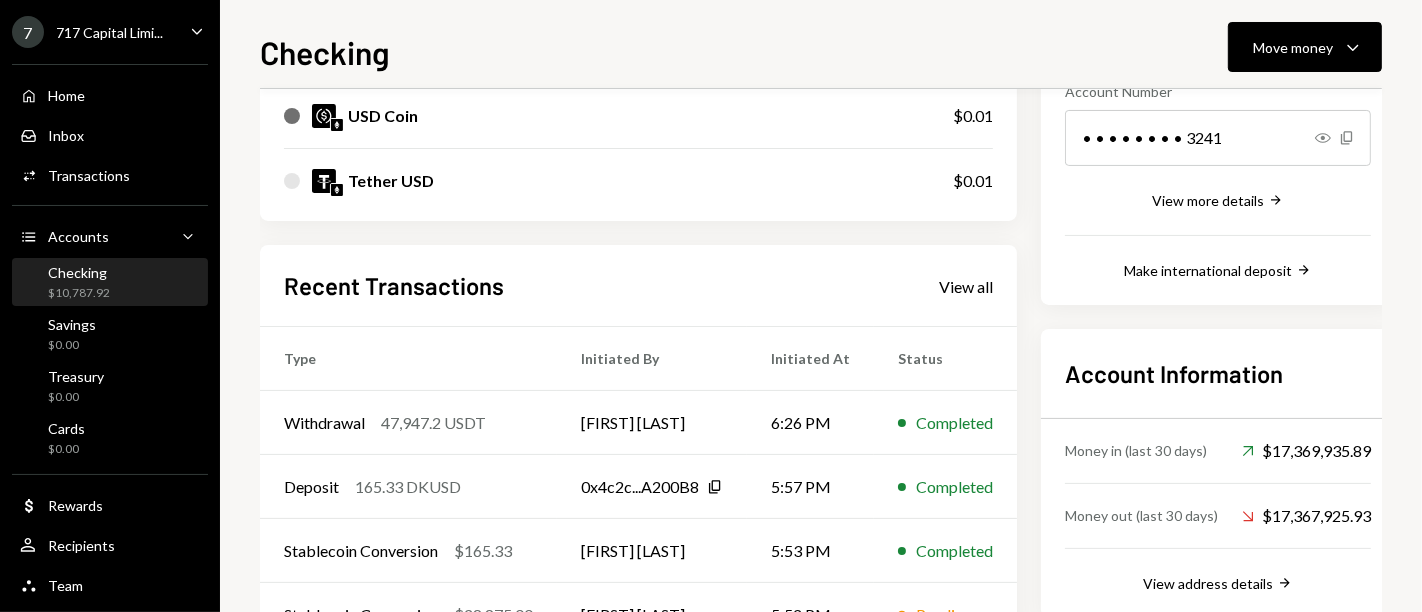 scroll, scrollTop: 462, scrollLeft: 0, axis: vertical 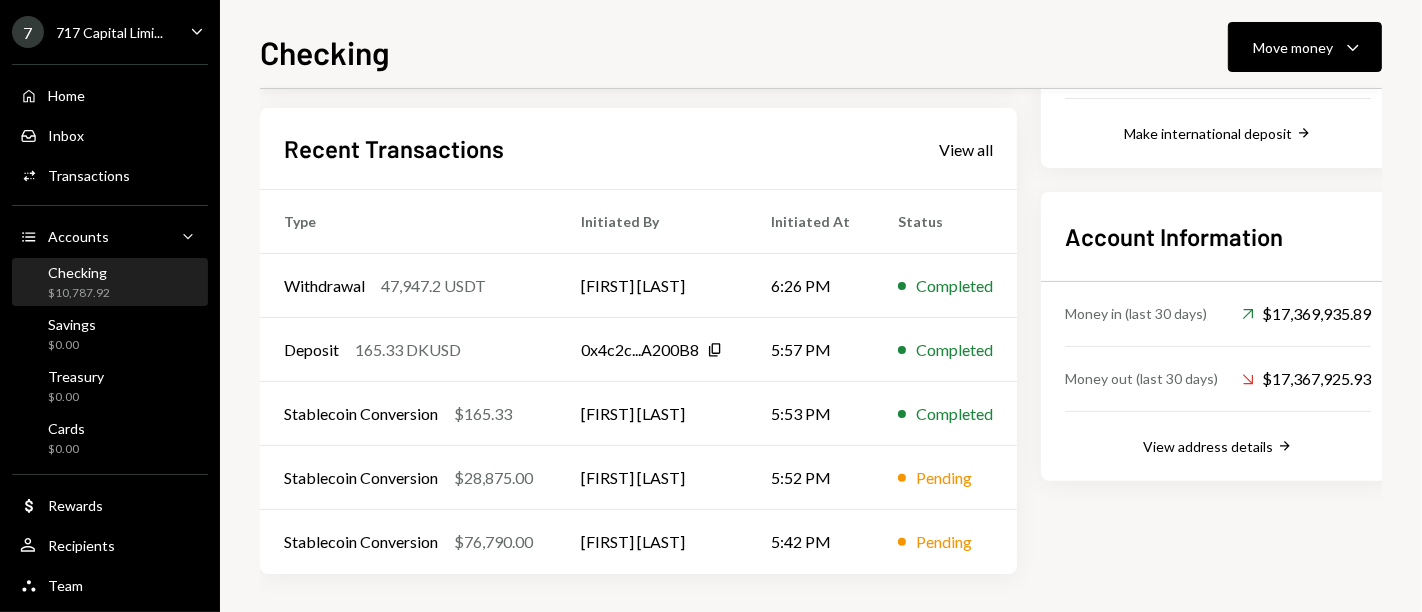 click on "Recent Transactions View all" at bounding box center (638, 148) 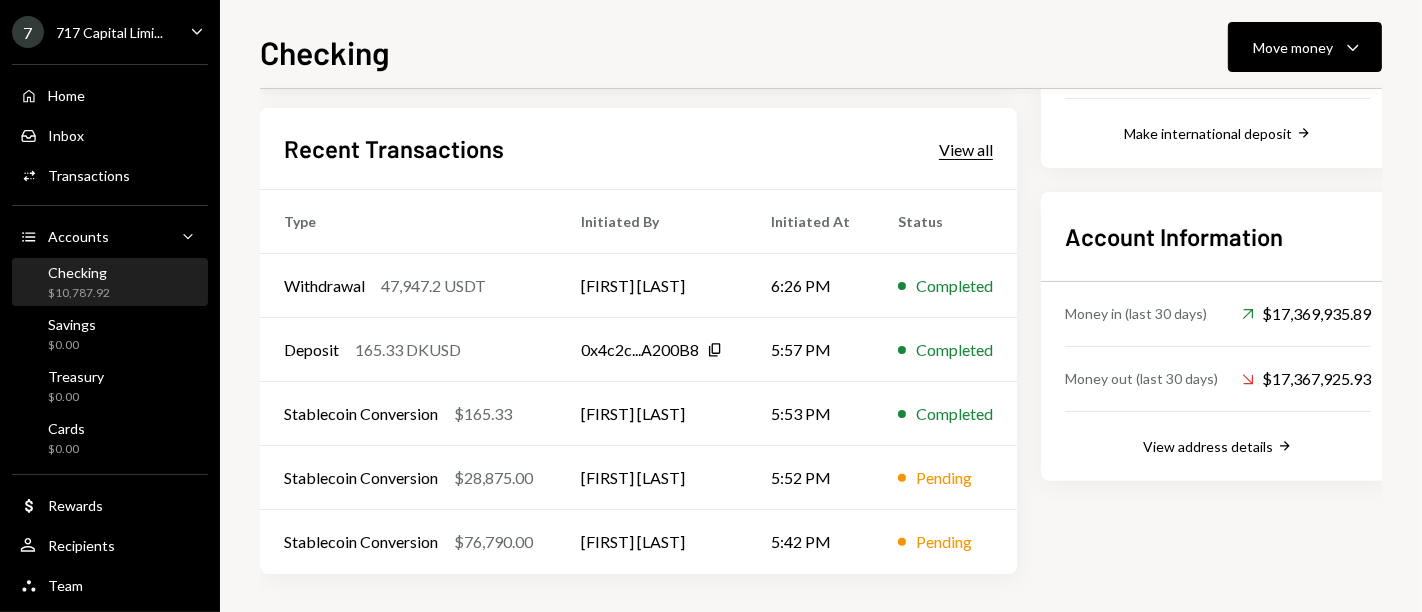 click on "View all" at bounding box center [966, 150] 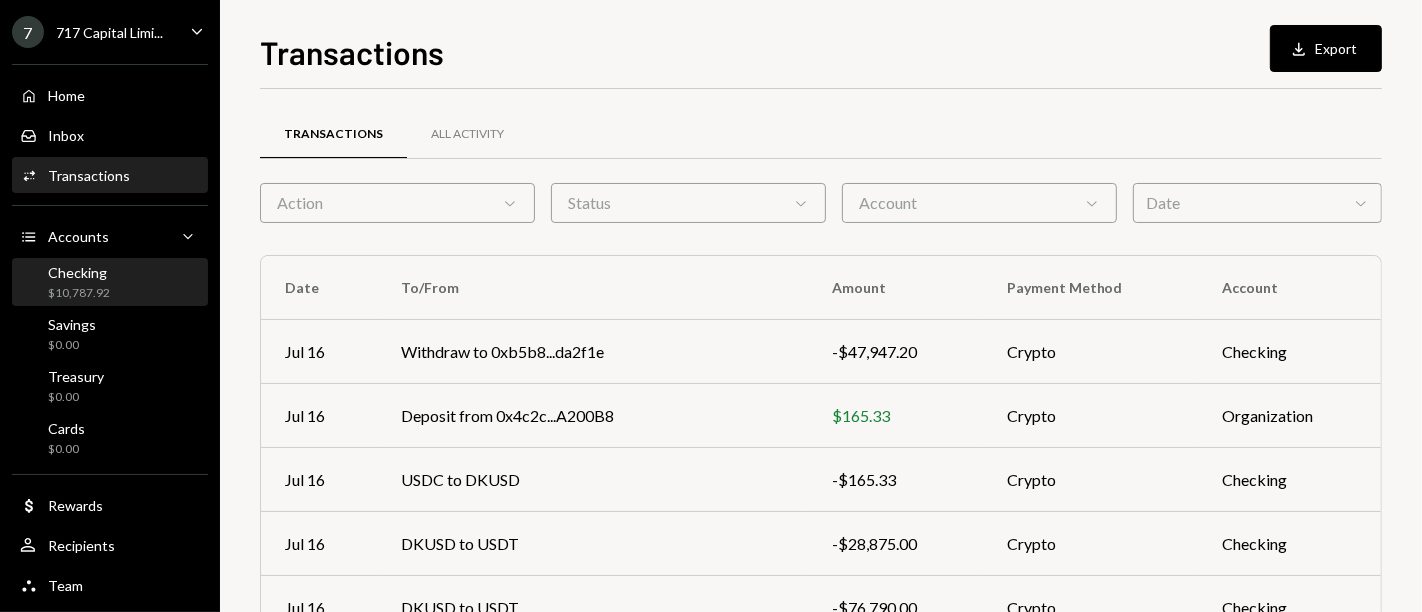 click on "Checking $10,787.92" at bounding box center [110, 283] 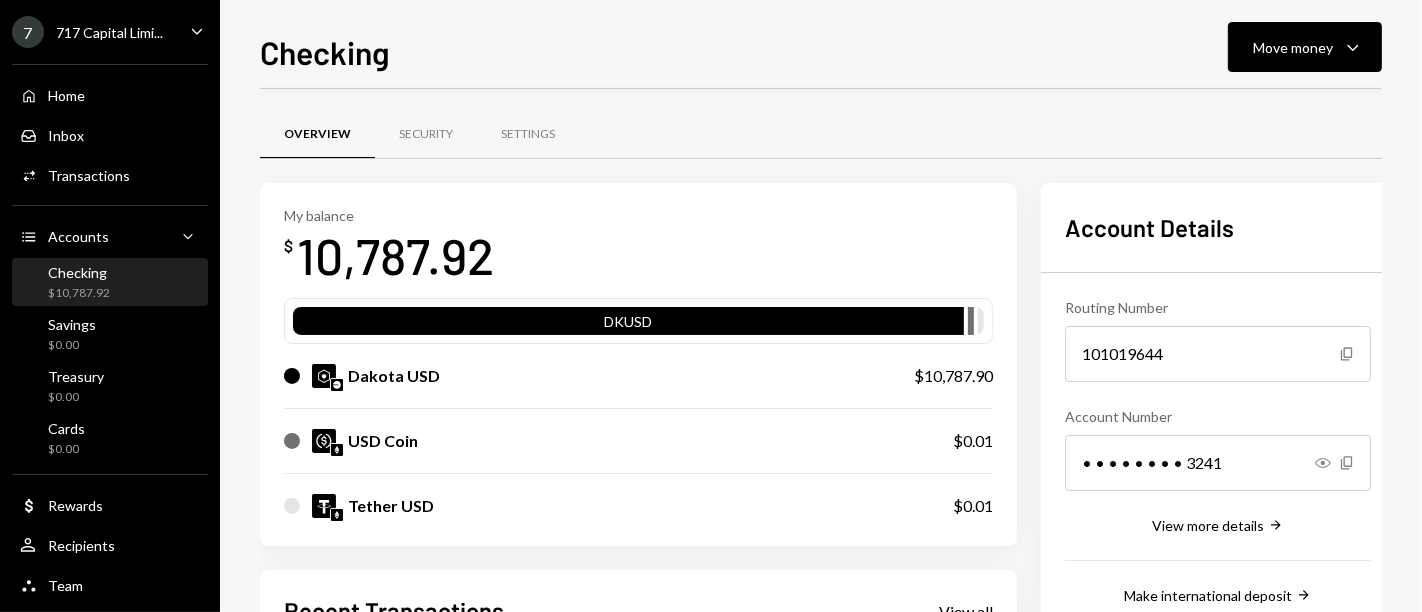 scroll, scrollTop: 462, scrollLeft: 0, axis: vertical 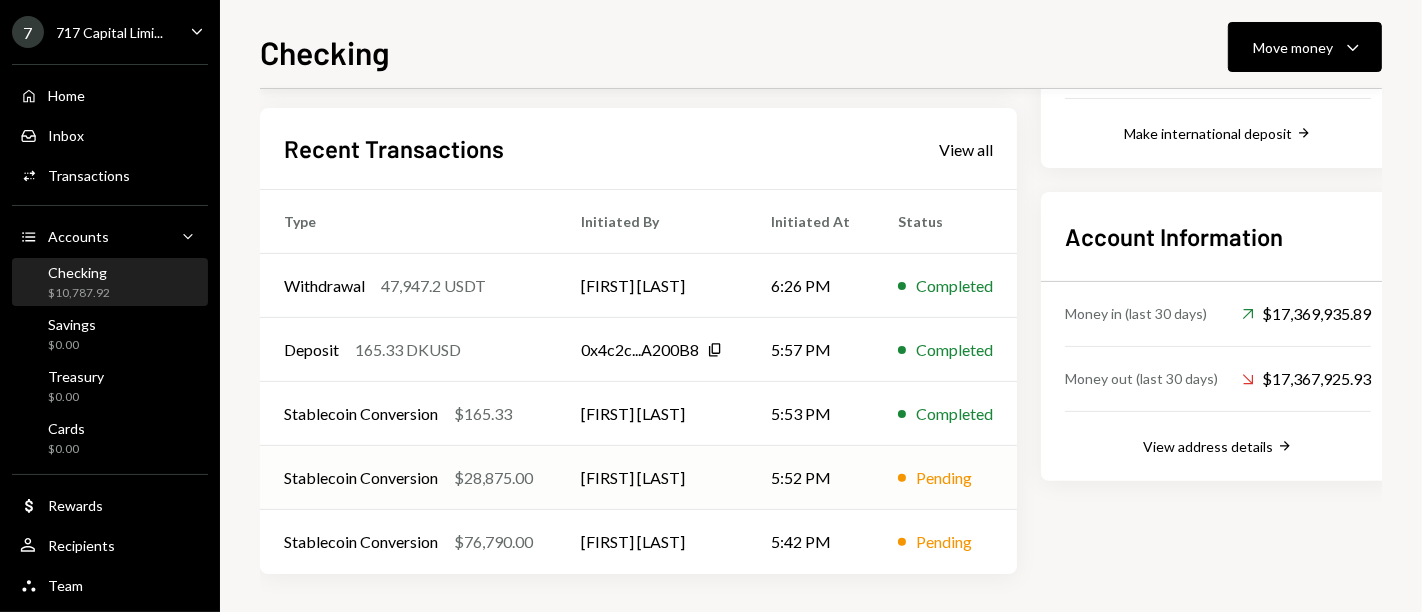 click on "$28,875.00" at bounding box center (493, 478) 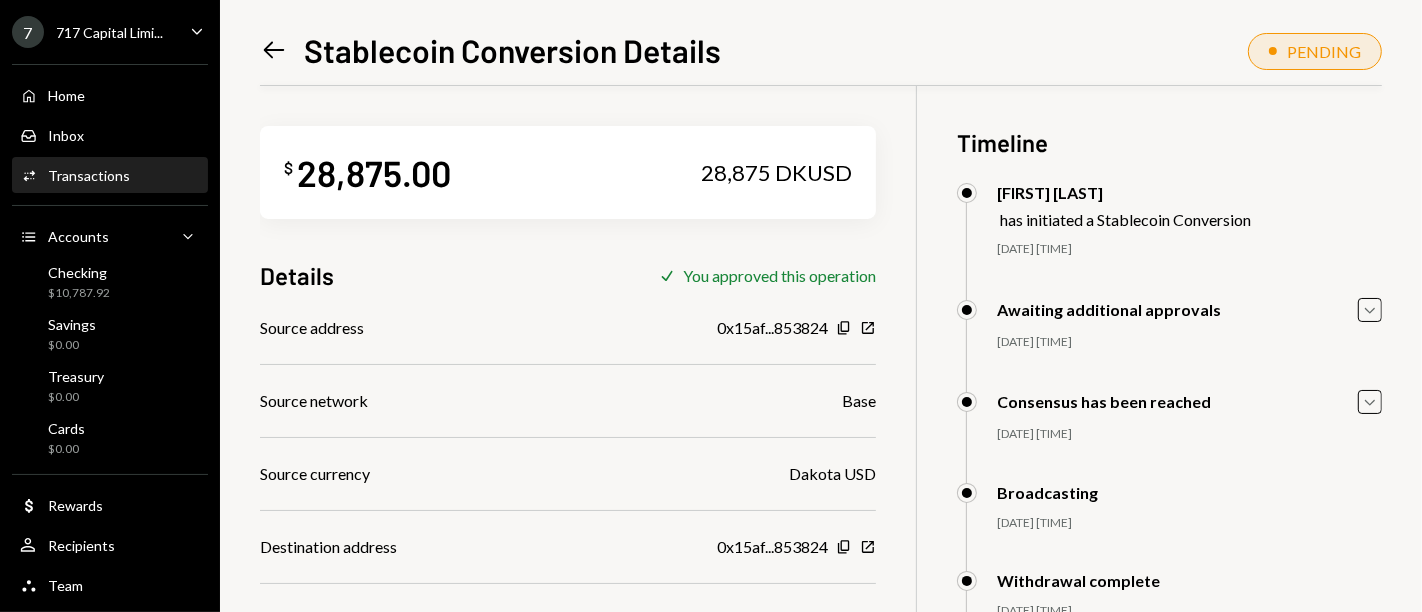 scroll, scrollTop: 237, scrollLeft: 0, axis: vertical 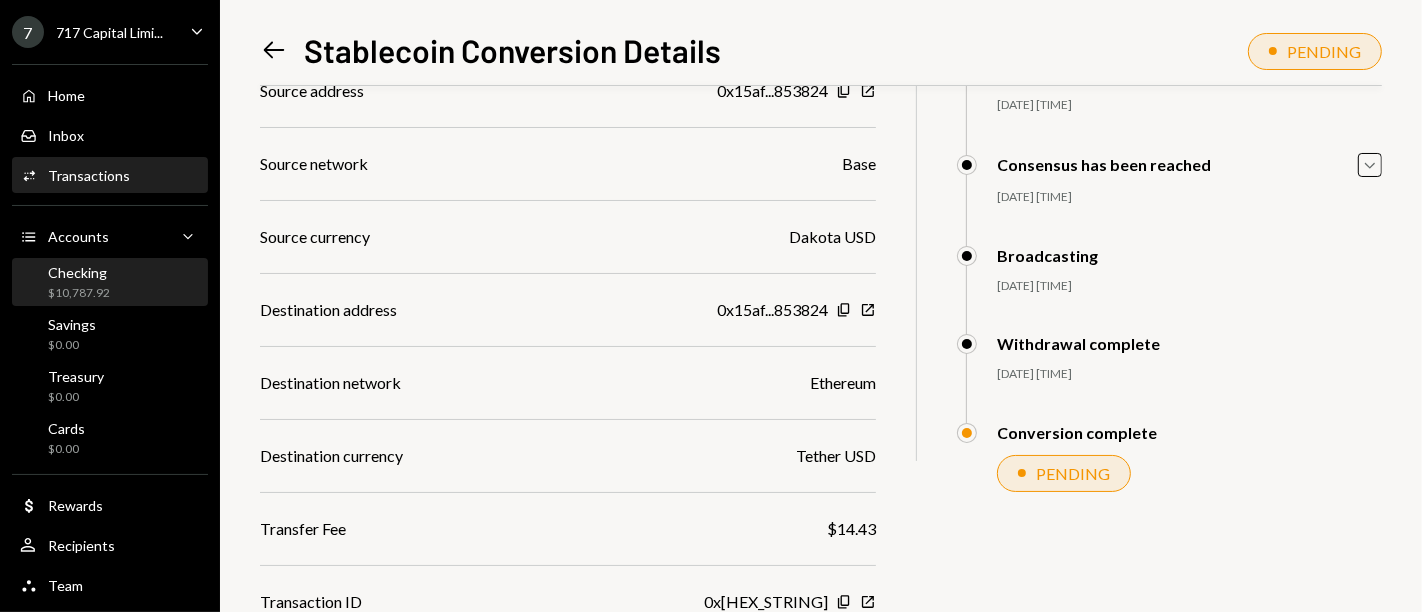 click on "Checking $10,787.92" at bounding box center [110, 283] 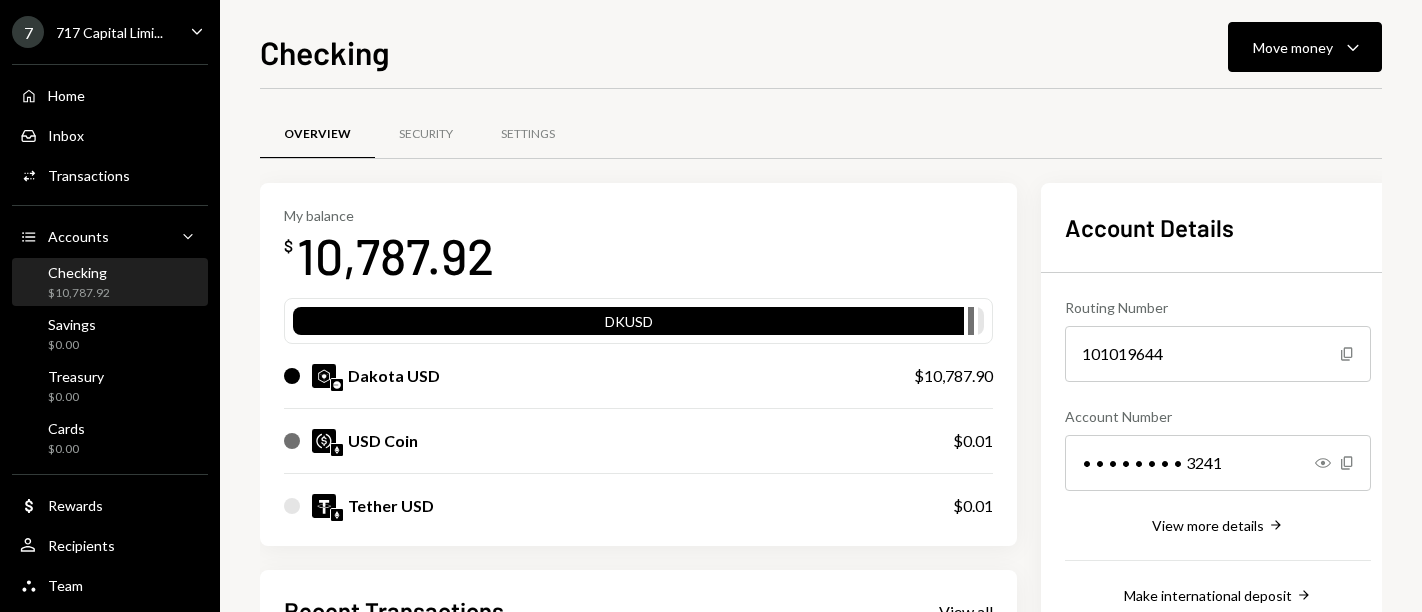 scroll, scrollTop: 0, scrollLeft: 0, axis: both 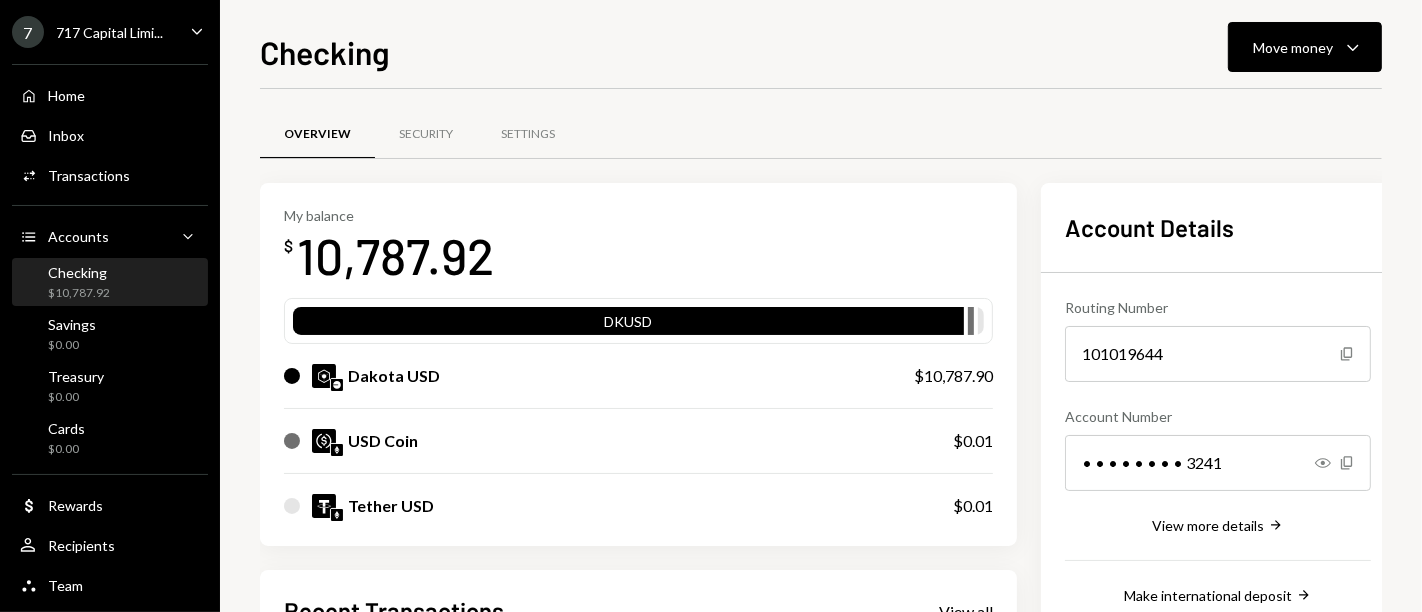 click on "My balance $ 10,787.92" at bounding box center (638, 247) 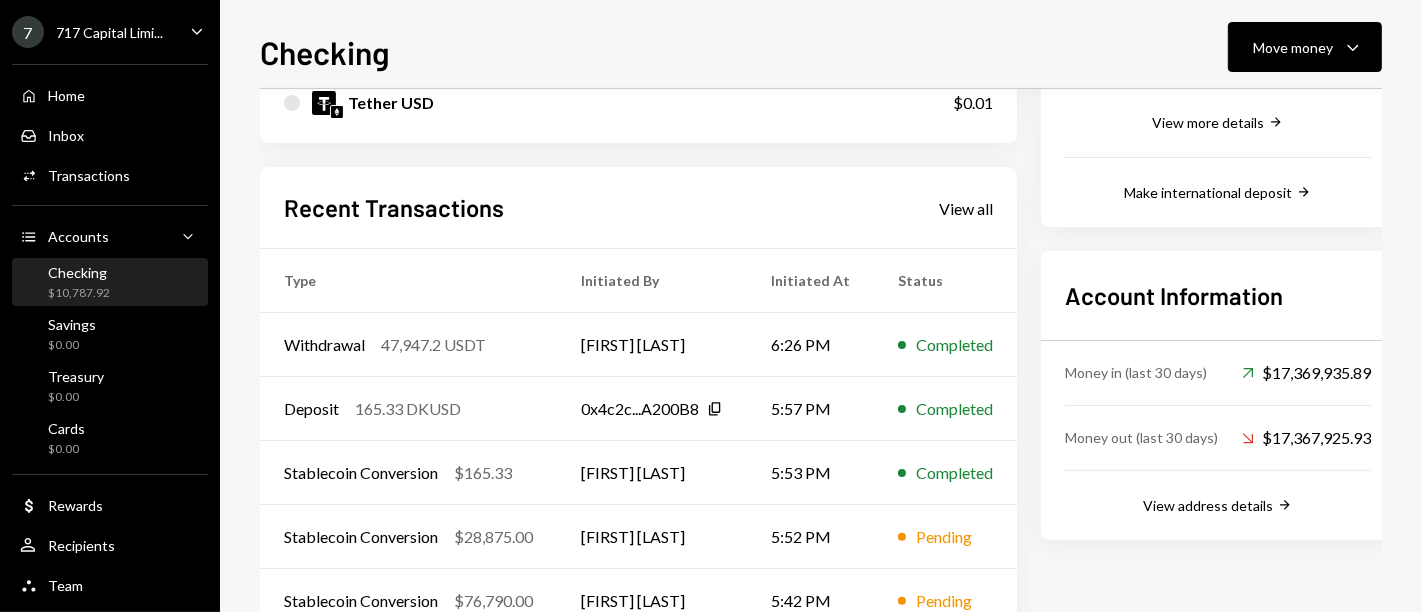 scroll, scrollTop: 462, scrollLeft: 0, axis: vertical 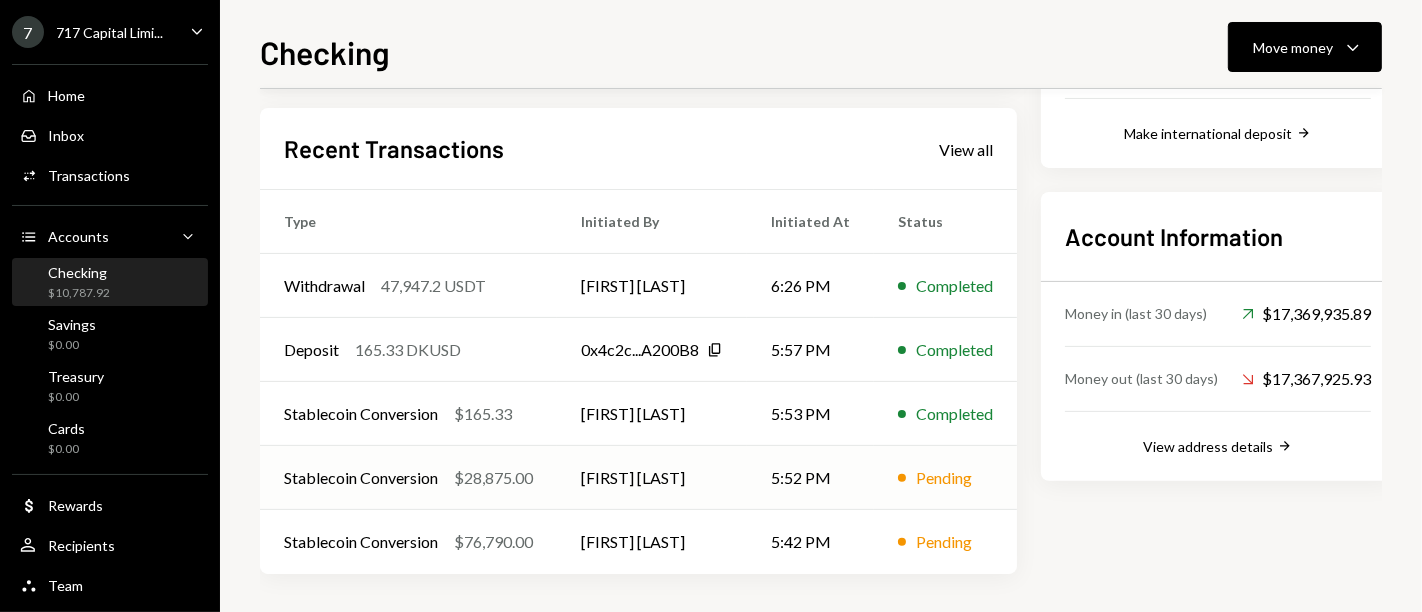 click on "$28,875.00" at bounding box center [493, 478] 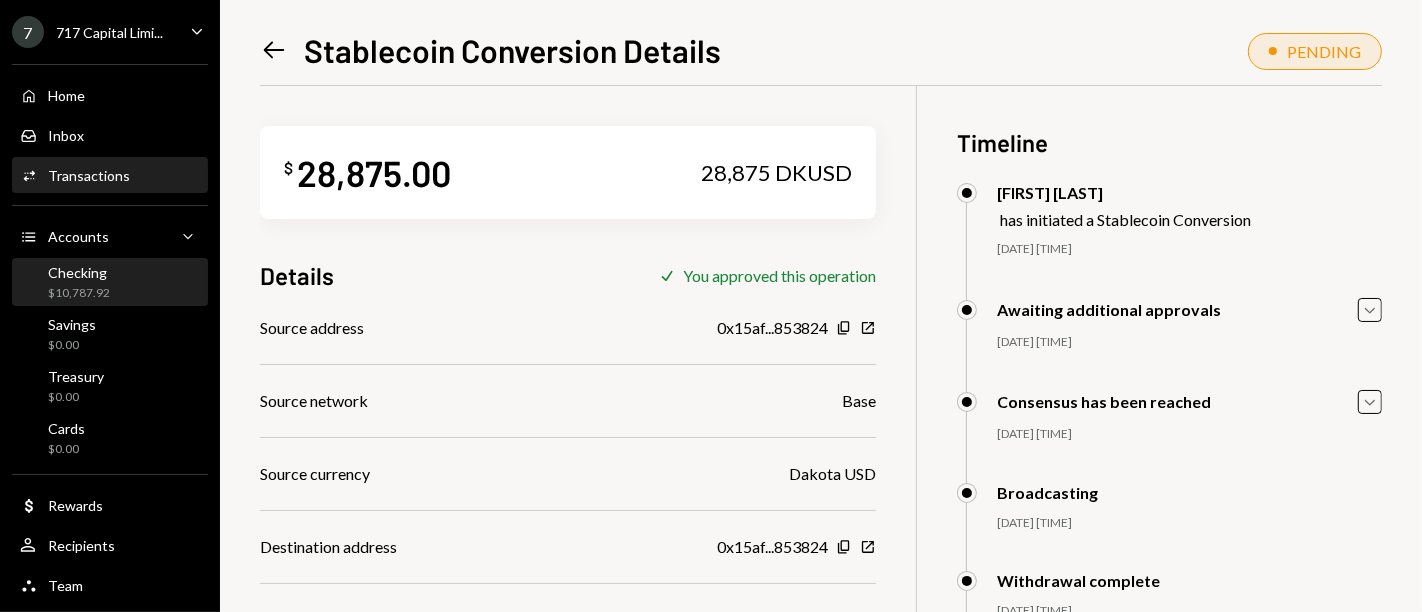 click on "Checking $10,787.92" at bounding box center (110, 283) 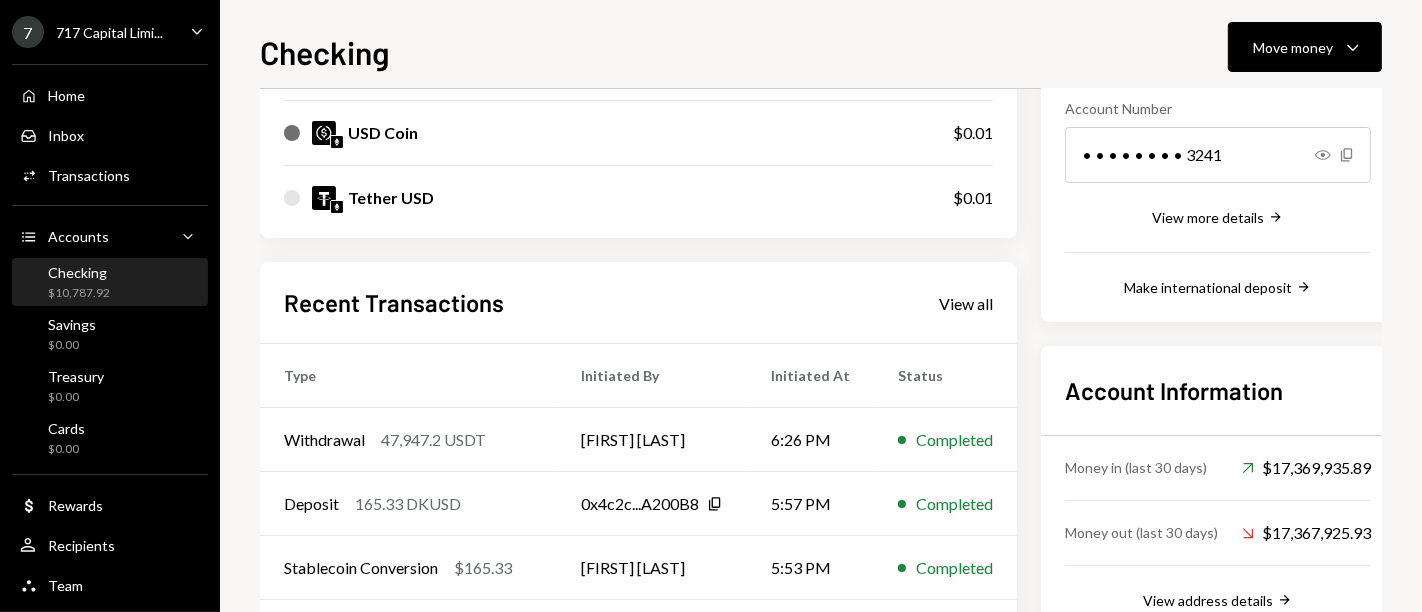 scroll, scrollTop: 0, scrollLeft: 0, axis: both 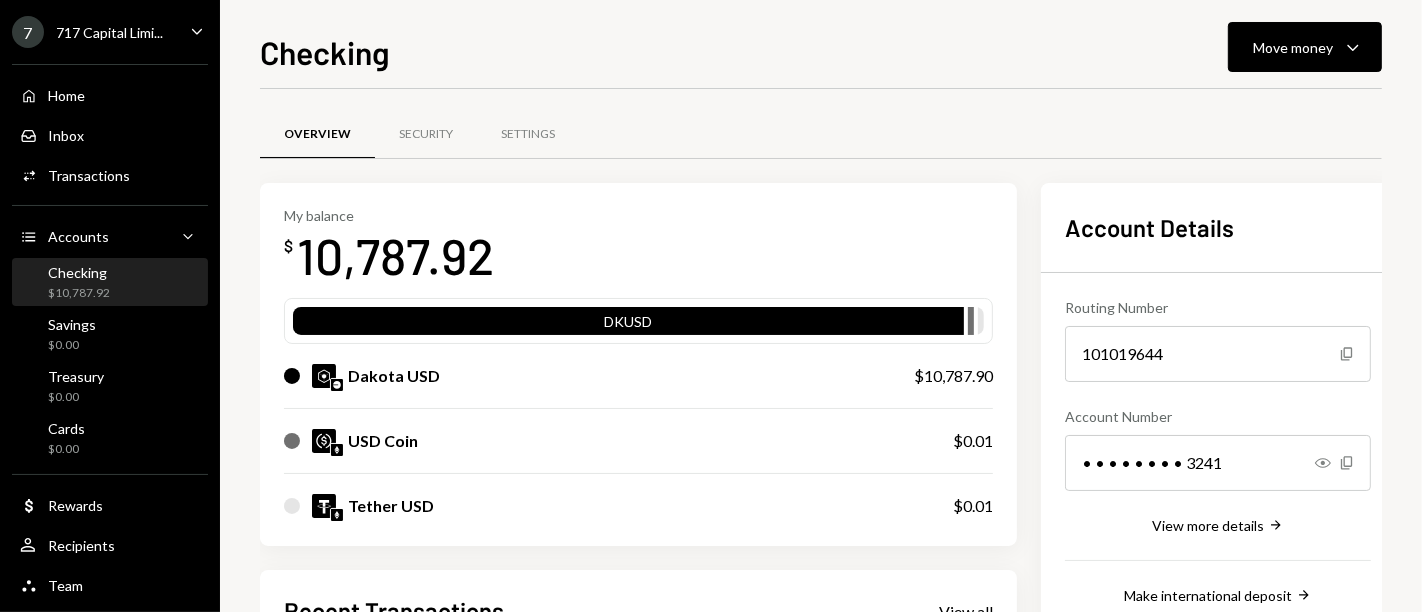 click on "Overview Security Settings" at bounding box center [821, 134] 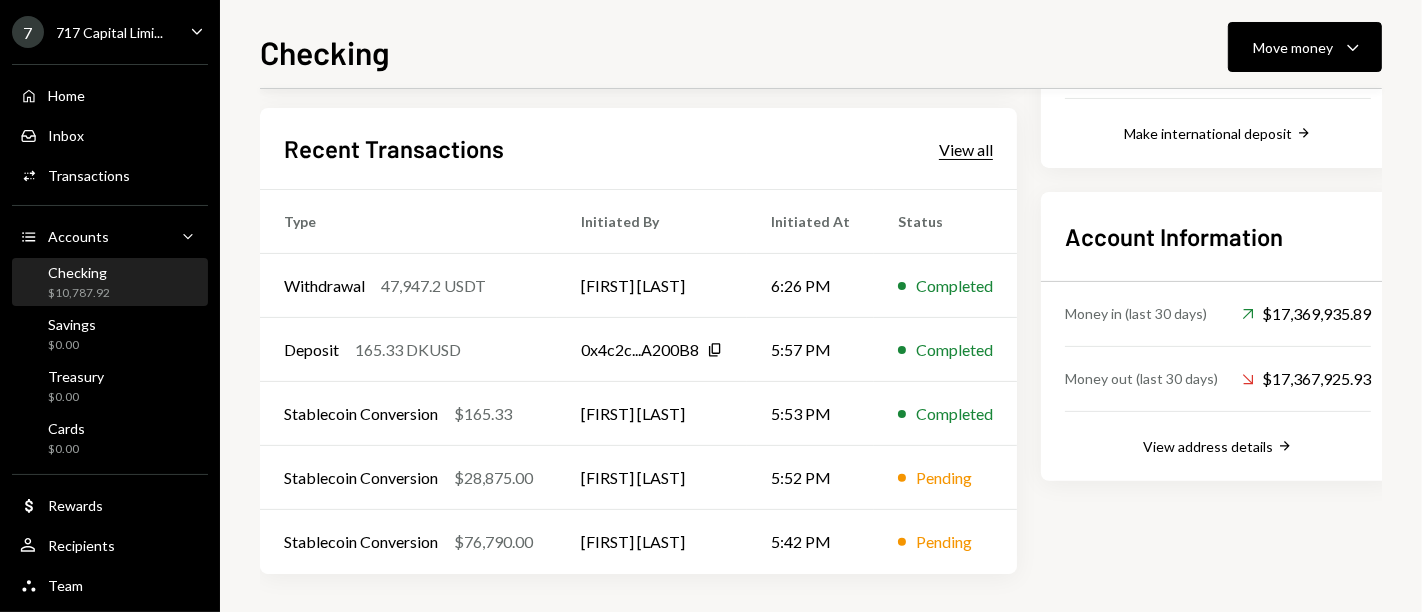 click on "View all" at bounding box center (966, 150) 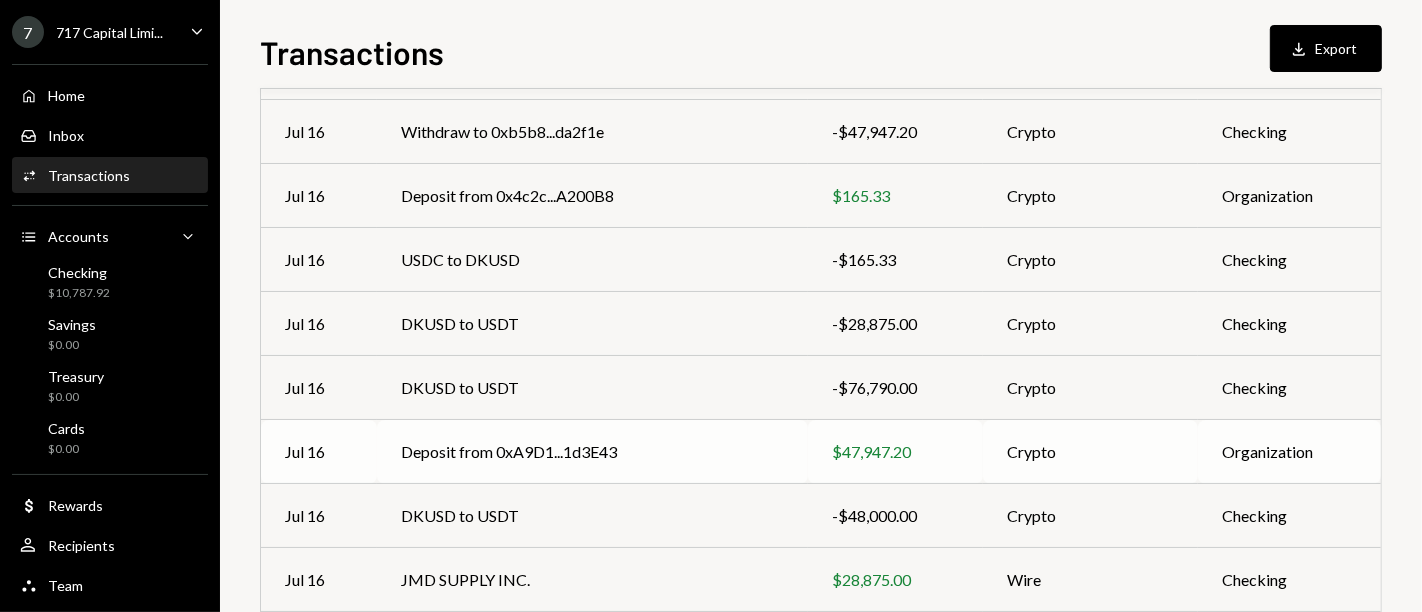 scroll, scrollTop: 219, scrollLeft: 0, axis: vertical 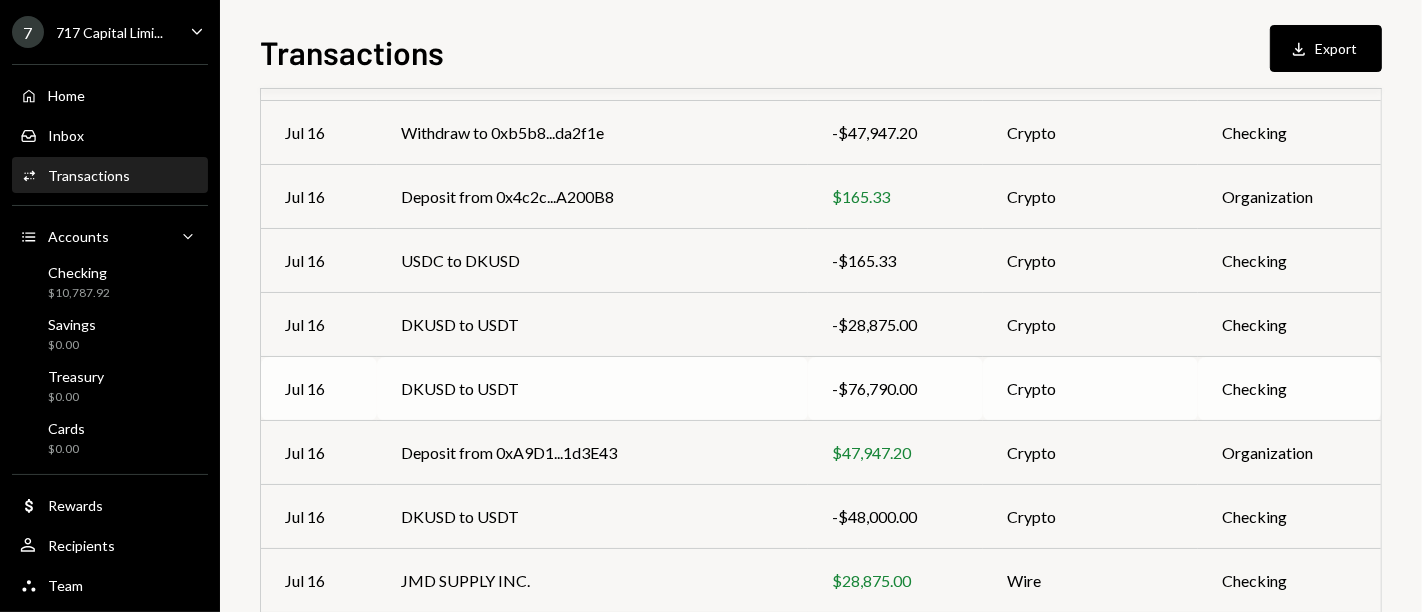 click on "DKUSD to USDT" at bounding box center [592, 389] 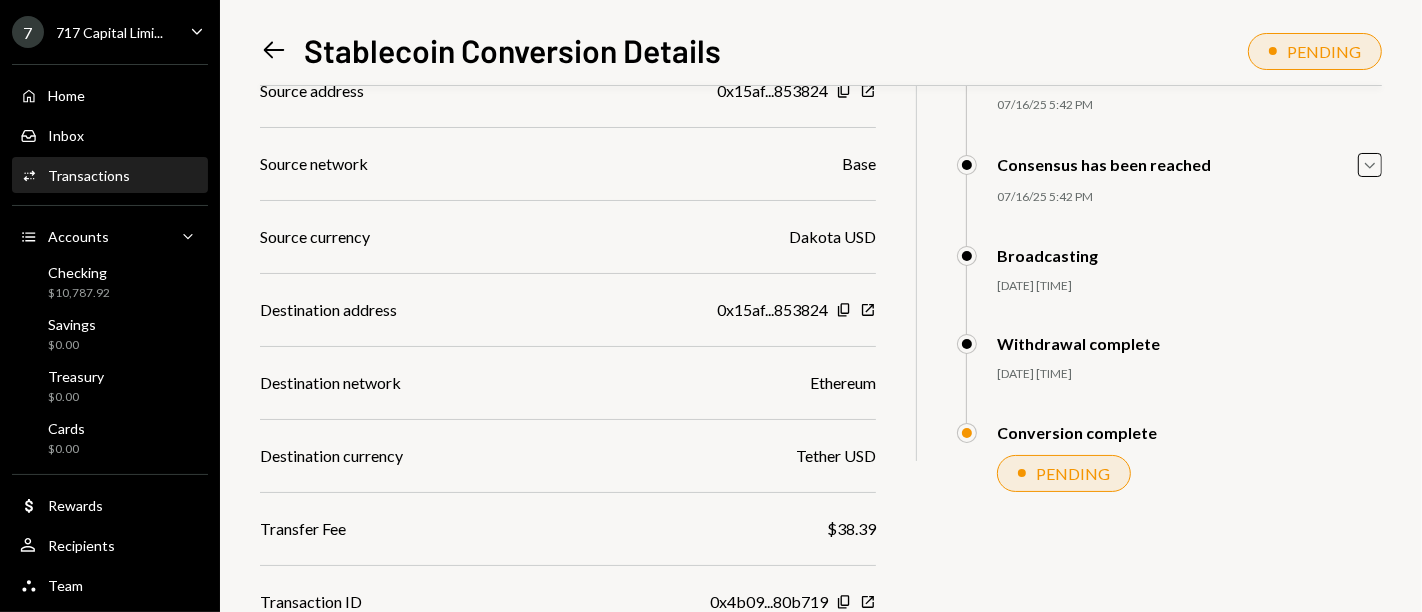 scroll, scrollTop: 0, scrollLeft: 0, axis: both 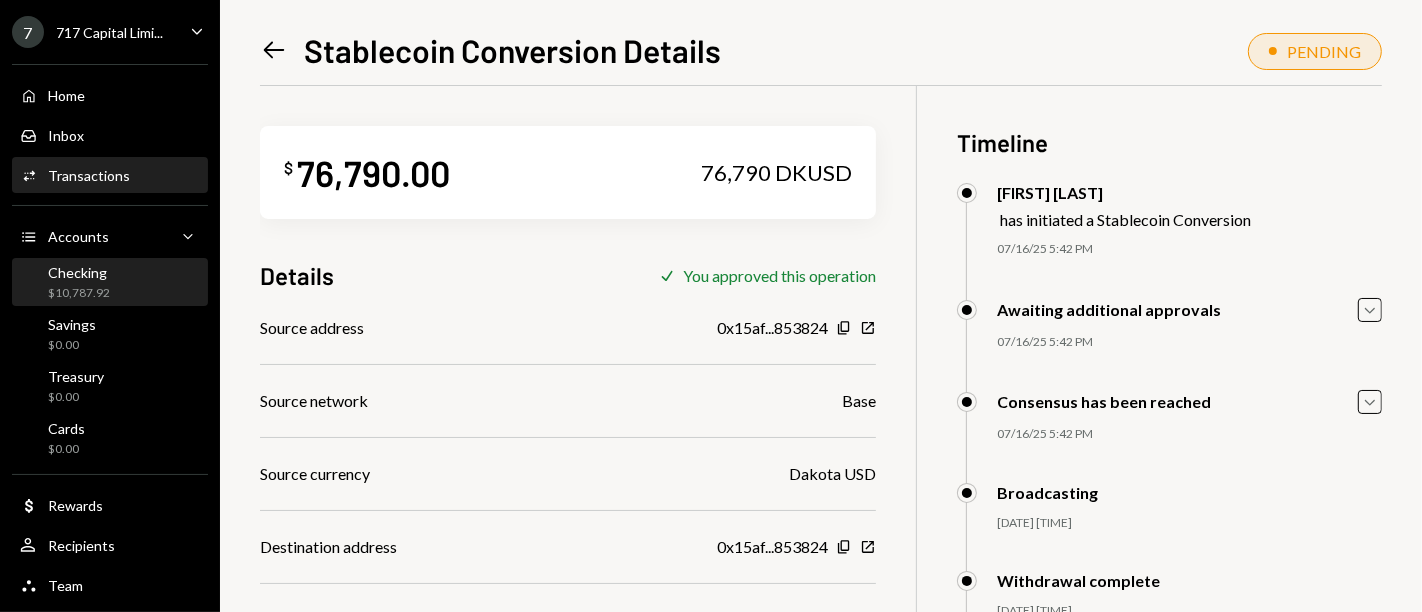 click on "$10,787.92" at bounding box center (79, 293) 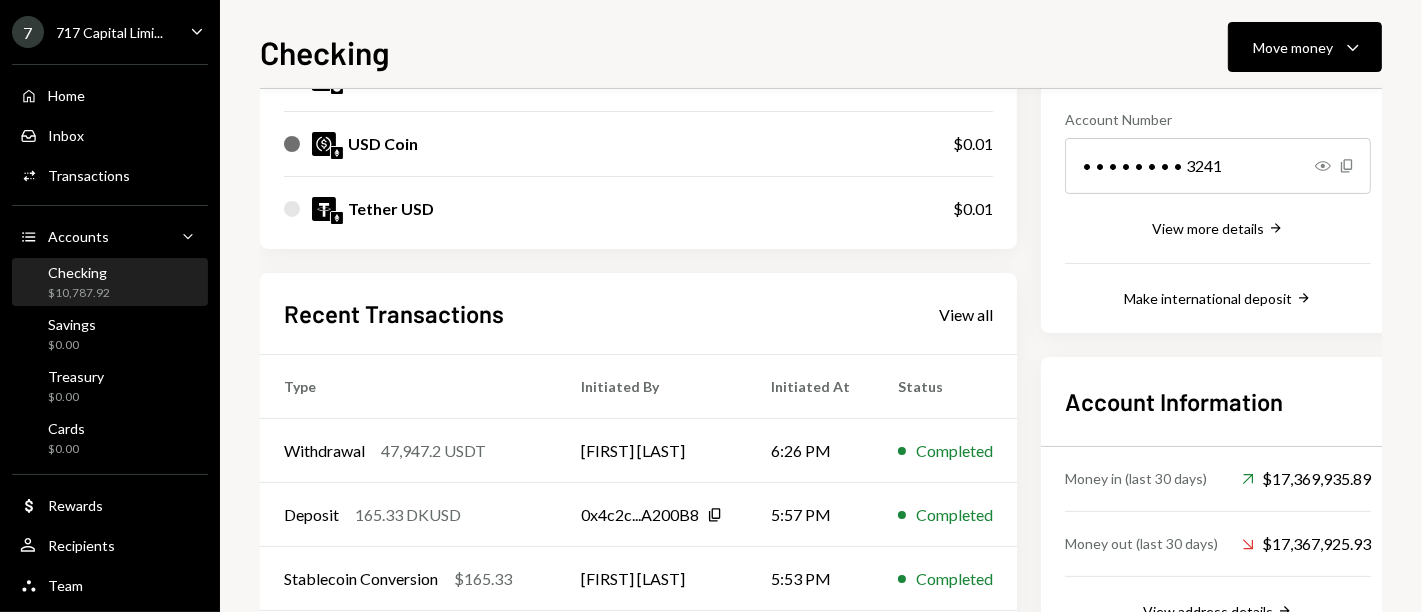 scroll, scrollTop: 297, scrollLeft: 0, axis: vertical 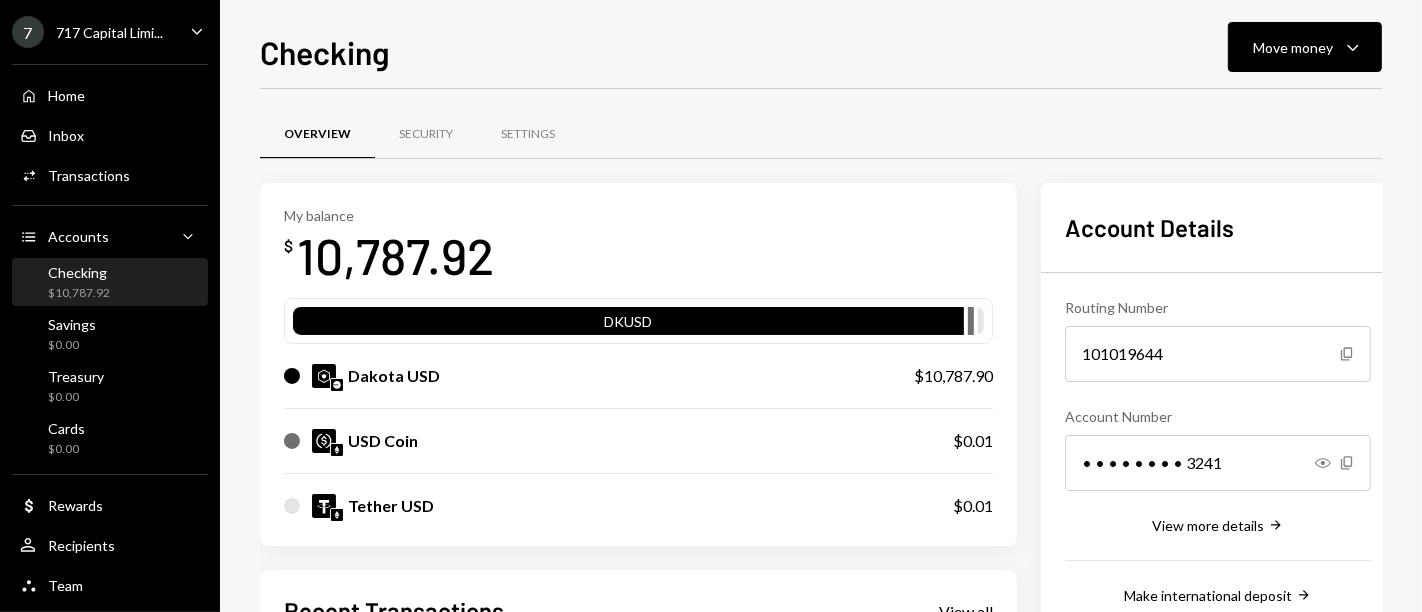 click on "My balance $ 10,787.92 DKUSD Dakota USD $10,787.90 USD Coin $0.01 Tether USD $0.01" at bounding box center (638, 365) 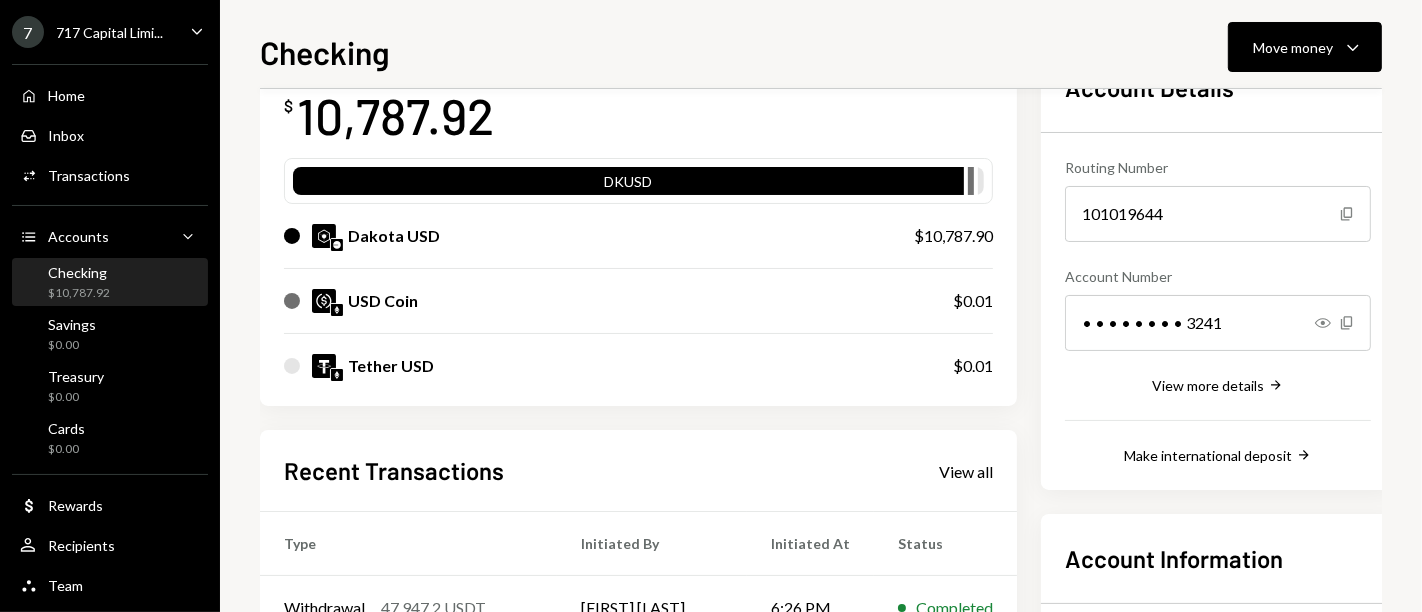 scroll, scrollTop: 0, scrollLeft: 0, axis: both 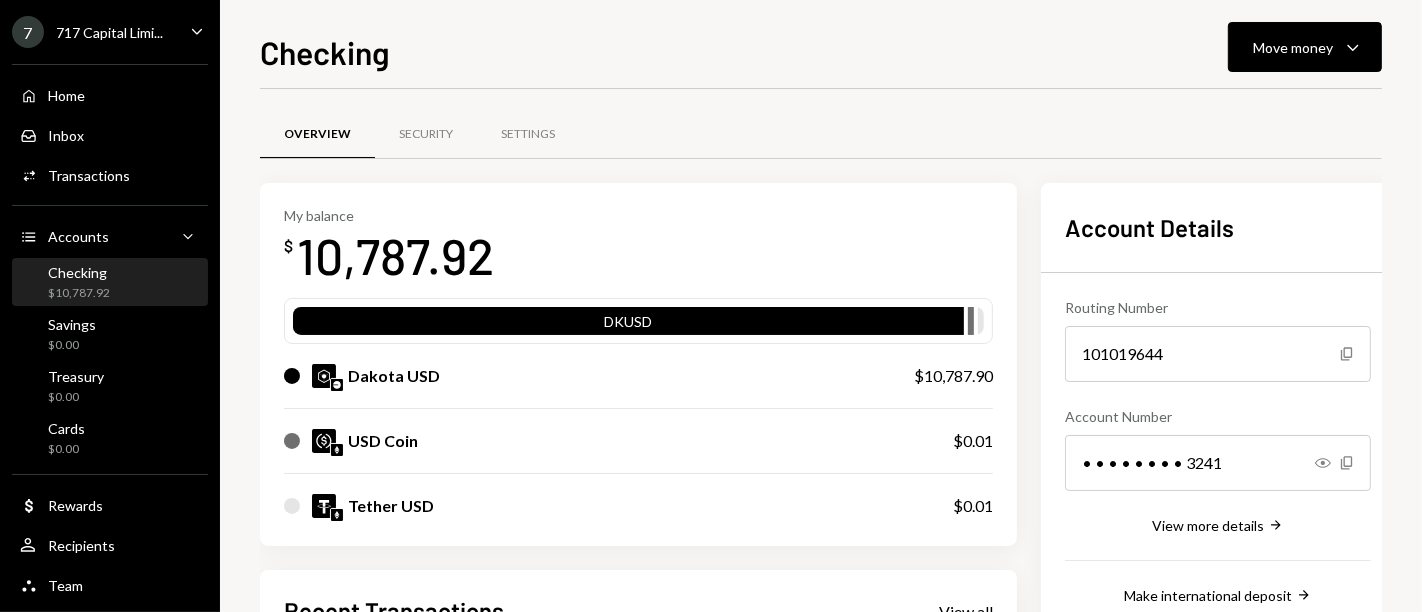 click on "My balance $ 10,787.92 DKUSD Dakota USD $10,787.90 USD Coin $0.01 Tether USD $0.01" at bounding box center [638, 365] 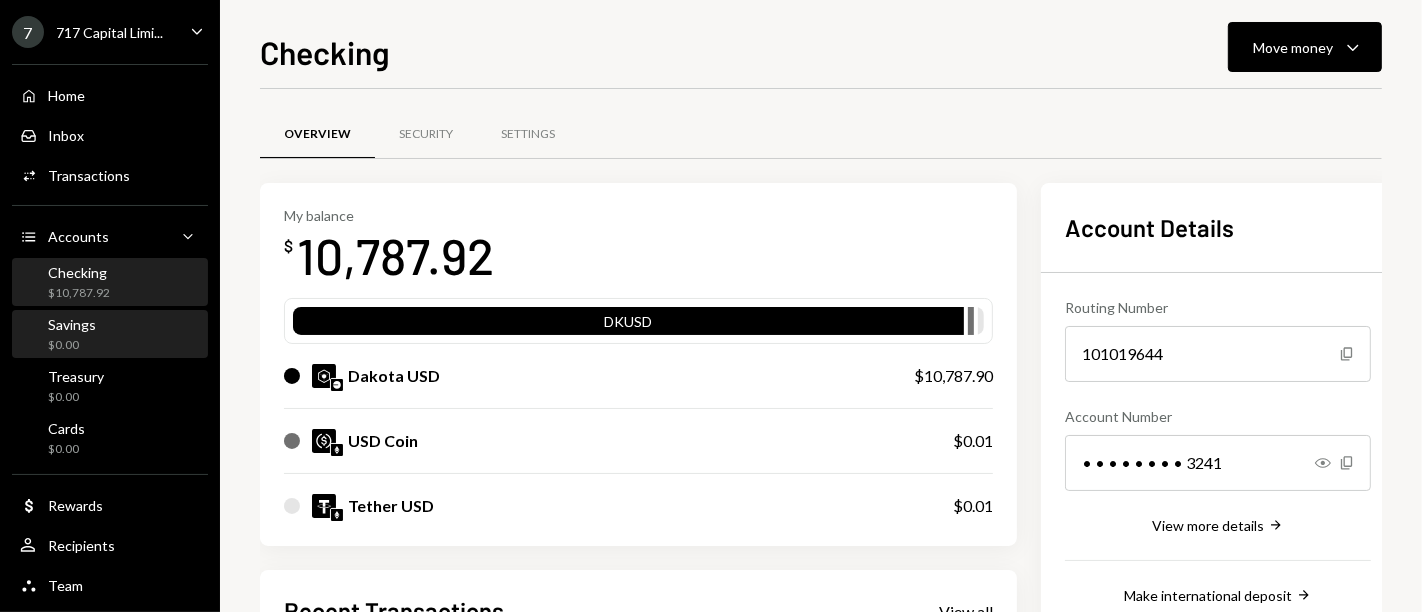 click on "Savings $0.00" at bounding box center (110, 335) 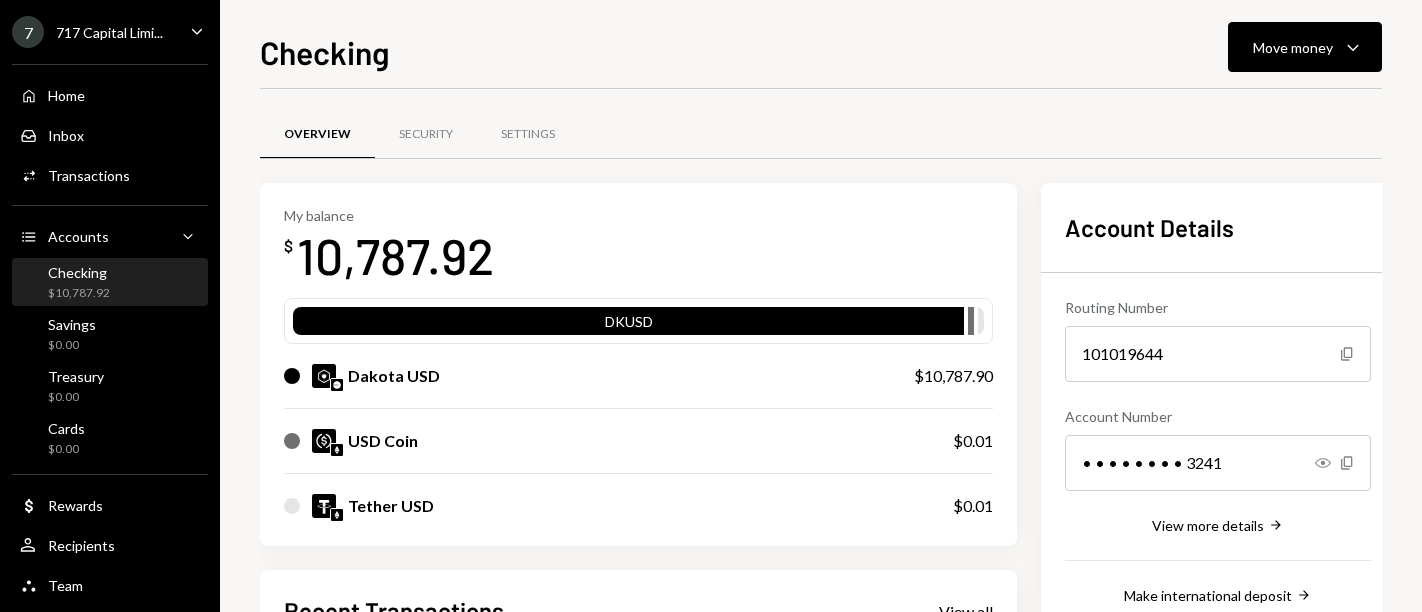scroll, scrollTop: 0, scrollLeft: 0, axis: both 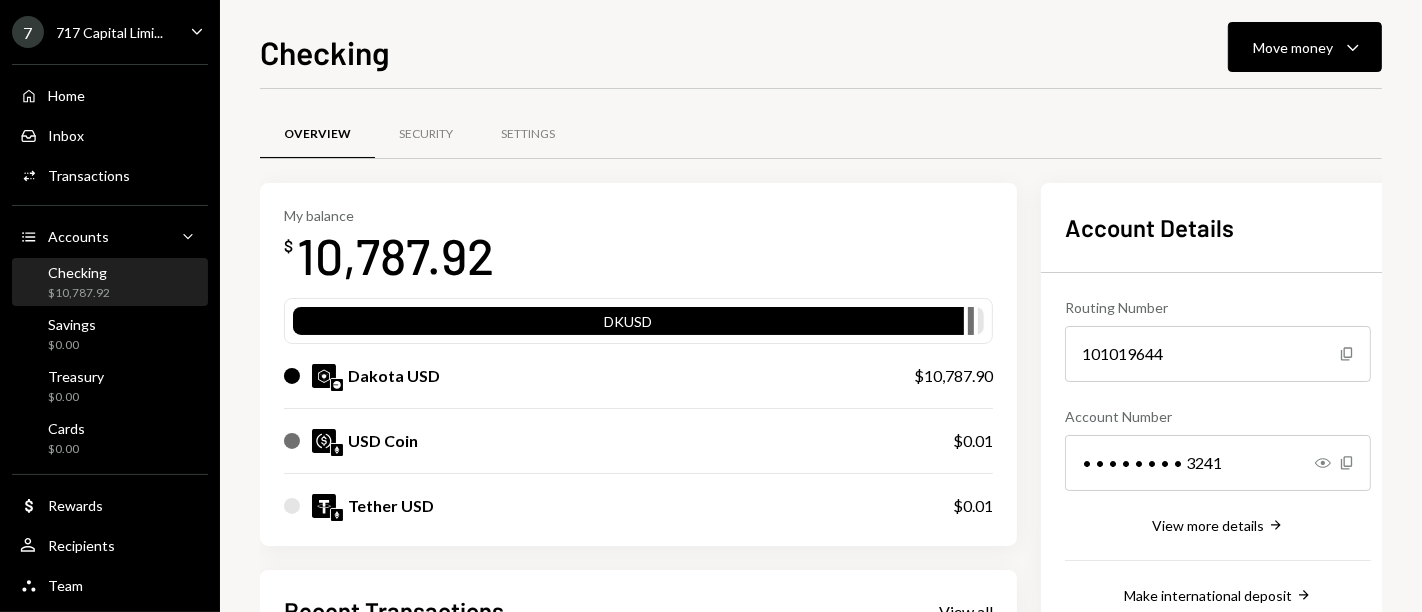 click on "Overview Security Settings" at bounding box center (821, 134) 